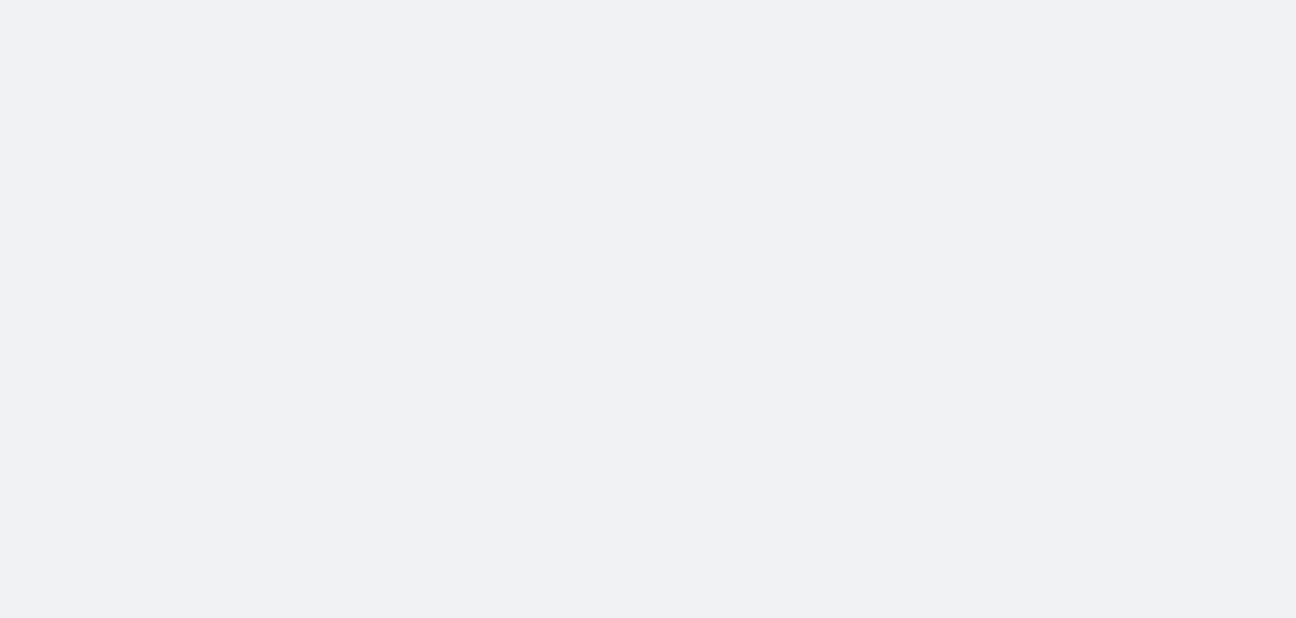 scroll, scrollTop: 0, scrollLeft: 0, axis: both 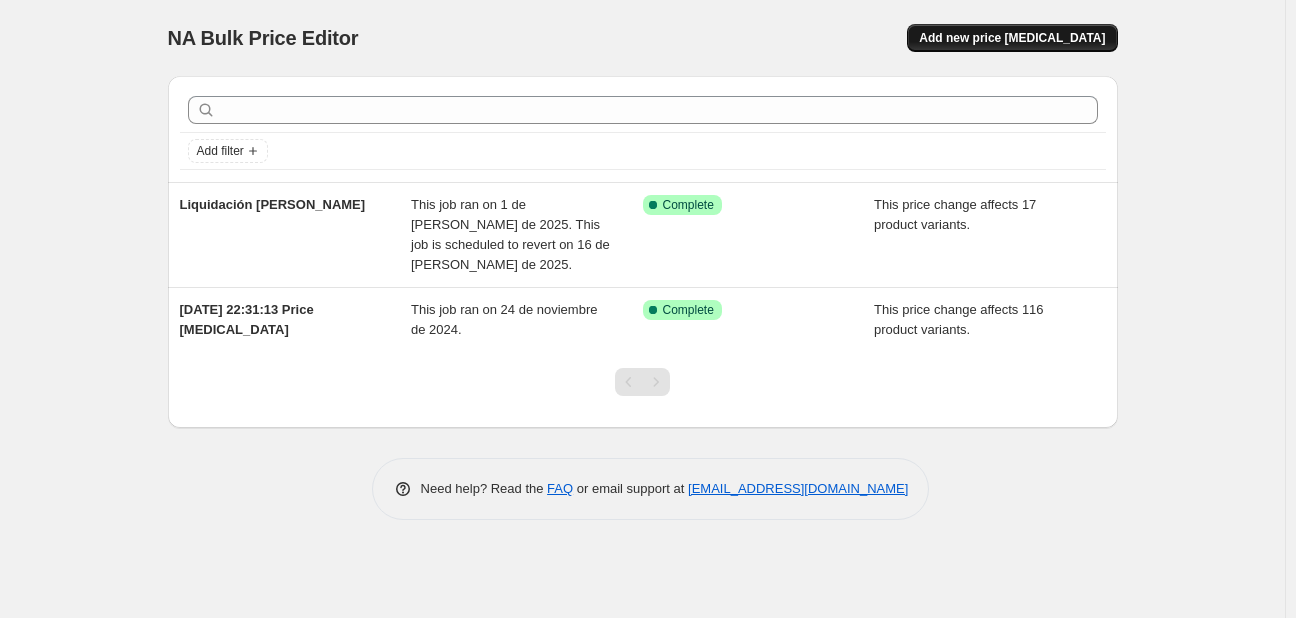 click on "Add new price [MEDICAL_DATA]" at bounding box center [1012, 38] 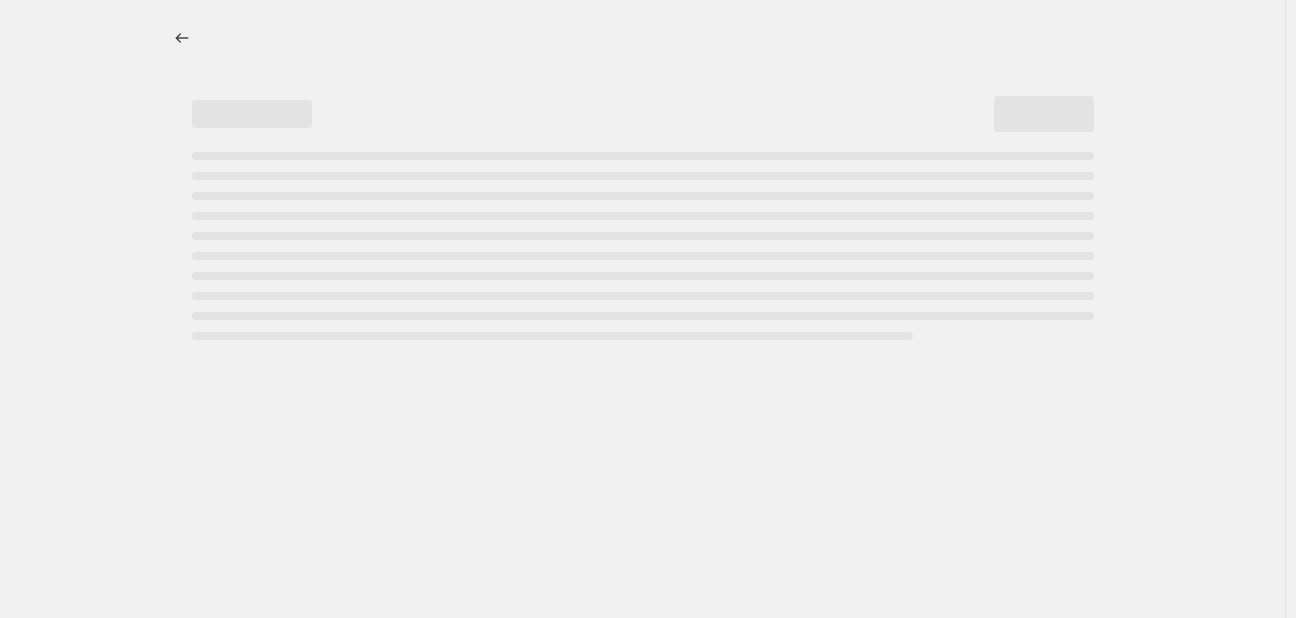 select on "percentage" 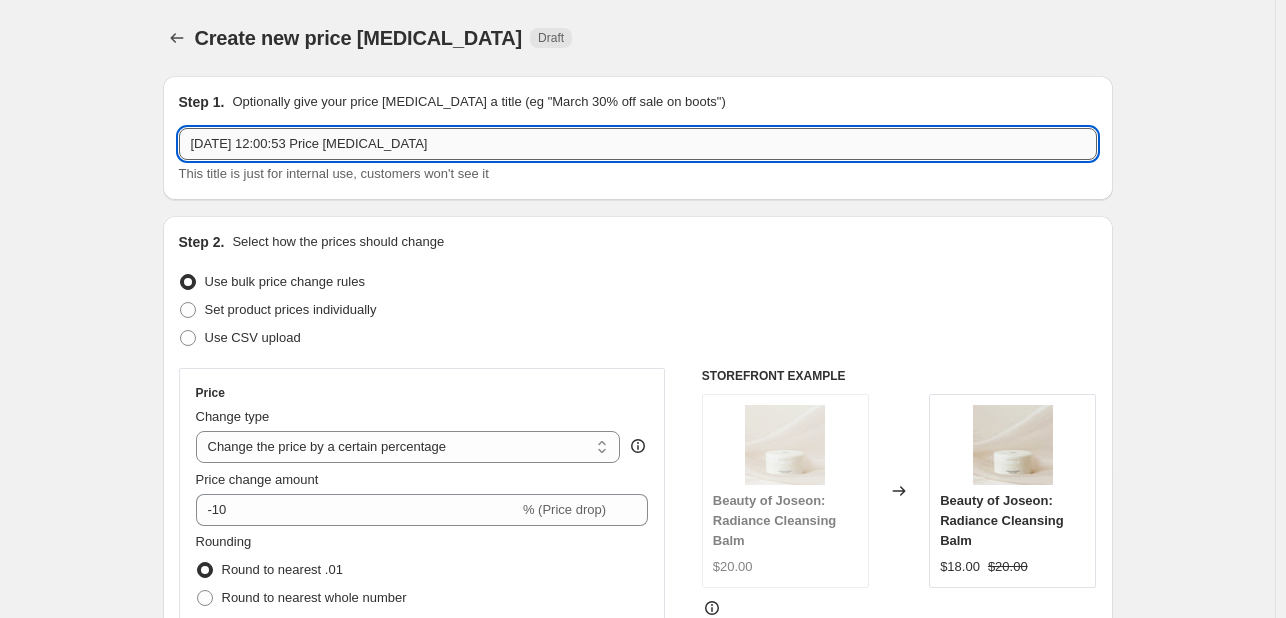 click on "[DATE] 12:00:53 Price [MEDICAL_DATA]" at bounding box center (638, 144) 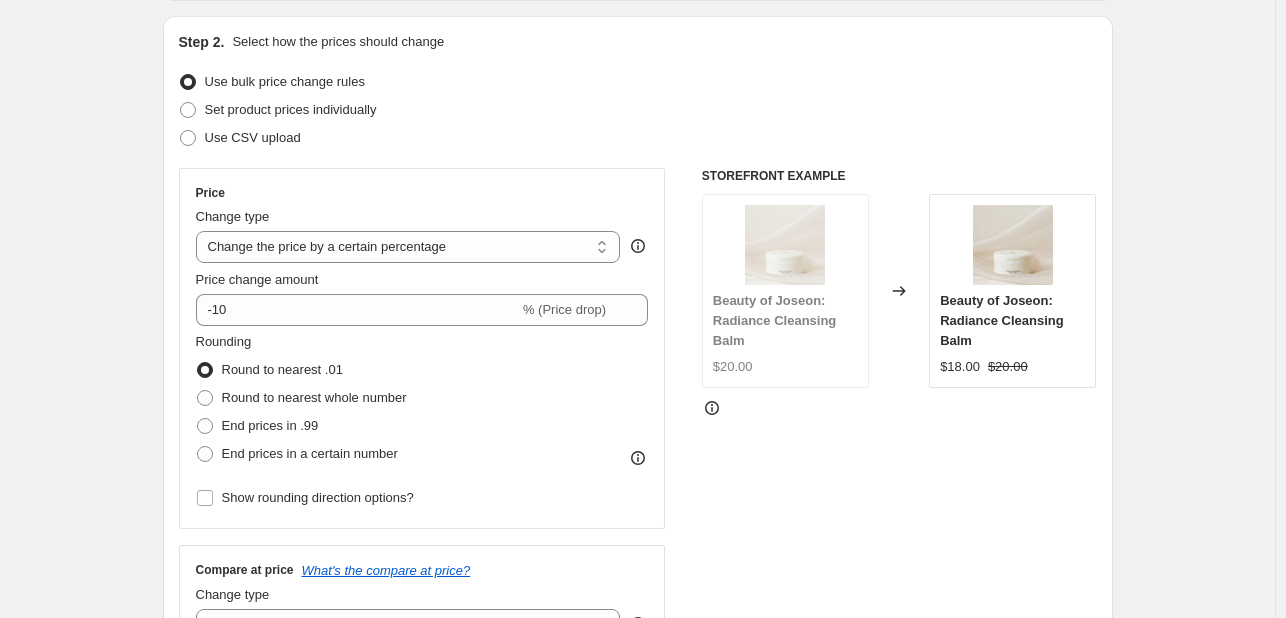 scroll, scrollTop: 300, scrollLeft: 0, axis: vertical 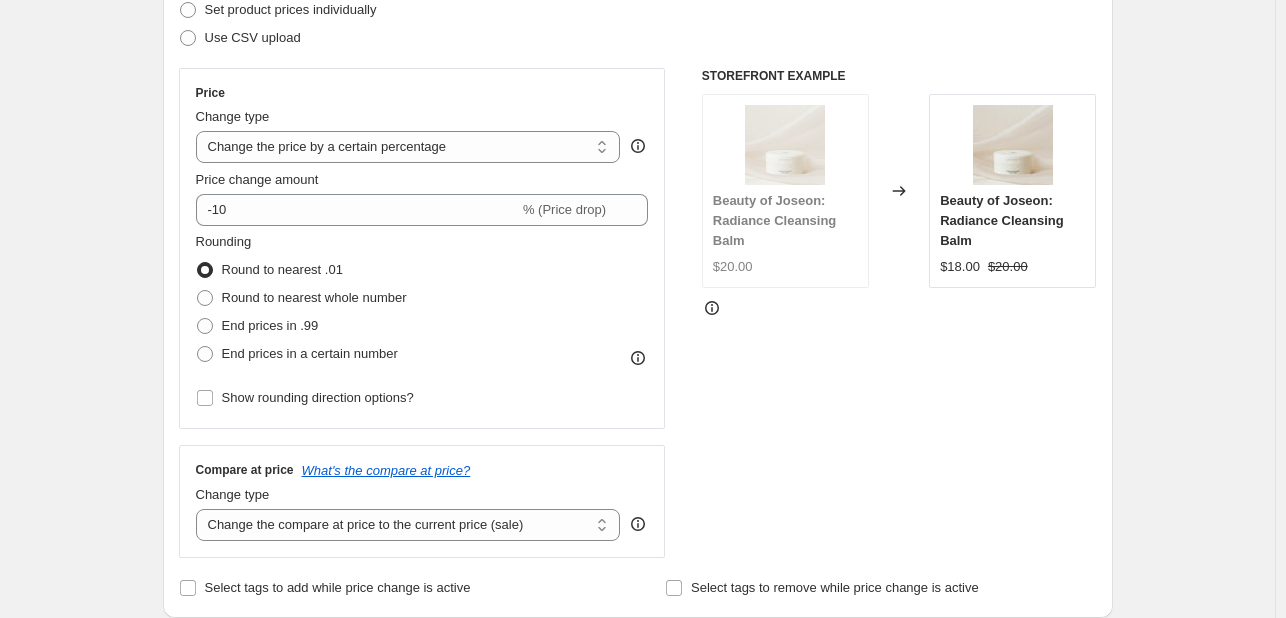 type on "SKIN1004 OFF" 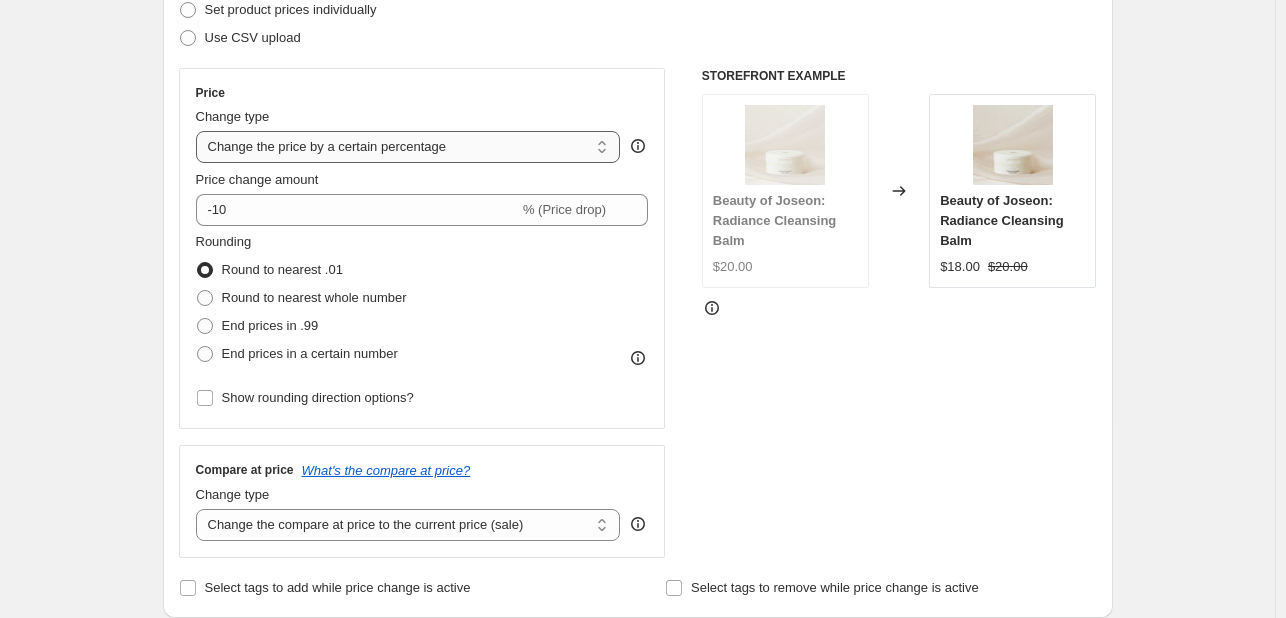 click on "Change the price to a certain amount Change the price by a certain amount Change the price by a certain percentage Change the price to the current compare at price (price before sale) Change the price by a certain amount relative to the compare at price Change the price by a certain percentage relative to the compare at price Don't change the price Change the price by a certain percentage relative to the cost per item Change price to certain cost margin" at bounding box center (408, 147) 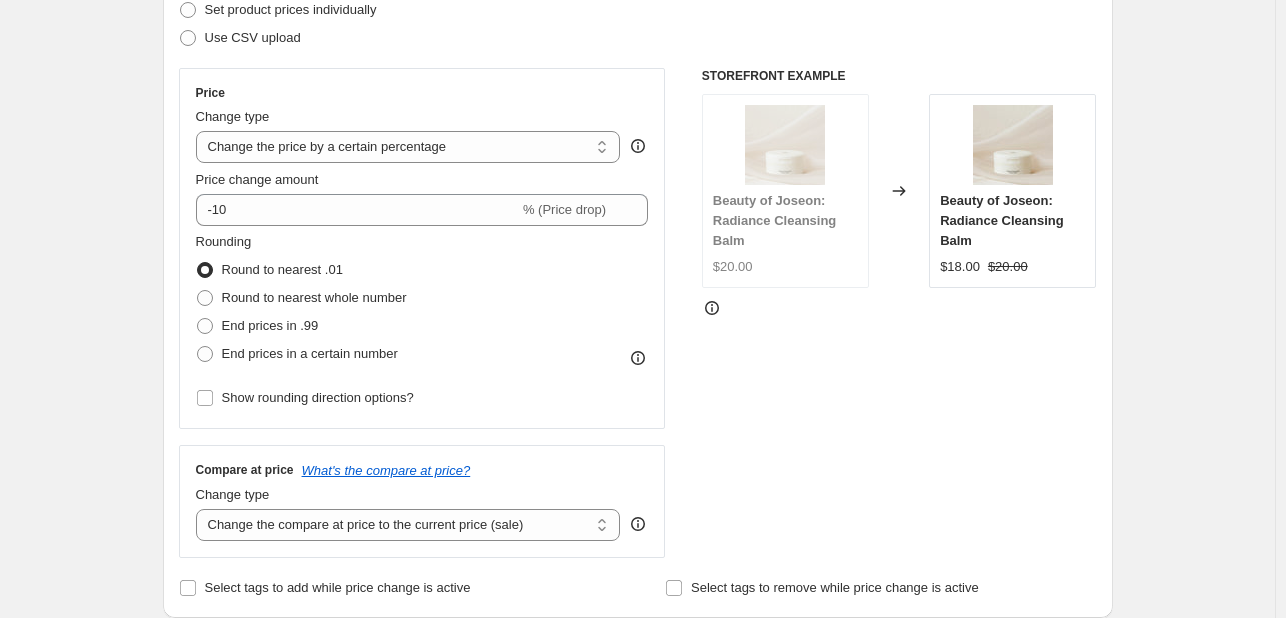 select on "pc" 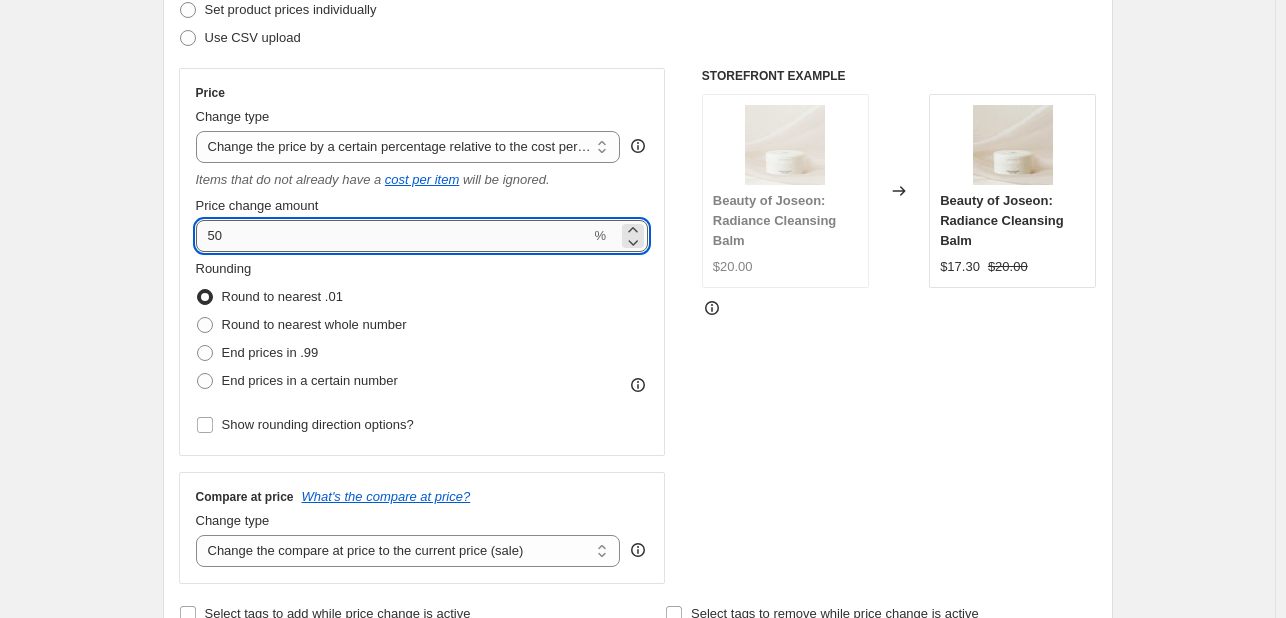 click on "50" at bounding box center (393, 236) 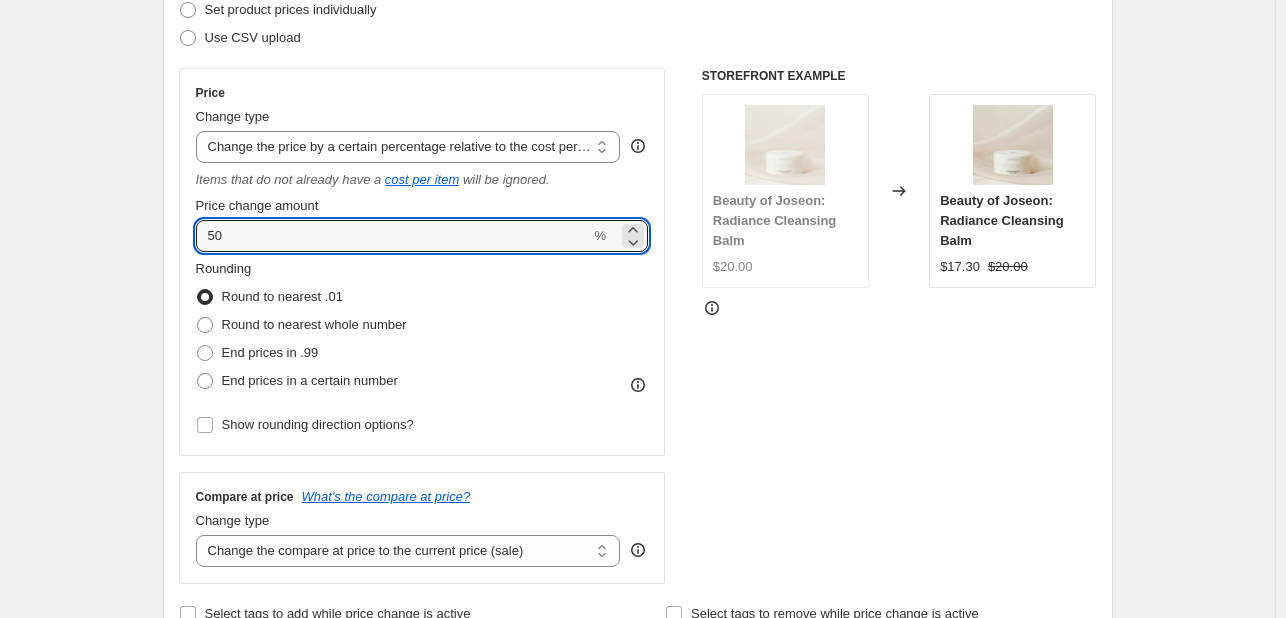 click on "Create new price [MEDICAL_DATA]. This page is ready Create new price [MEDICAL_DATA] Draft Step 1. Optionally give your price [MEDICAL_DATA] a title (eg "March 30% off sale on boots") SKIN1004 OFF This title is just for internal use, customers won't see it Step 2. Select how the prices should change Use bulk price change rules Set product prices individually Use CSV upload Price Change type Change the price to a certain amount Change the price by a certain amount Change the price by a certain percentage Change the price to the current compare at price (price before sale) Change the price by a certain amount relative to the compare at price Change the price by a certain percentage relative to the compare at price Don't change the price Change the price by a certain percentage relative to the cost per item Change price to certain cost margin Change the price by a certain percentage relative to the cost per item Items that do not already have a   cost per item   will be ignored. Price change amount 50 % Rounding Change type" at bounding box center (638, 712) 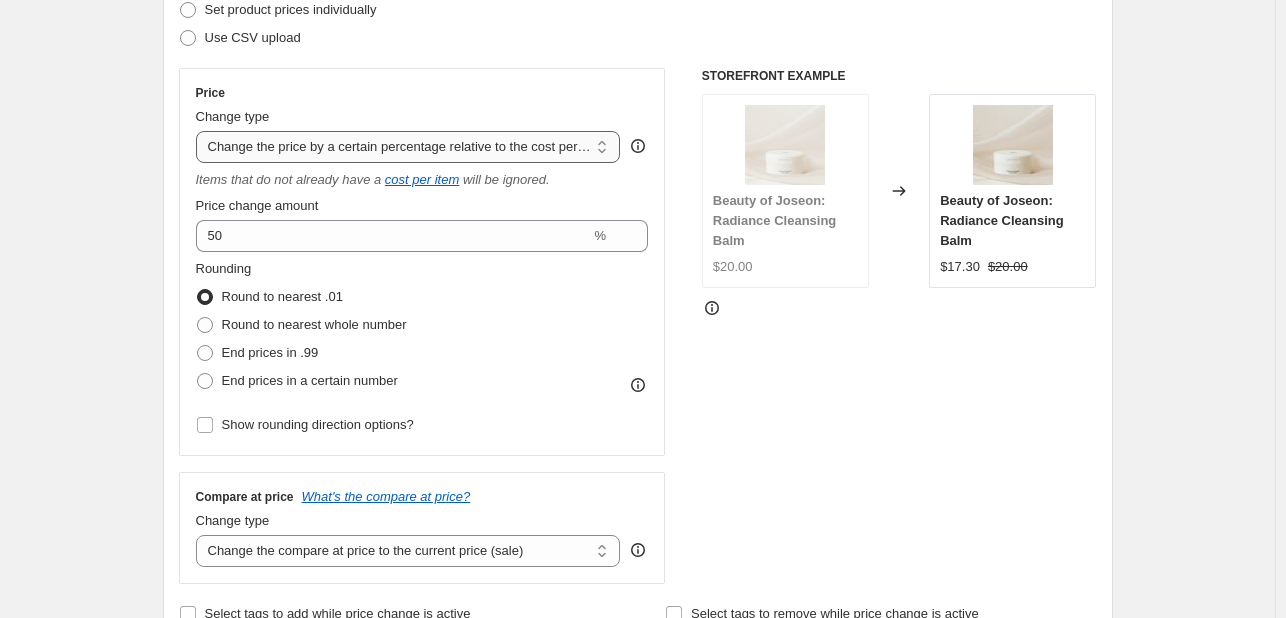 click on "Change the price to a certain amount Change the price by a certain amount Change the price by a certain percentage Change the price to the current compare at price (price before sale) Change the price by a certain amount relative to the compare at price Change the price by a certain percentage relative to the compare at price Don't change the price Change the price by a certain percentage relative to the cost per item Change price to certain cost margin" at bounding box center (408, 147) 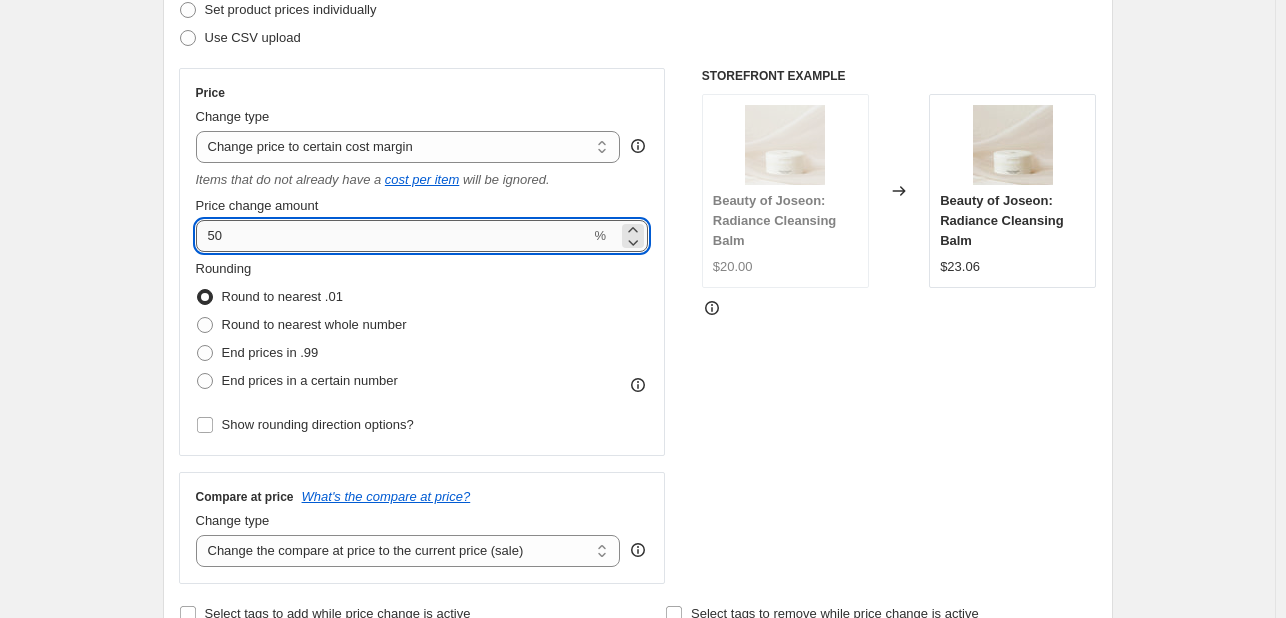 click on "50" at bounding box center (393, 236) 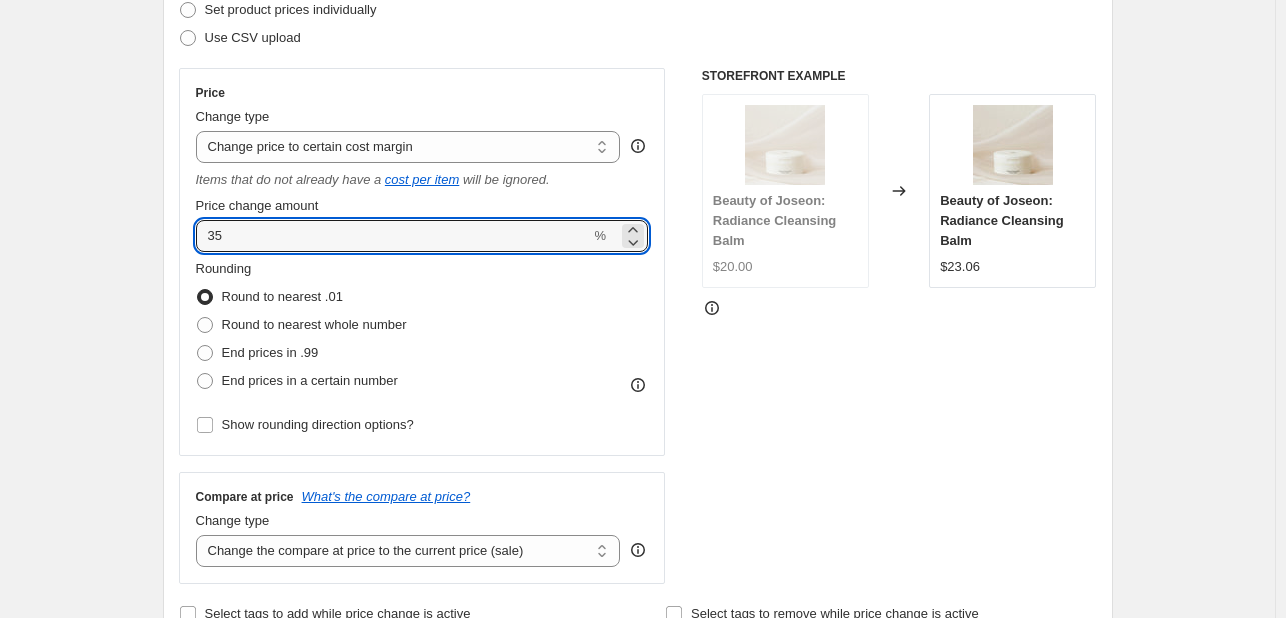 type on "35" 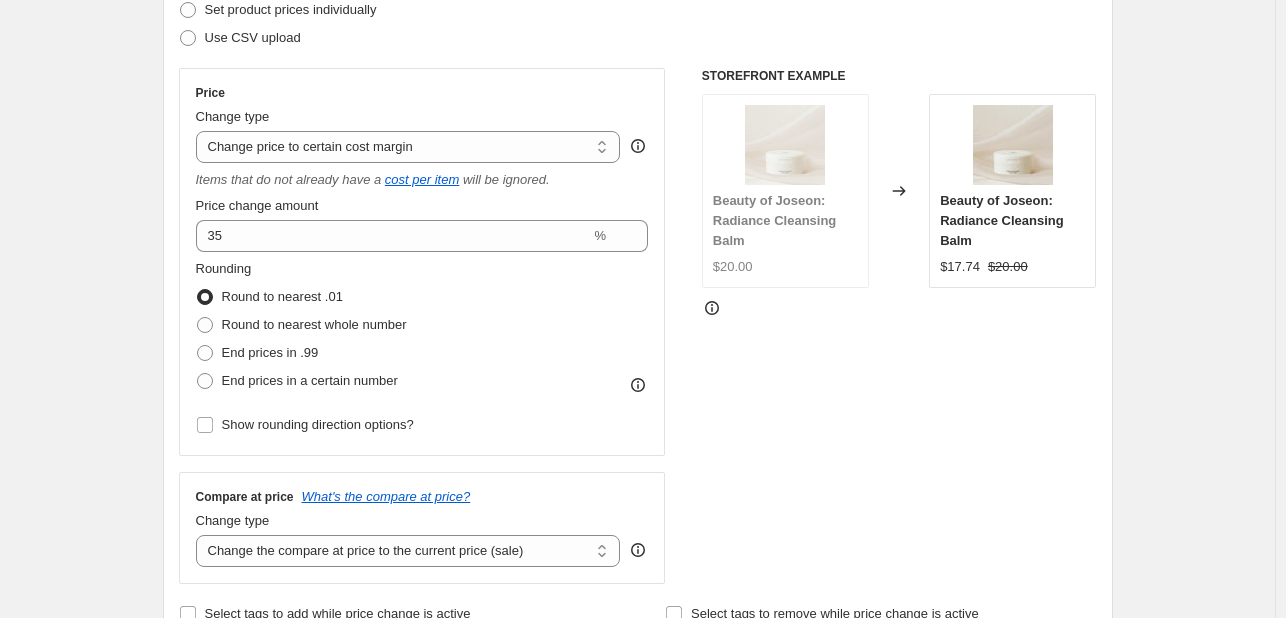click on "Create new price [MEDICAL_DATA]. This page is ready Create new price [MEDICAL_DATA] Draft Step 1. Optionally give your price [MEDICAL_DATA] a title (eg "March 30% off sale on boots") SKIN1004 OFF This title is just for internal use, customers won't see it Step 2. Select how the prices should change Use bulk price change rules Set product prices individually Use CSV upload Price Change type Change the price to a certain amount Change the price by a certain amount Change the price by a certain percentage Change the price to the current compare at price (price before sale) Change the price by a certain amount relative to the compare at price Change the price by a certain percentage relative to the compare at price Don't change the price Change the price by a certain percentage relative to the cost per item Change price to certain cost margin Change price to certain cost margin Items that do not already have a   cost per item   will be ignored. Price change amount 35 % Rounding Round to nearest .01 End prices in .99 $20.00" at bounding box center [637, 712] 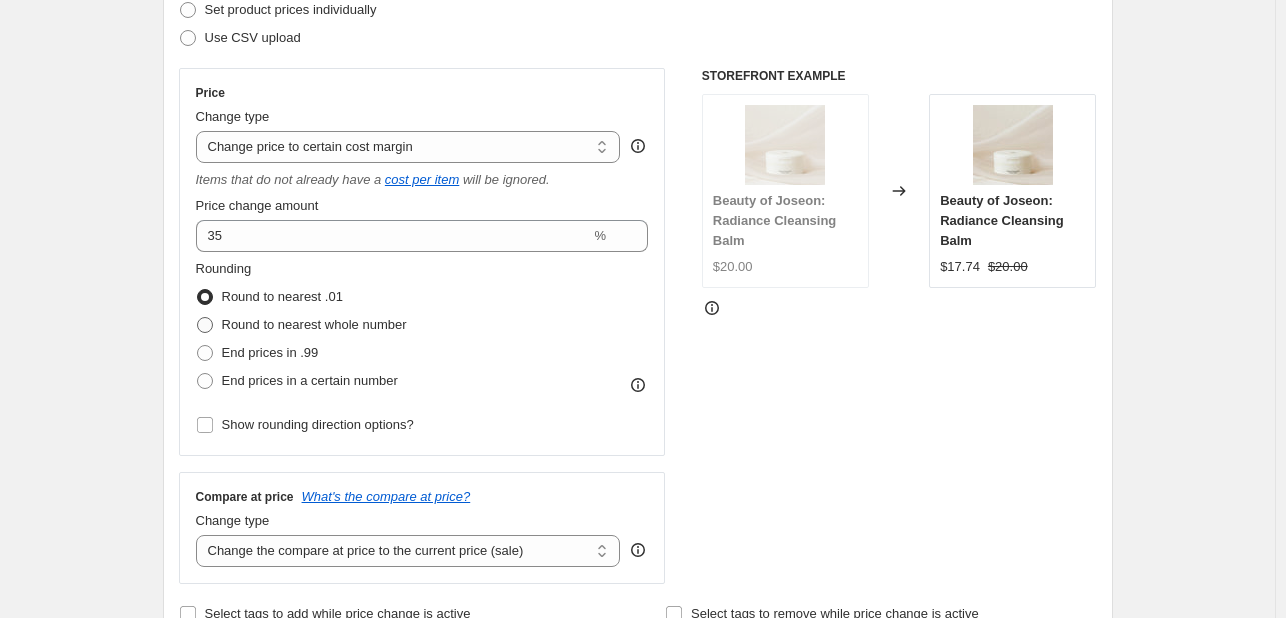 click on "Round to nearest whole number" at bounding box center (314, 324) 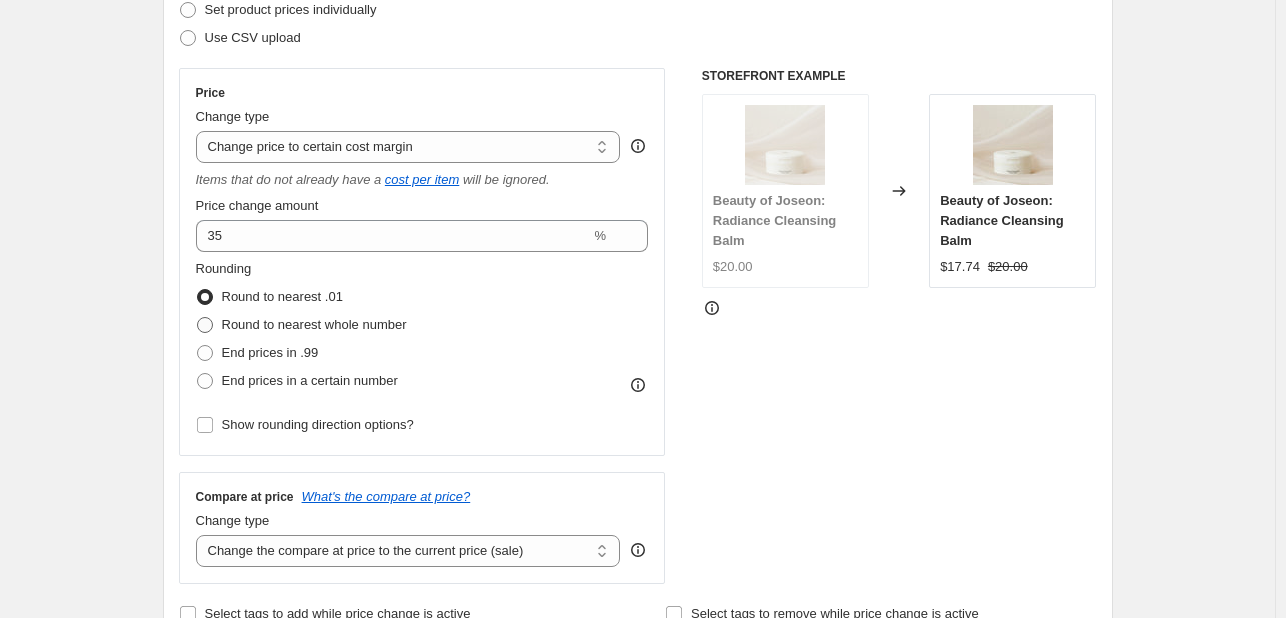 radio on "true" 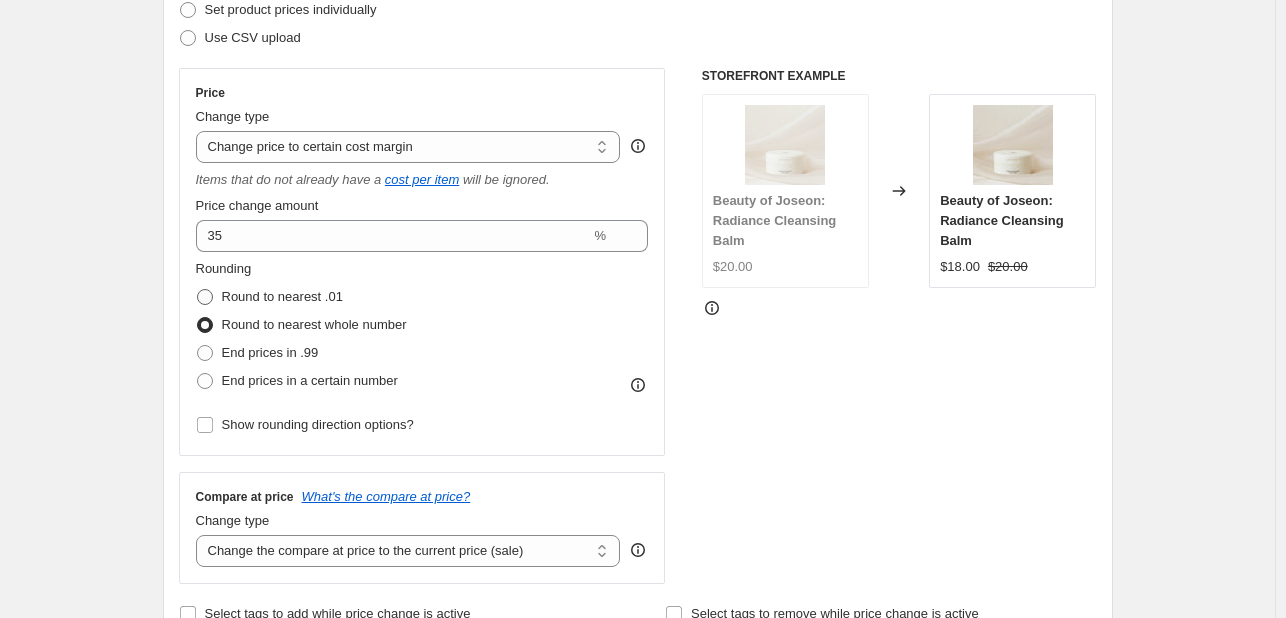 click on "Round to nearest .01" at bounding box center (282, 296) 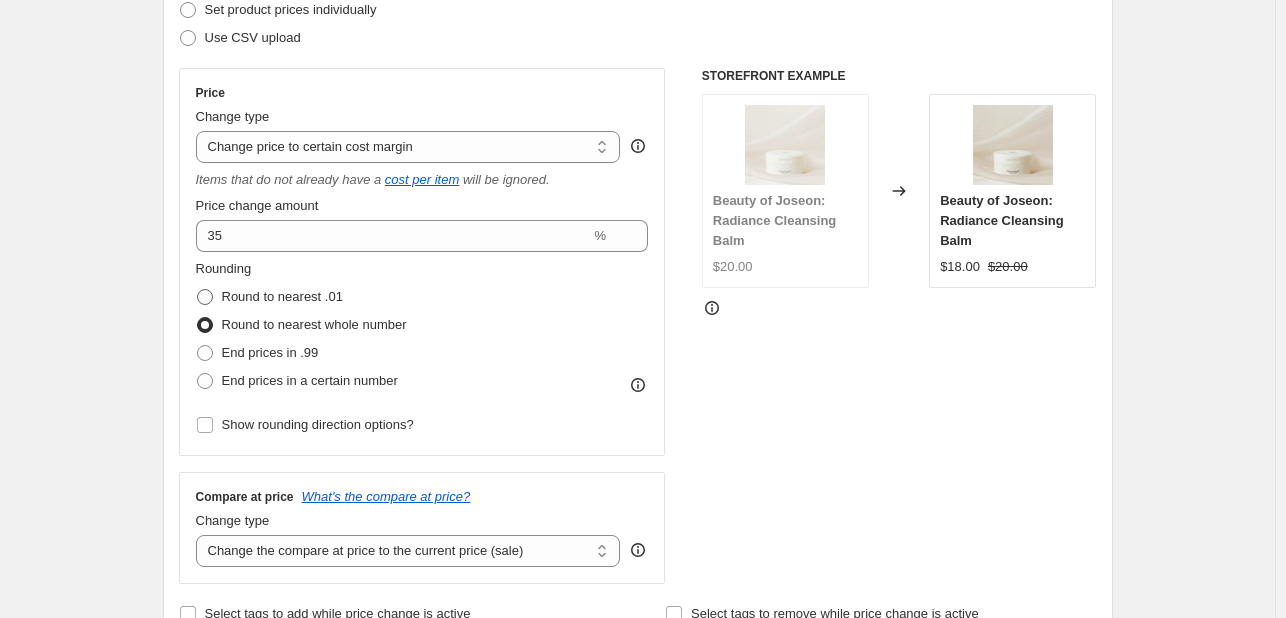 radio on "true" 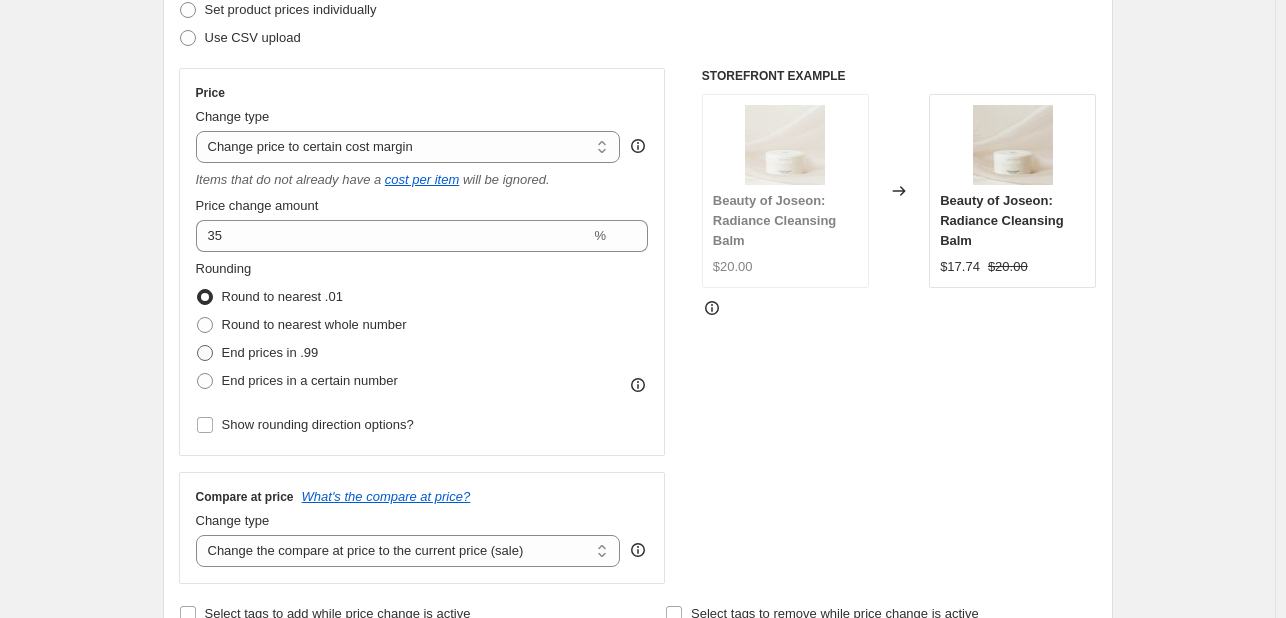 click on "End prices in .99" at bounding box center [270, 352] 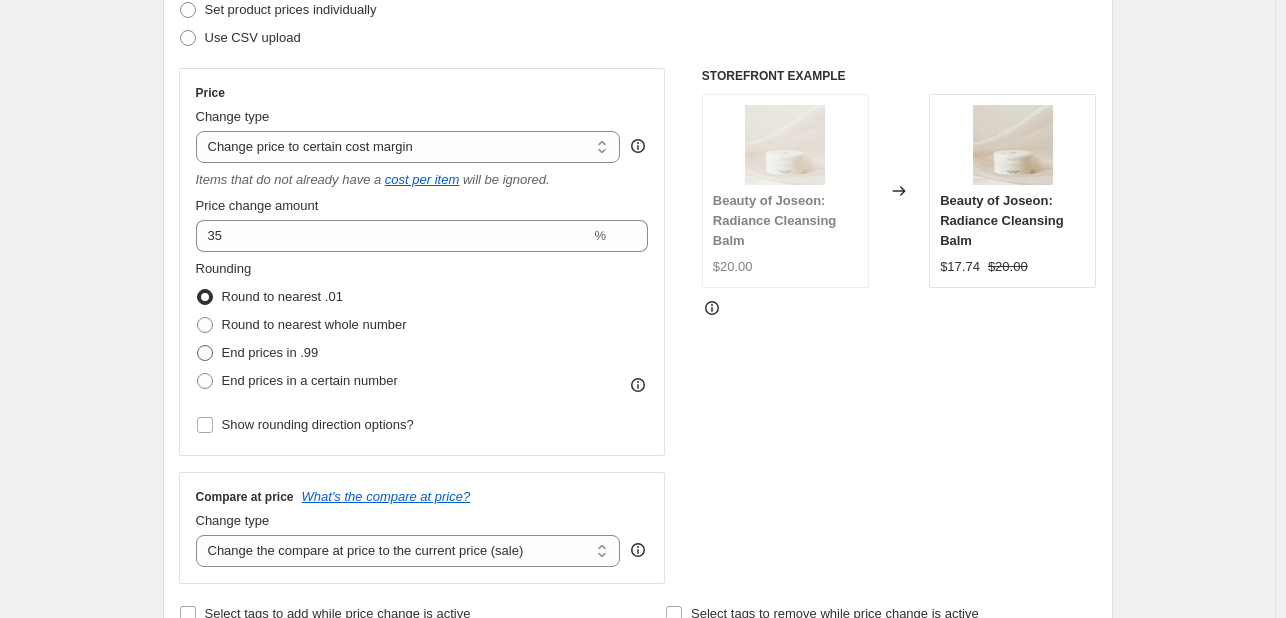 radio on "true" 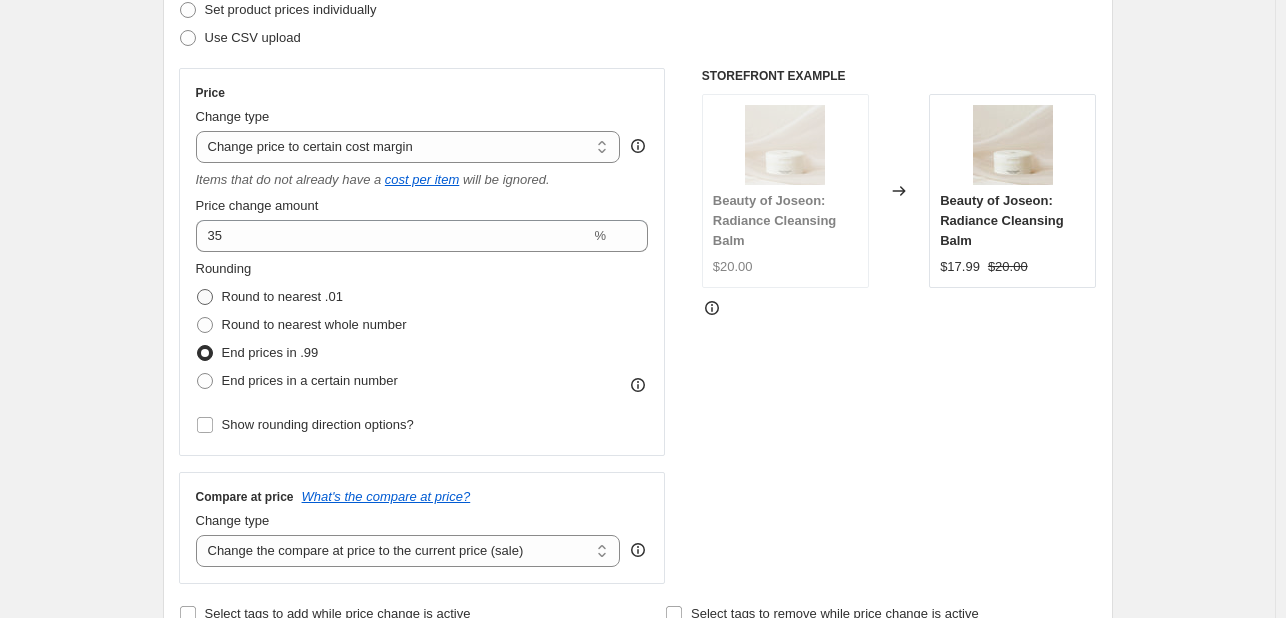 click on "Round to nearest .01" at bounding box center [282, 297] 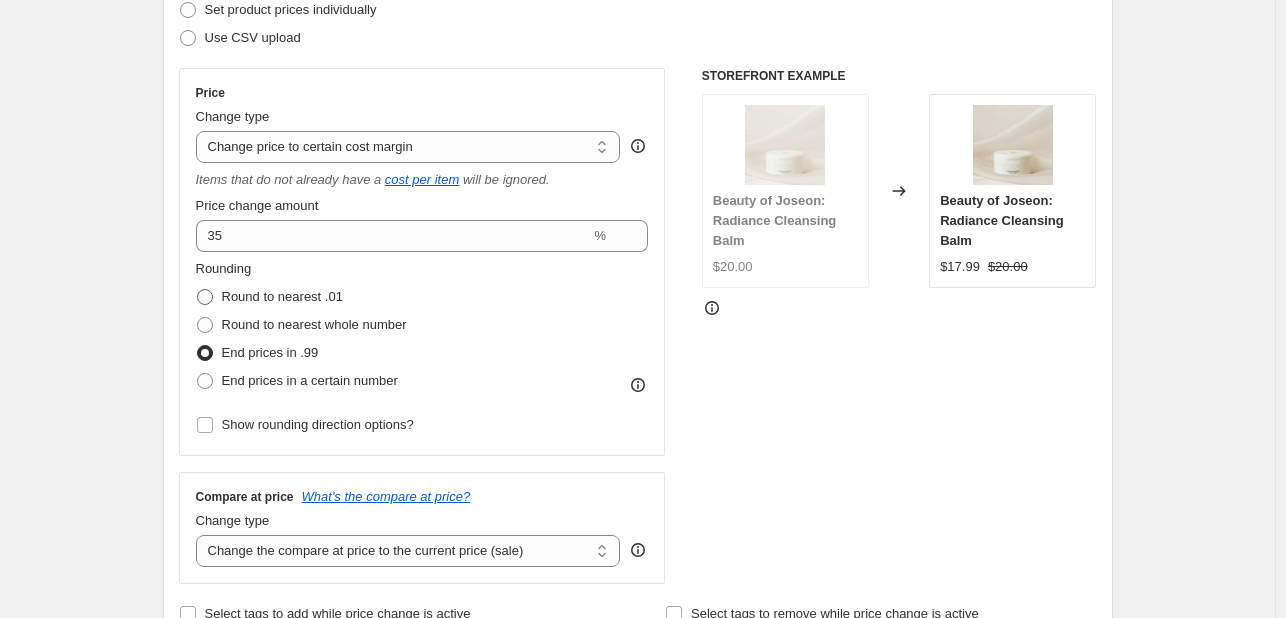 radio on "true" 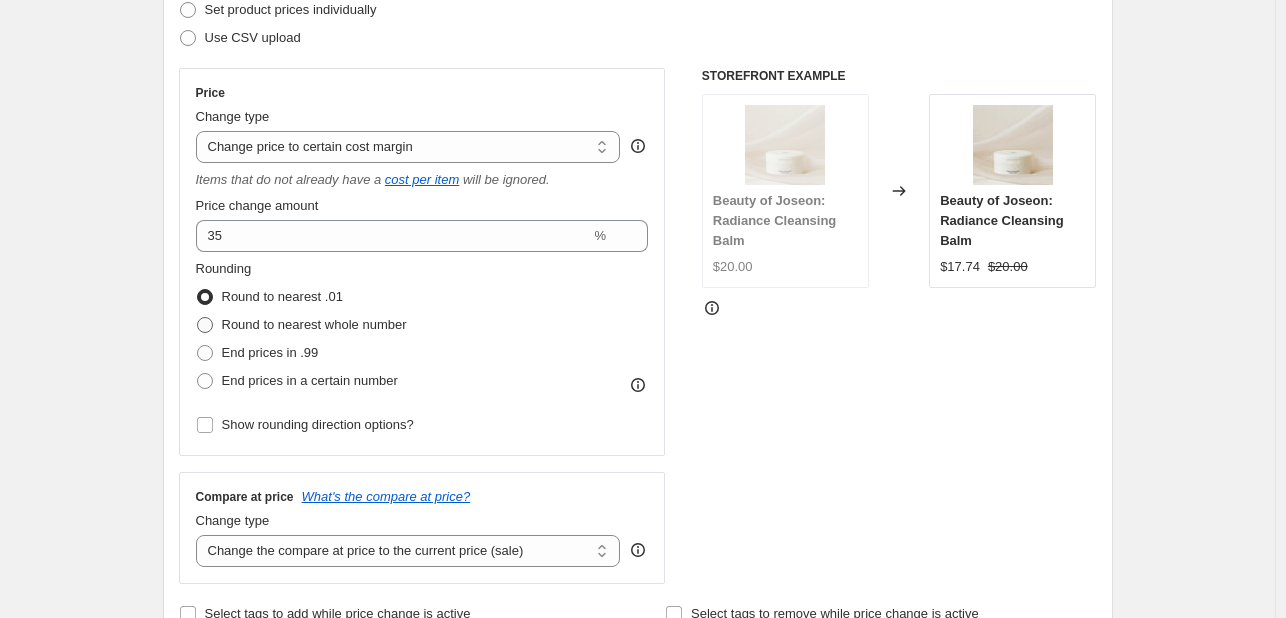 click on "Round to nearest whole number" at bounding box center [314, 324] 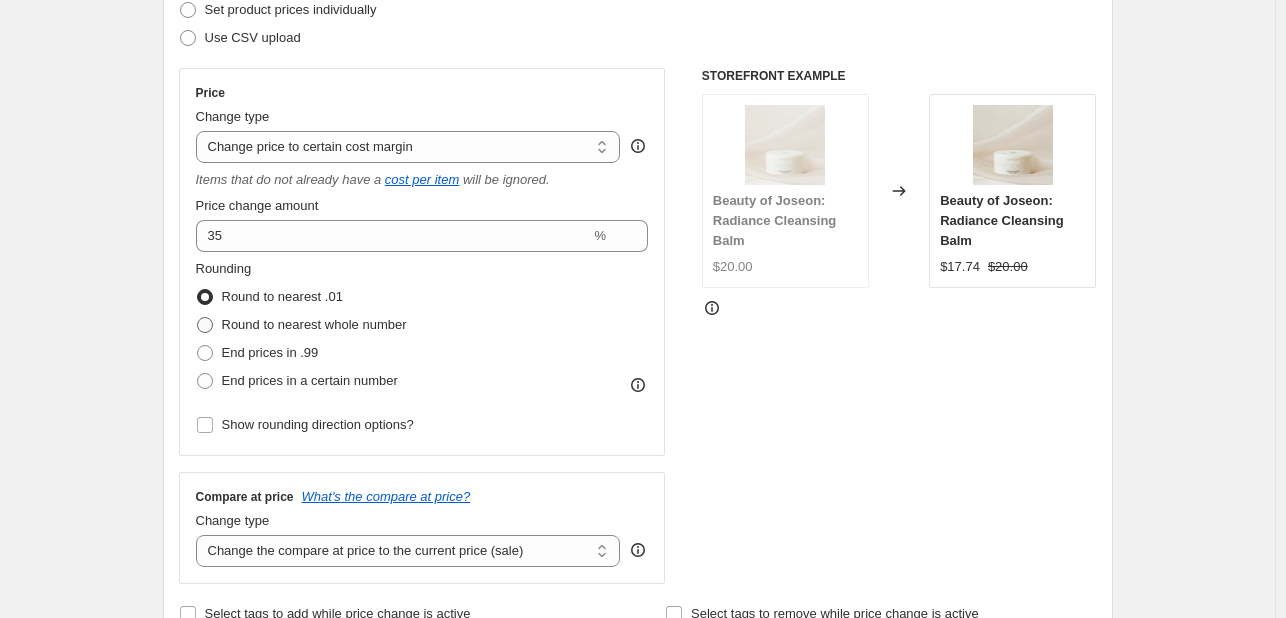 radio on "true" 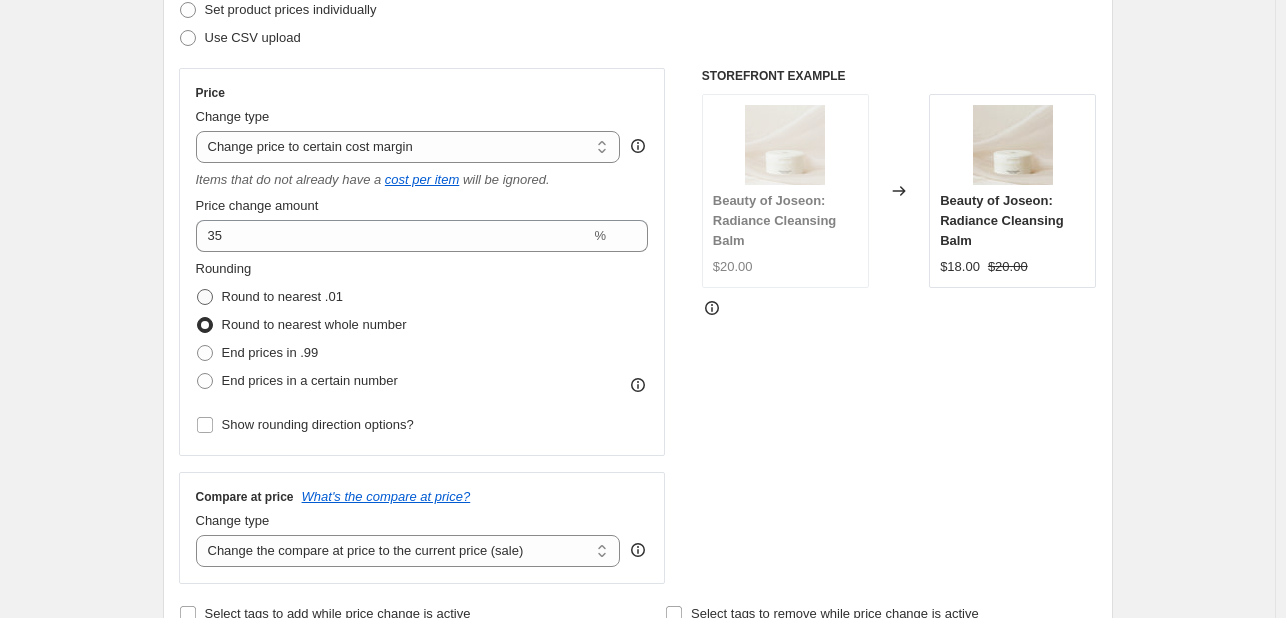 click on "Round to nearest .01" at bounding box center [282, 296] 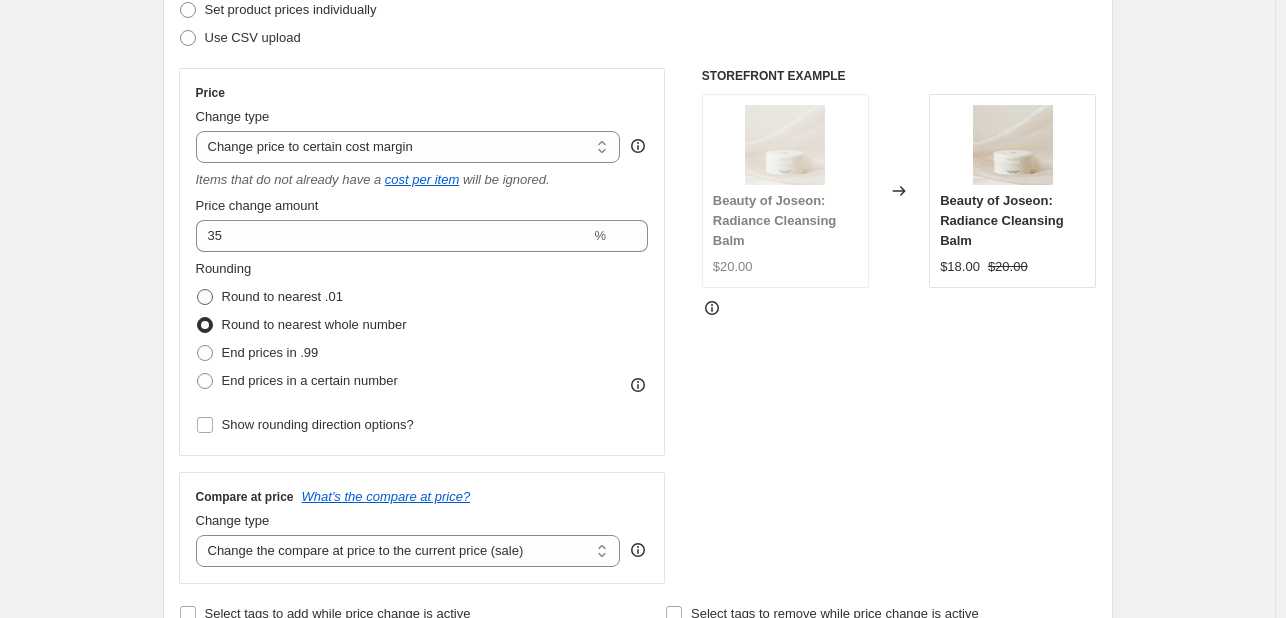 radio on "true" 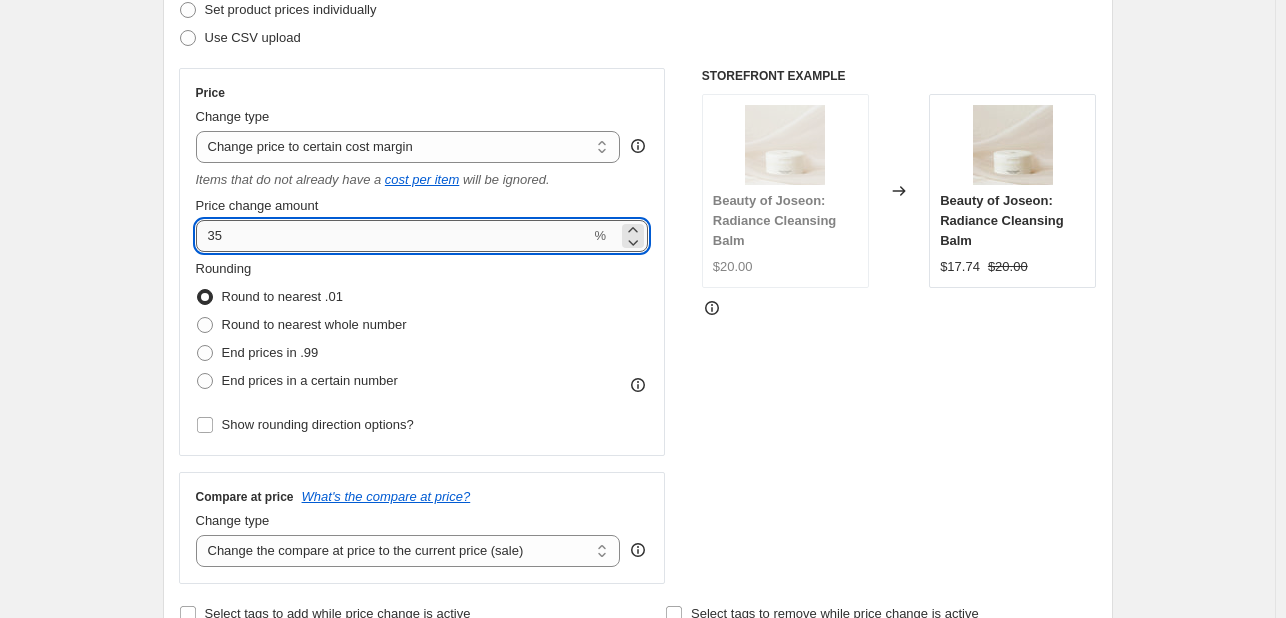 click on "35" at bounding box center [393, 236] 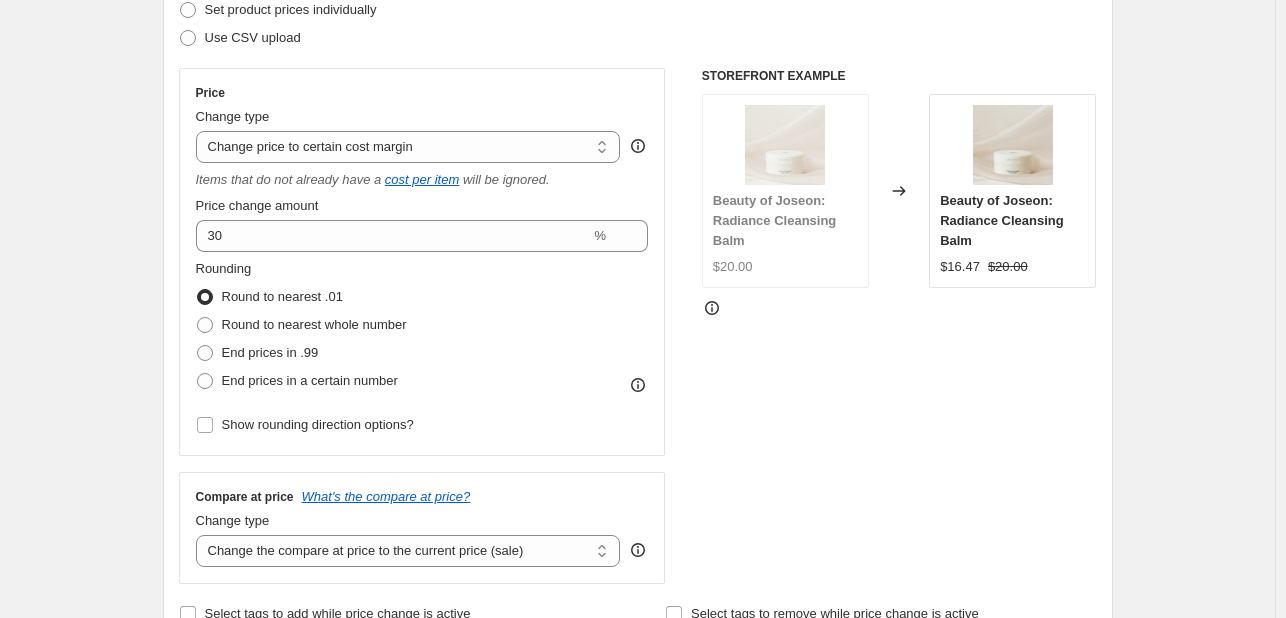 click on "Create new price [MEDICAL_DATA]. This page is ready Create new price [MEDICAL_DATA] Draft Step 1. Optionally give your price [MEDICAL_DATA] a title (eg "March 30% off sale on boots") SKIN1004 OFF This title is just for internal use, customers won't see it Step 2. Select how the prices should change Use bulk price change rules Set product prices individually Use CSV upload Price Change type Change the price to a certain amount Change the price by a certain amount Change the price by a certain percentage Change the price to the current compare at price (price before sale) Change the price by a certain amount relative to the compare at price Change the price by a certain percentage relative to the compare at price Don't change the price Change the price by a certain percentage relative to the cost per item Change price to certain cost margin Change price to certain cost margin Items that do not already have a   cost per item   will be ignored. Price change amount 30 % Rounding Round to nearest .01 End prices in .99 $20.00" at bounding box center [638, 712] 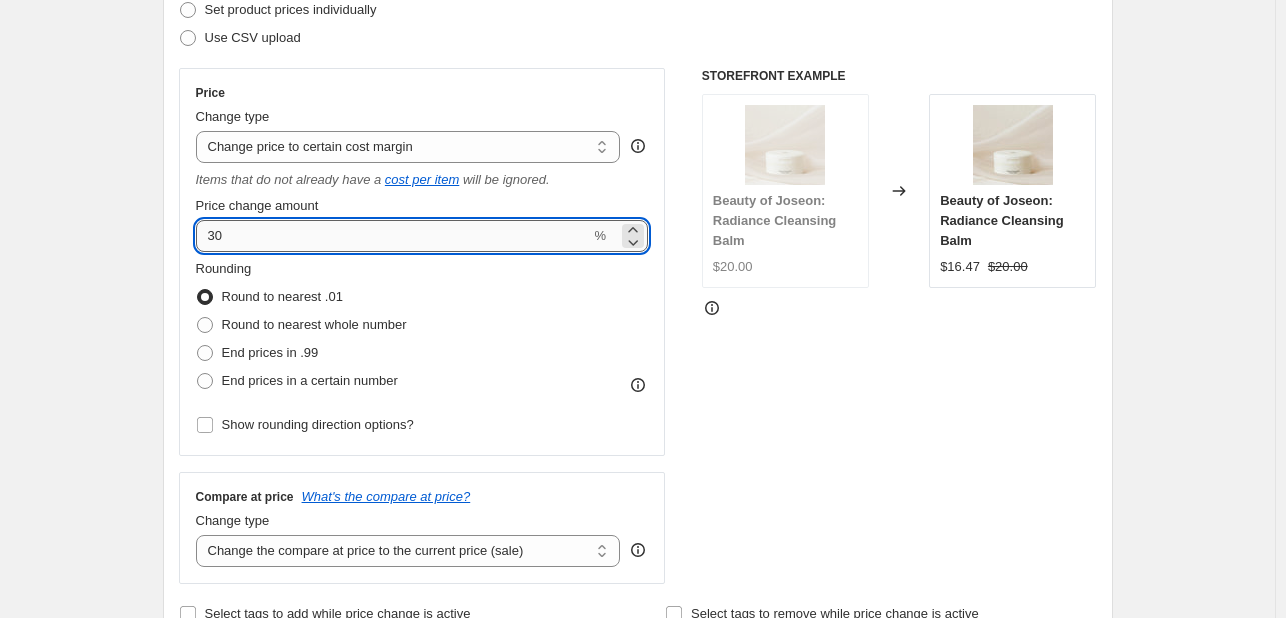 click on "30" at bounding box center (393, 236) 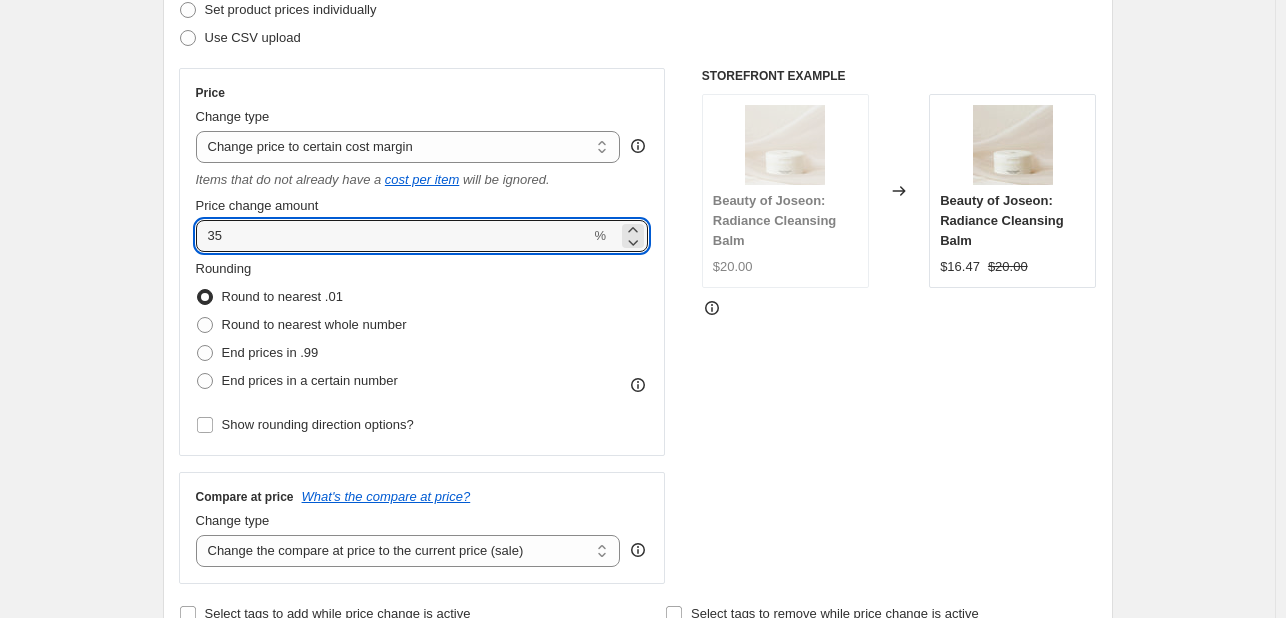 type on "35" 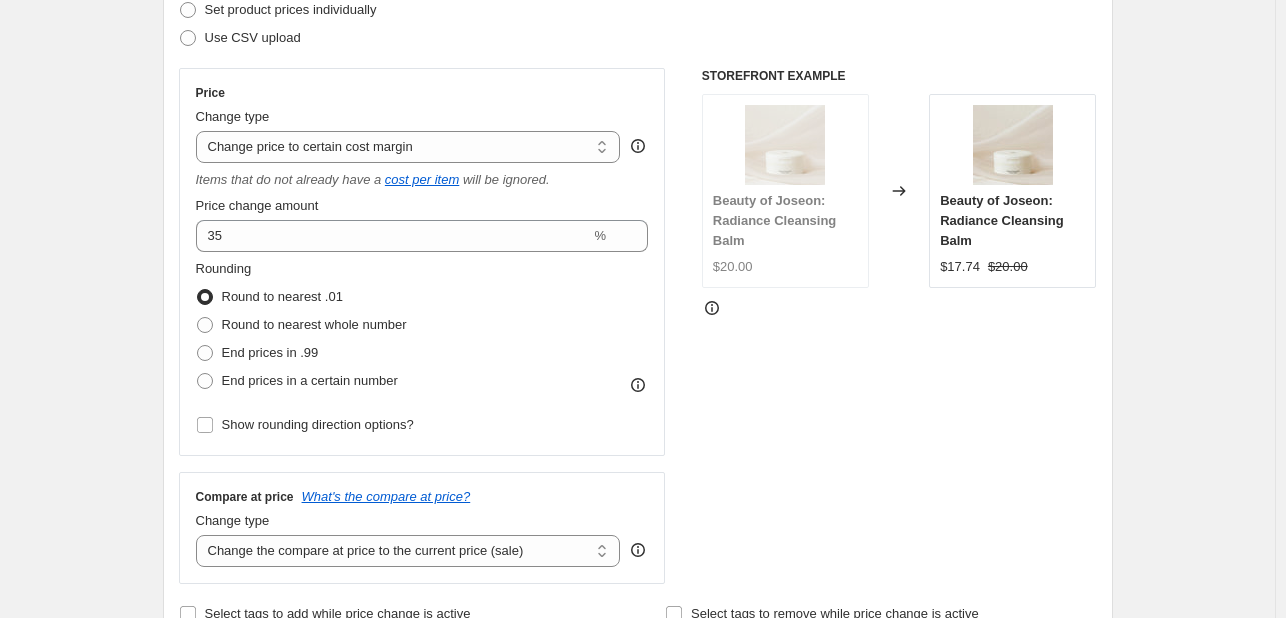 click on "Create new price [MEDICAL_DATA]. This page is ready Create new price [MEDICAL_DATA] Draft Step 1. Optionally give your price [MEDICAL_DATA] a title (eg "March 30% off sale on boots") SKIN1004 OFF This title is just for internal use, customers won't see it Step 2. Select how the prices should change Use bulk price change rules Set product prices individually Use CSV upload Price Change type Change the price to a certain amount Change the price by a certain amount Change the price by a certain percentage Change the price to the current compare at price (price before sale) Change the price by a certain amount relative to the compare at price Change the price by a certain percentage relative to the compare at price Don't change the price Change the price by a certain percentage relative to the cost per item Change price to certain cost margin Change price to certain cost margin Items that do not already have a   cost per item   will be ignored. Price change amount 35 % Rounding Round to nearest .01 End prices in .99 $20.00" at bounding box center [637, 712] 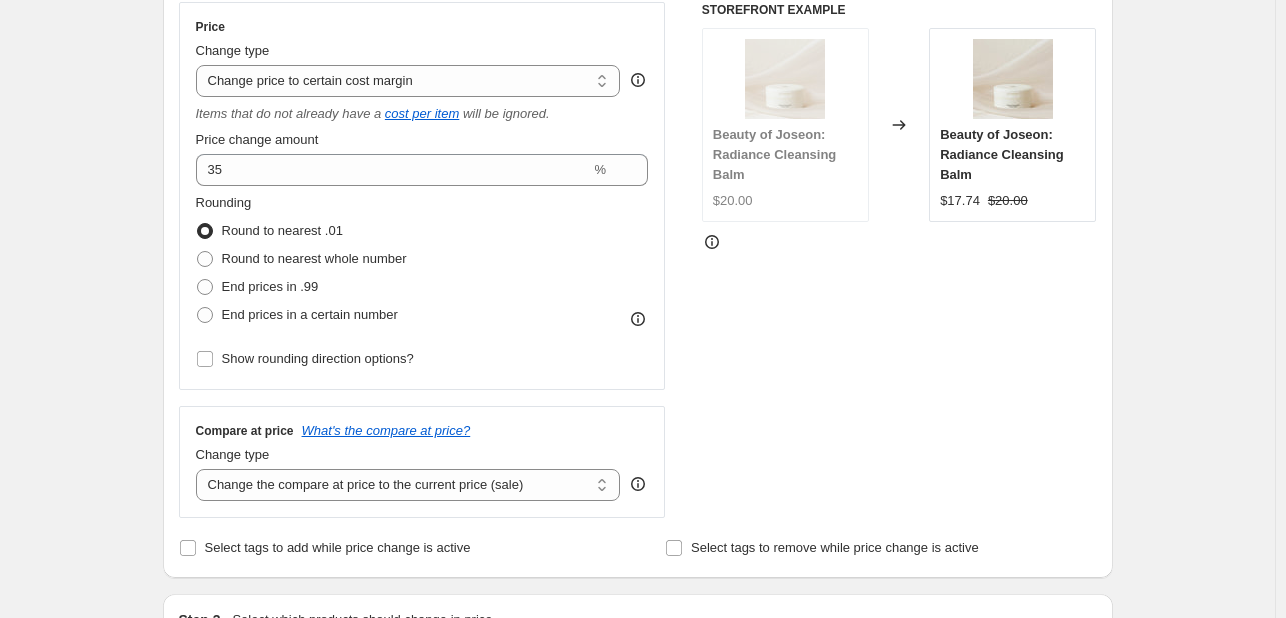scroll, scrollTop: 400, scrollLeft: 0, axis: vertical 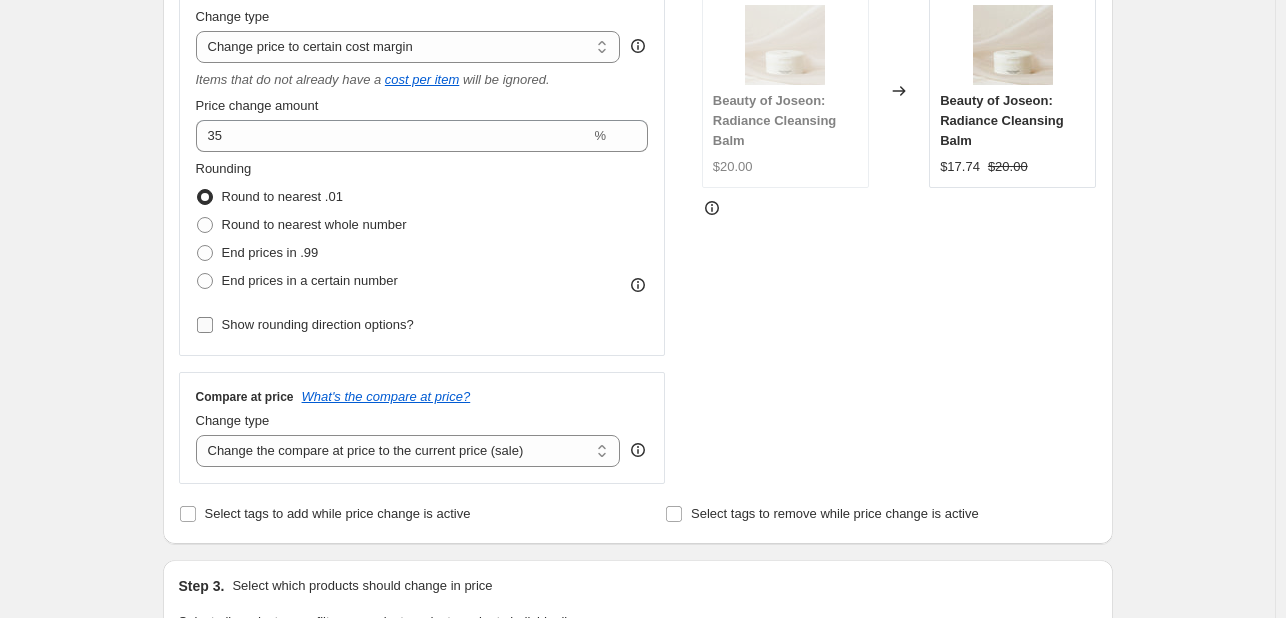click on "Show rounding direction options?" at bounding box center (318, 324) 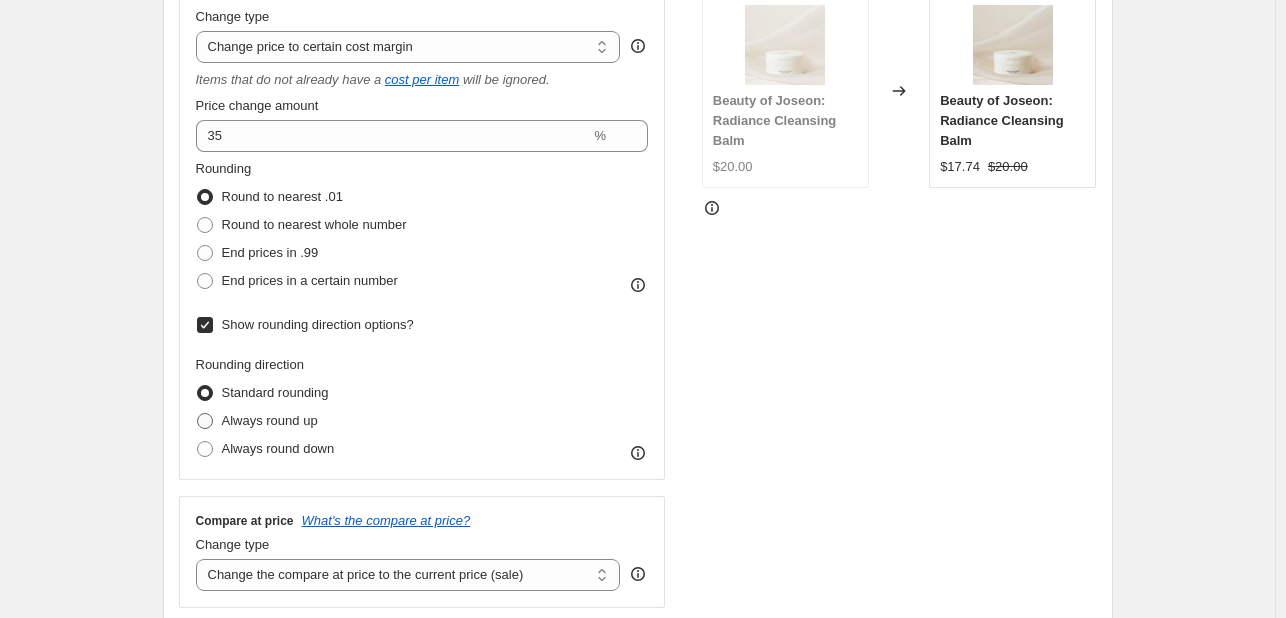 click on "Always round up" at bounding box center [270, 420] 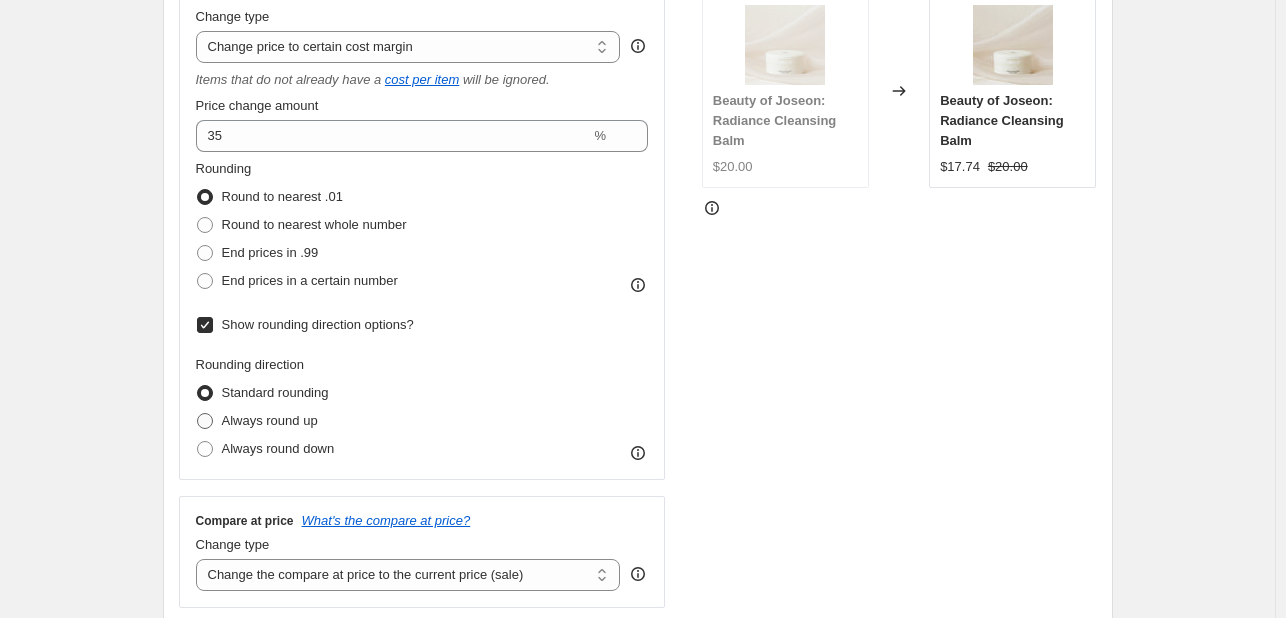 radio on "true" 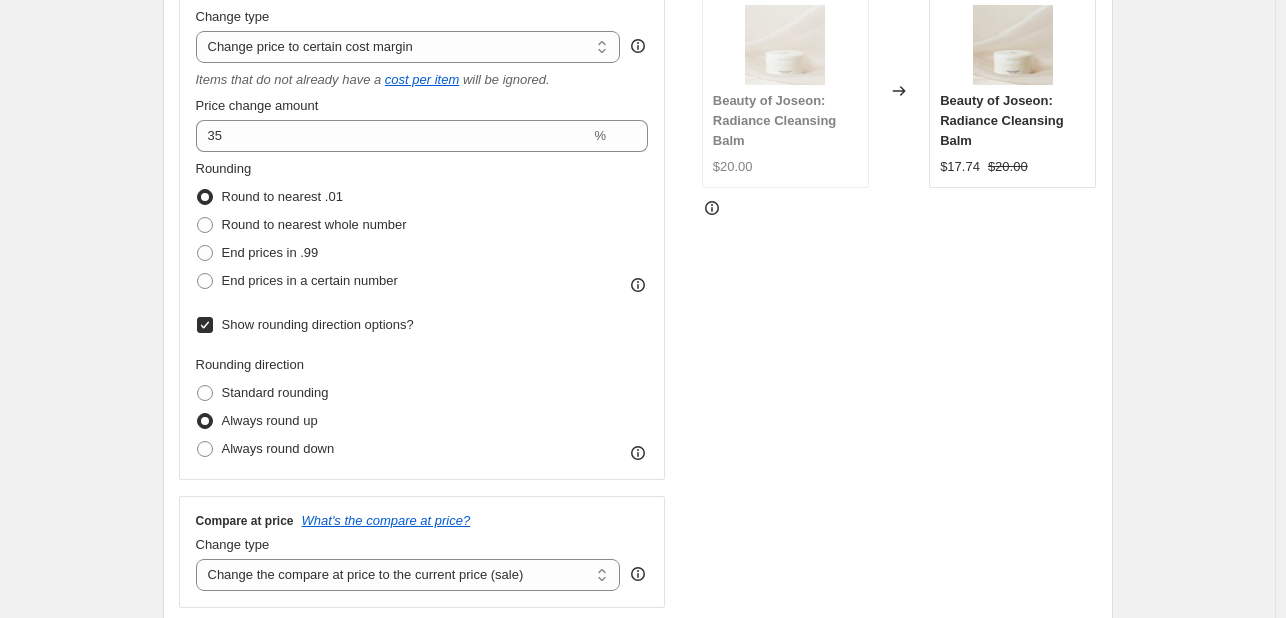 click on "Show rounding direction options?" at bounding box center (318, 324) 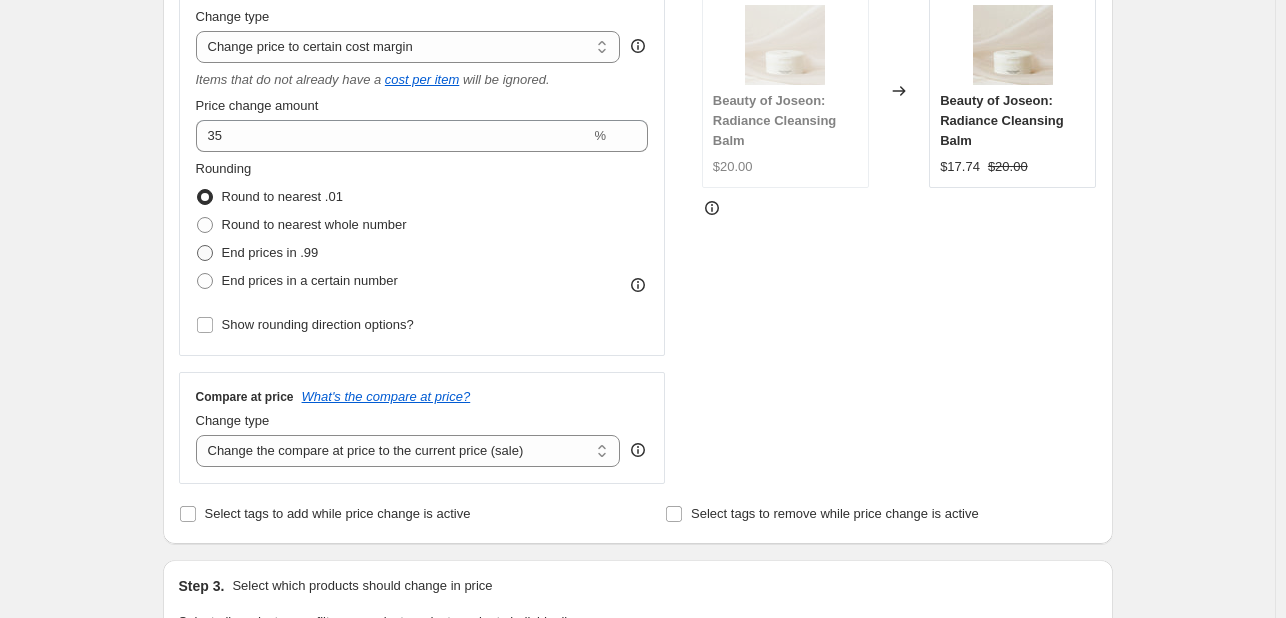 click on "End prices in .99" at bounding box center (270, 252) 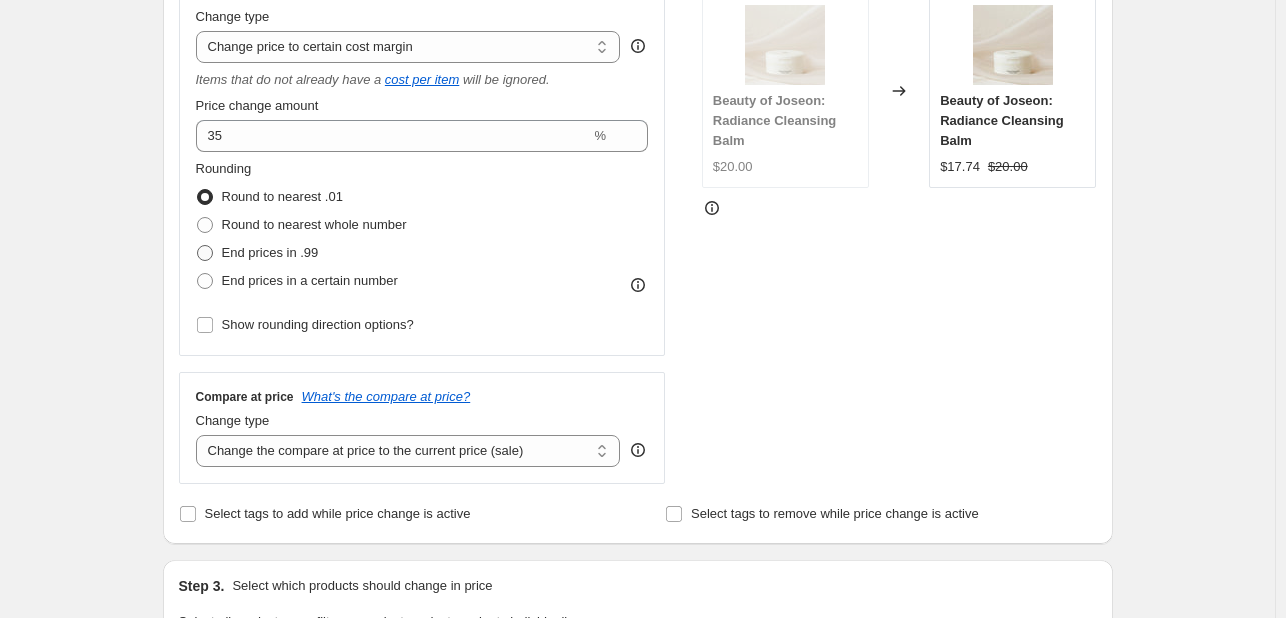 radio on "true" 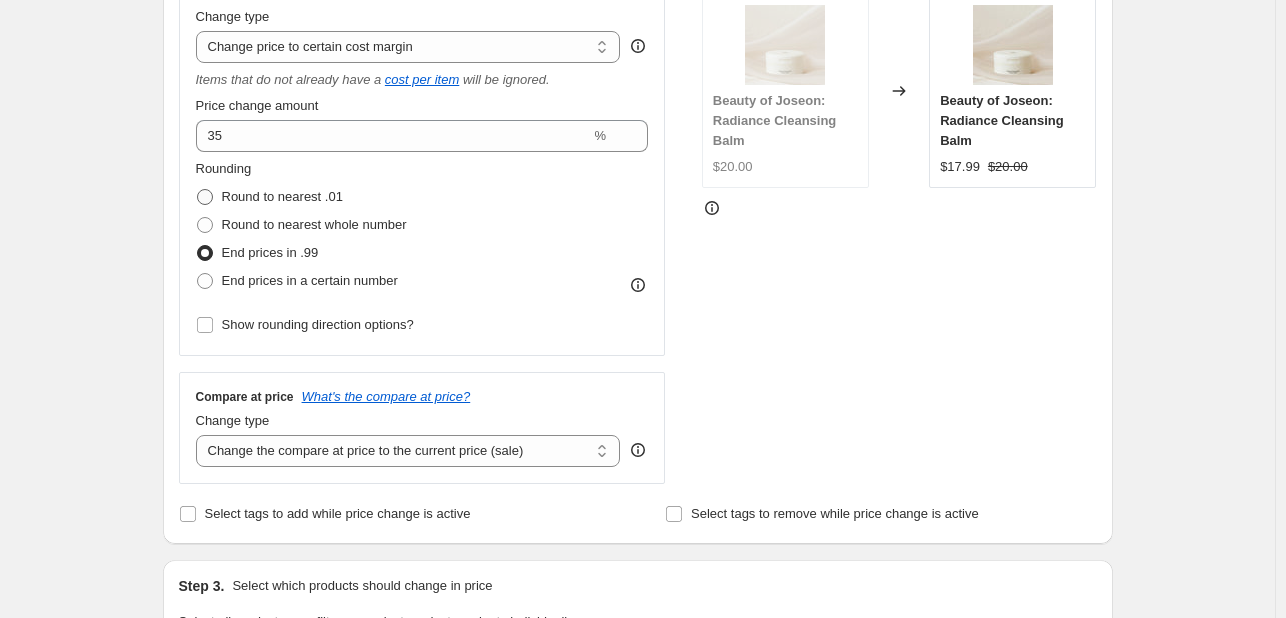click on "Round to nearest .01" at bounding box center (282, 196) 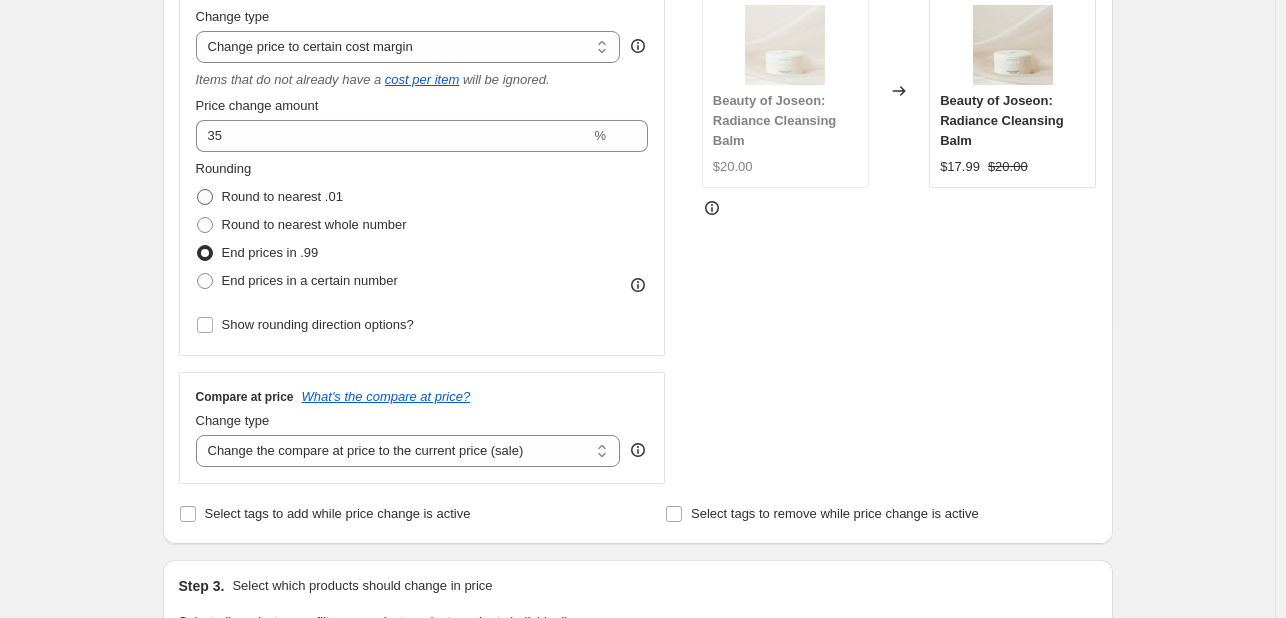 radio on "true" 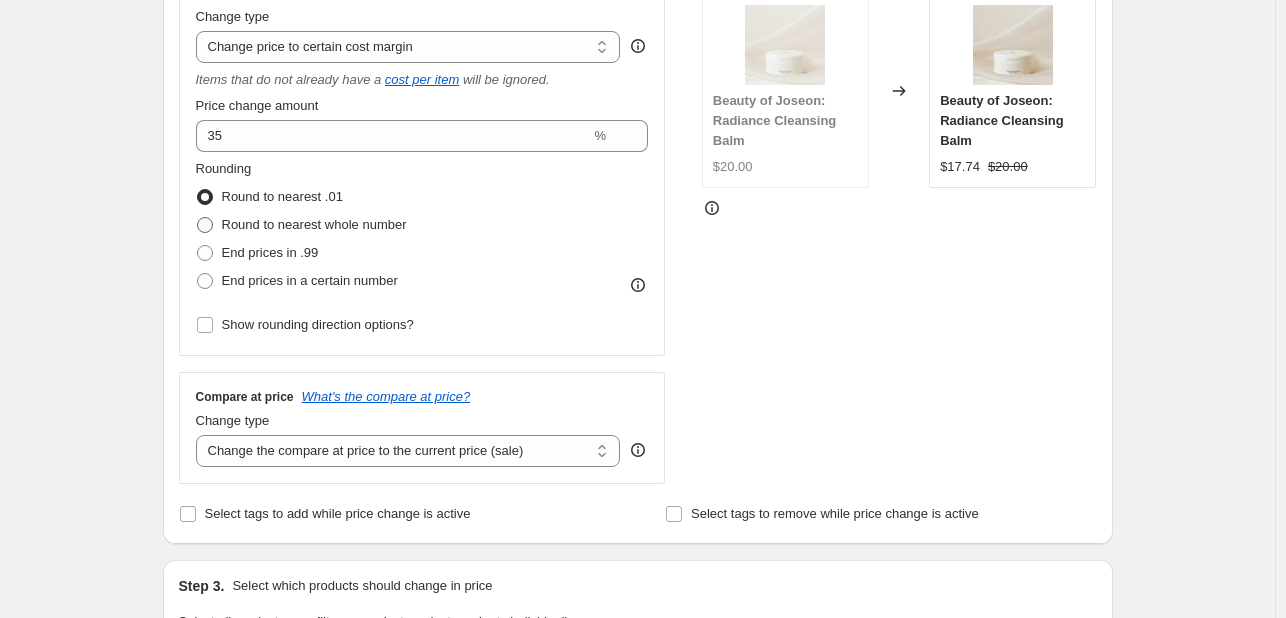 click on "Round to nearest whole number" at bounding box center [301, 225] 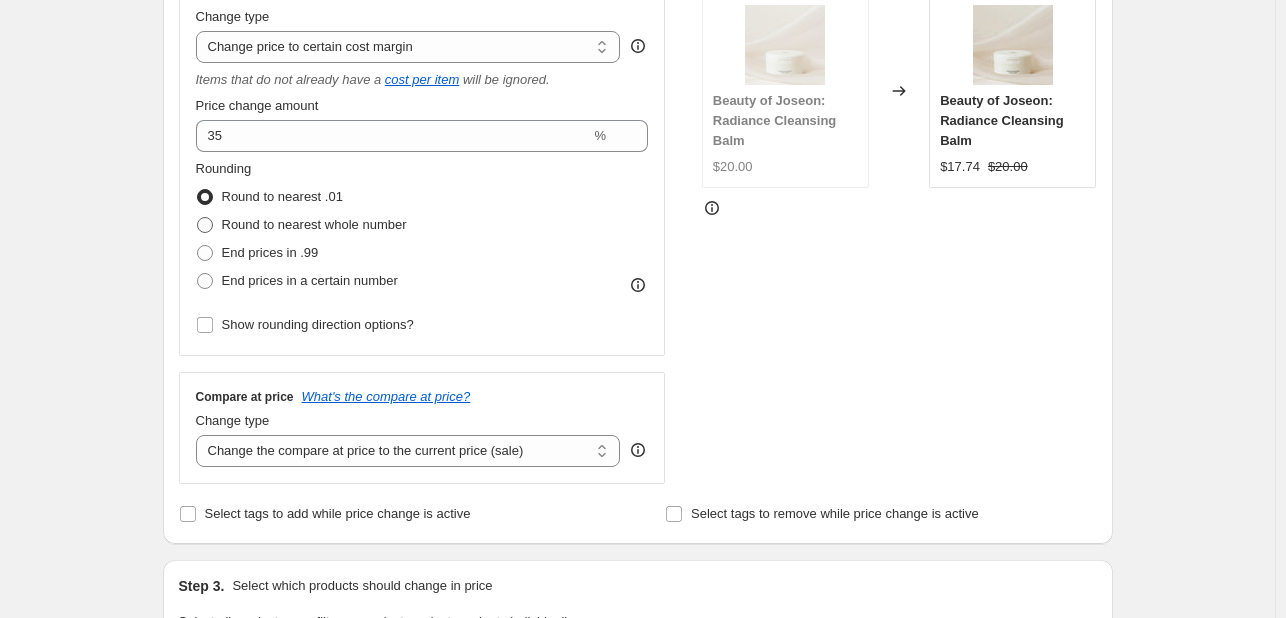 radio on "true" 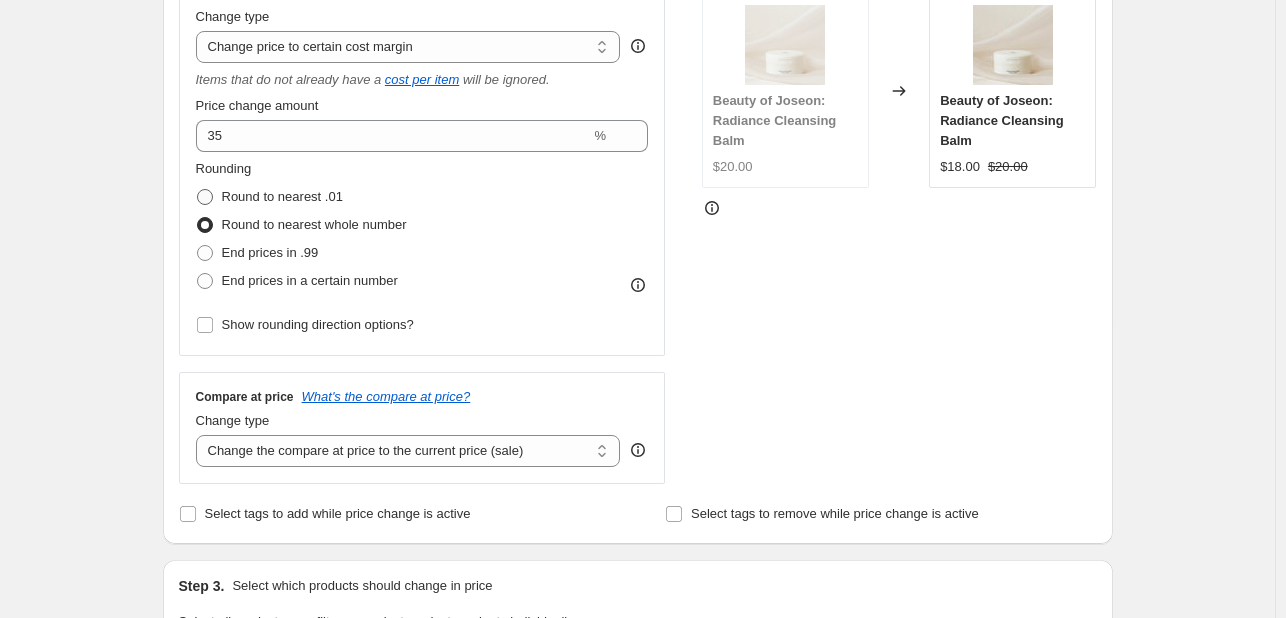 click on "Round to nearest .01" at bounding box center (282, 196) 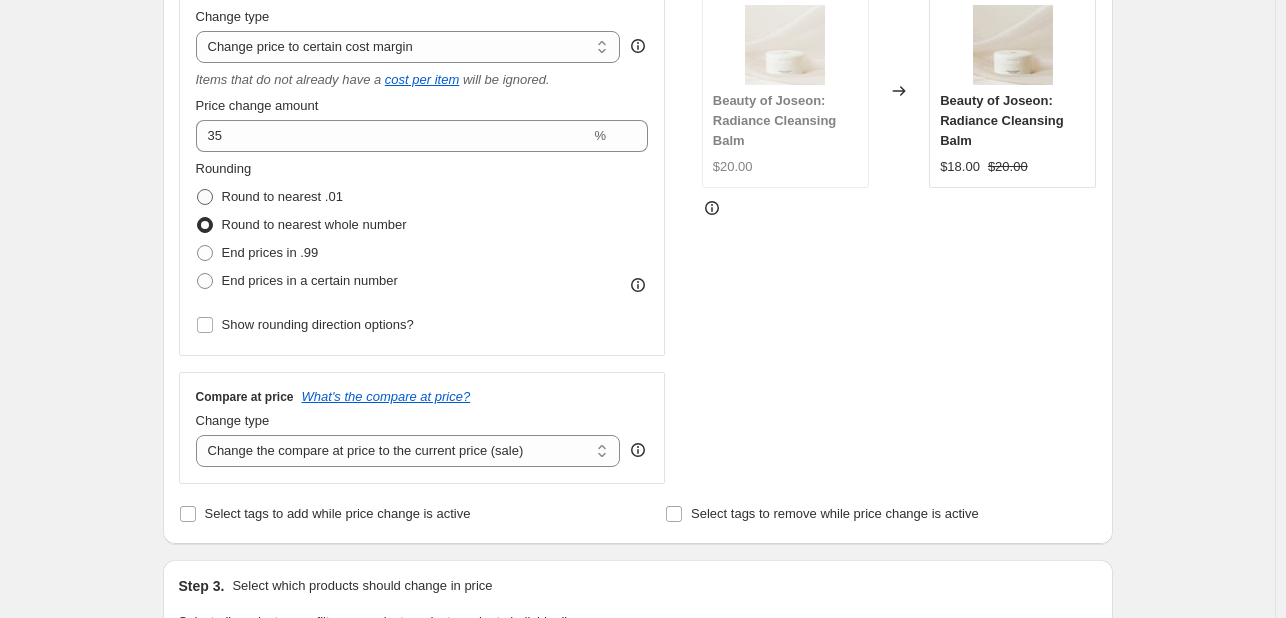 radio on "true" 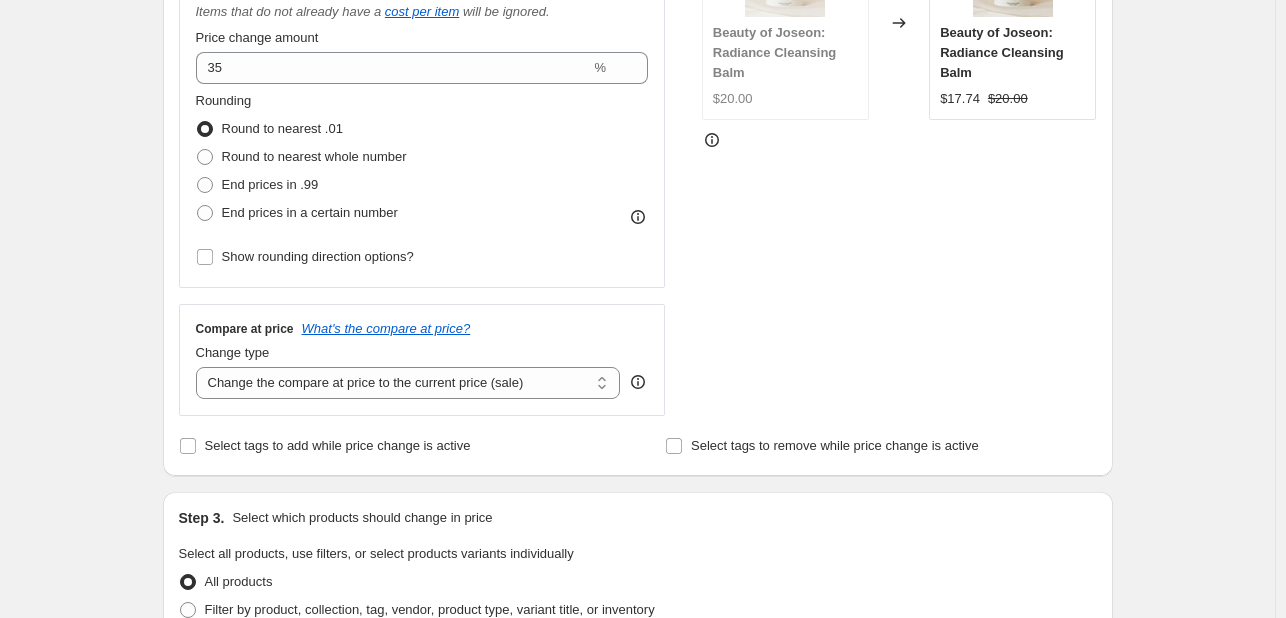 scroll, scrollTop: 500, scrollLeft: 0, axis: vertical 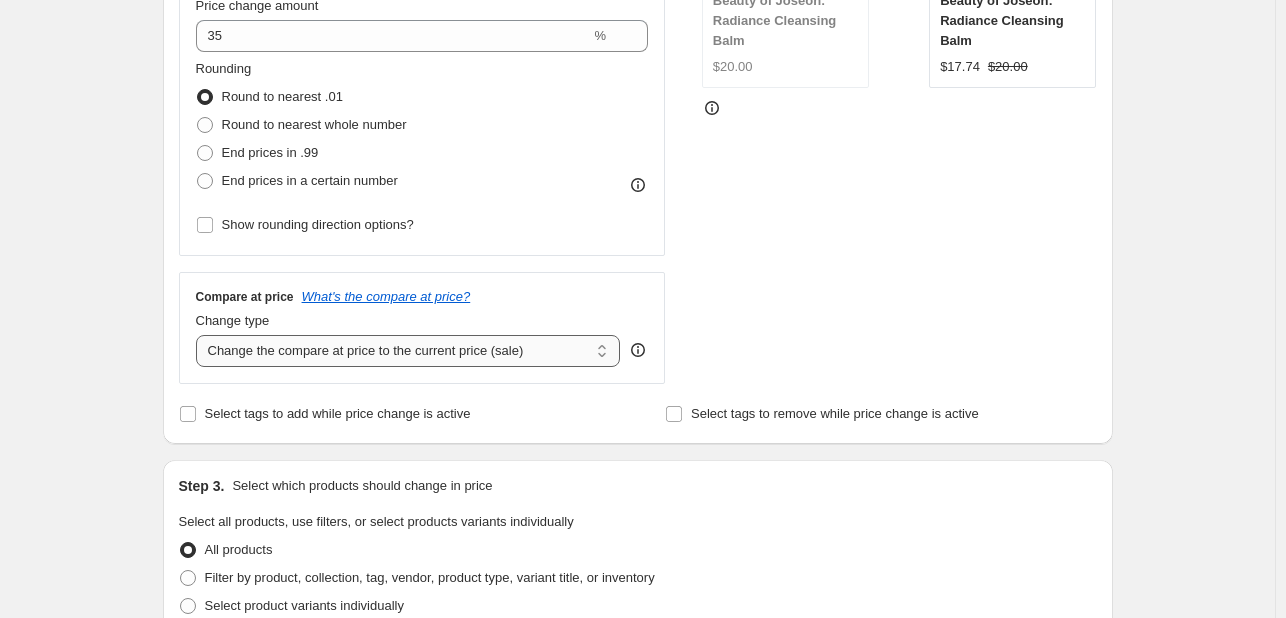 click on "Change the compare at price to the current price (sale) Change the compare at price to a certain amount Change the compare at price by a certain amount Change the compare at price by a certain percentage Change the compare at price by a certain amount relative to the actual price Change the compare at price by a certain percentage relative to the actual price Don't change the compare at price Remove the compare at price" at bounding box center (408, 351) 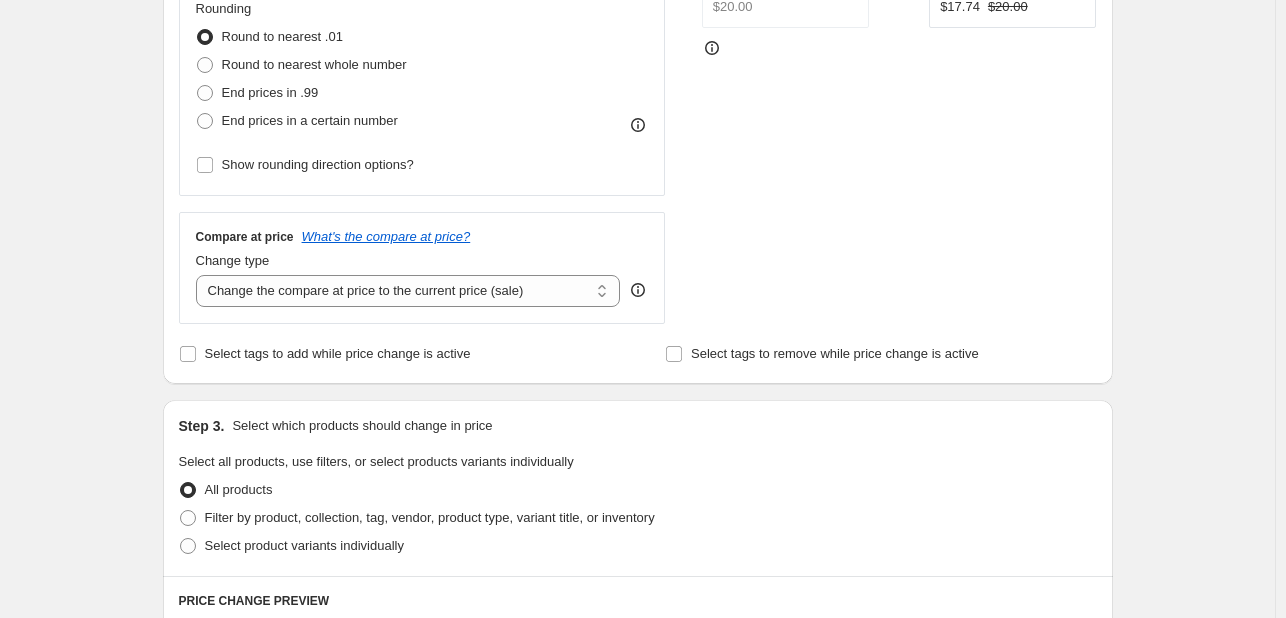 scroll, scrollTop: 600, scrollLeft: 0, axis: vertical 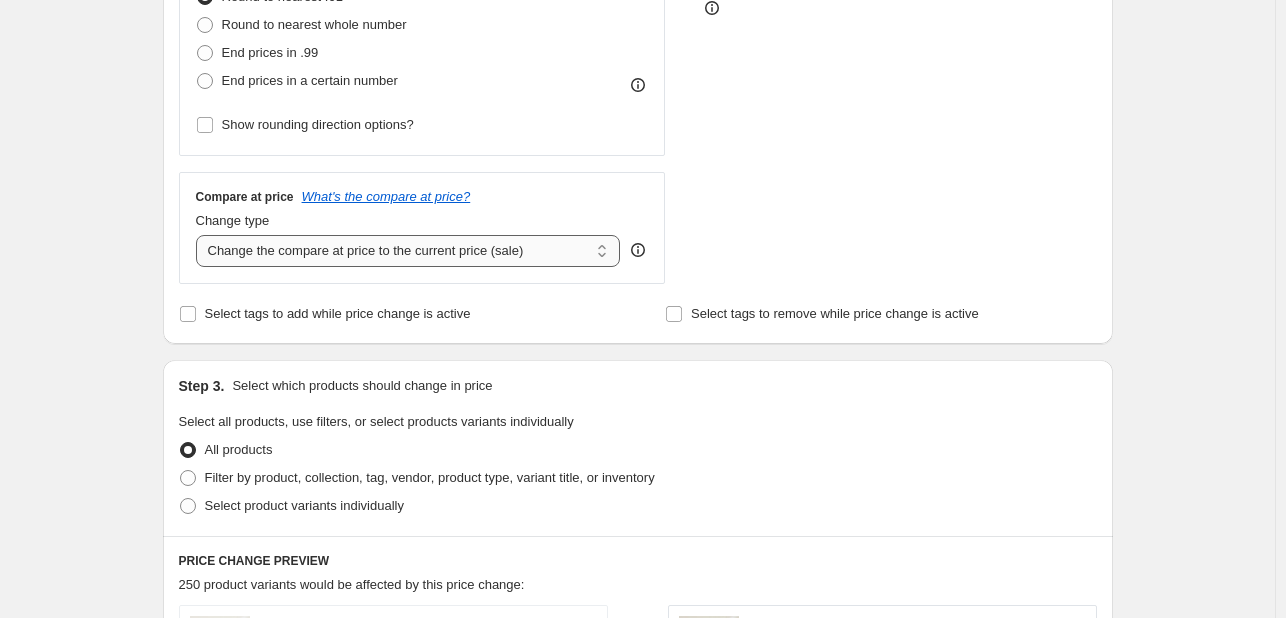 click on "Change the compare at price to the current price (sale) Change the compare at price to a certain amount Change the compare at price by a certain amount Change the compare at price by a certain percentage Change the compare at price by a certain amount relative to the actual price Change the compare at price by a certain percentage relative to the actual price Don't change the compare at price Remove the compare at price" at bounding box center (408, 251) 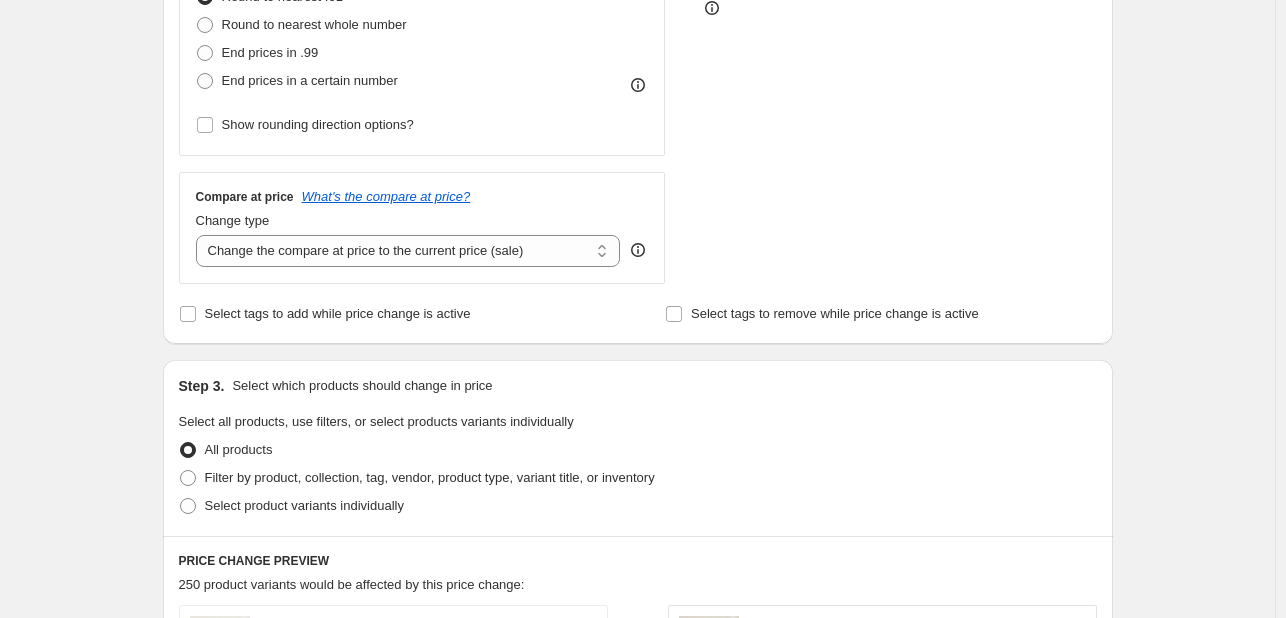 click on "STOREFRONT EXAMPLE Beauty of Joseon: Radiance Cleansing Balm $20.00 Changed to Beauty of Joseon: Radiance Cleansing Balm $17.74 $20.00" at bounding box center (899, 26) 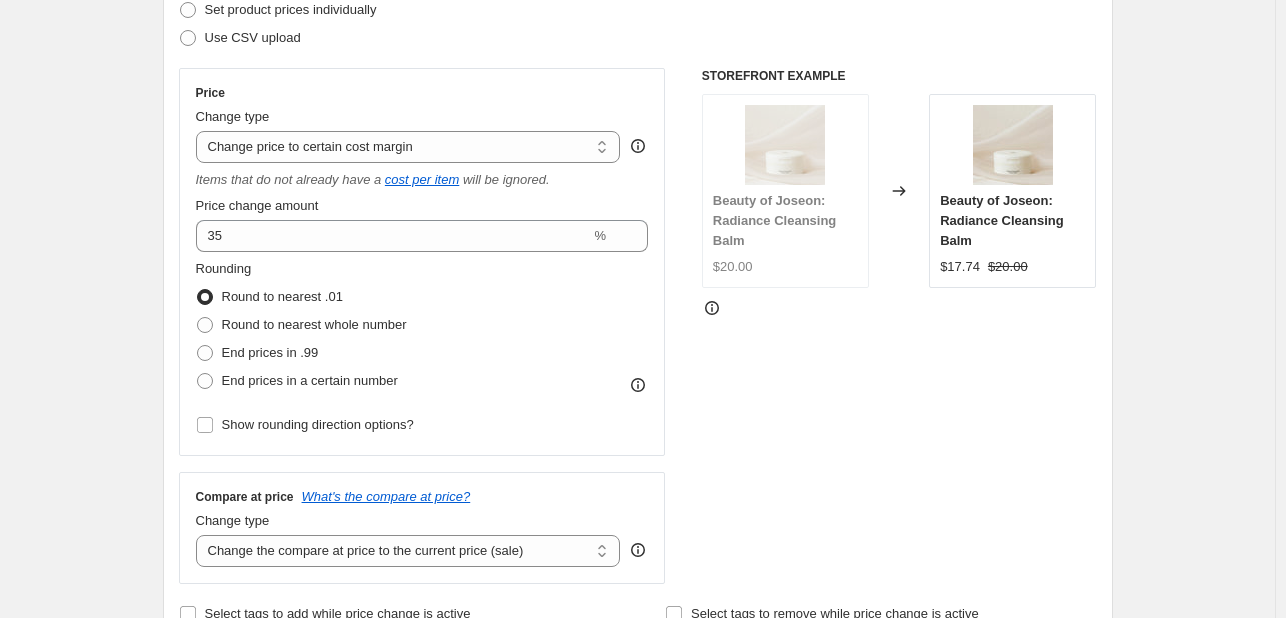 scroll, scrollTop: 400, scrollLeft: 0, axis: vertical 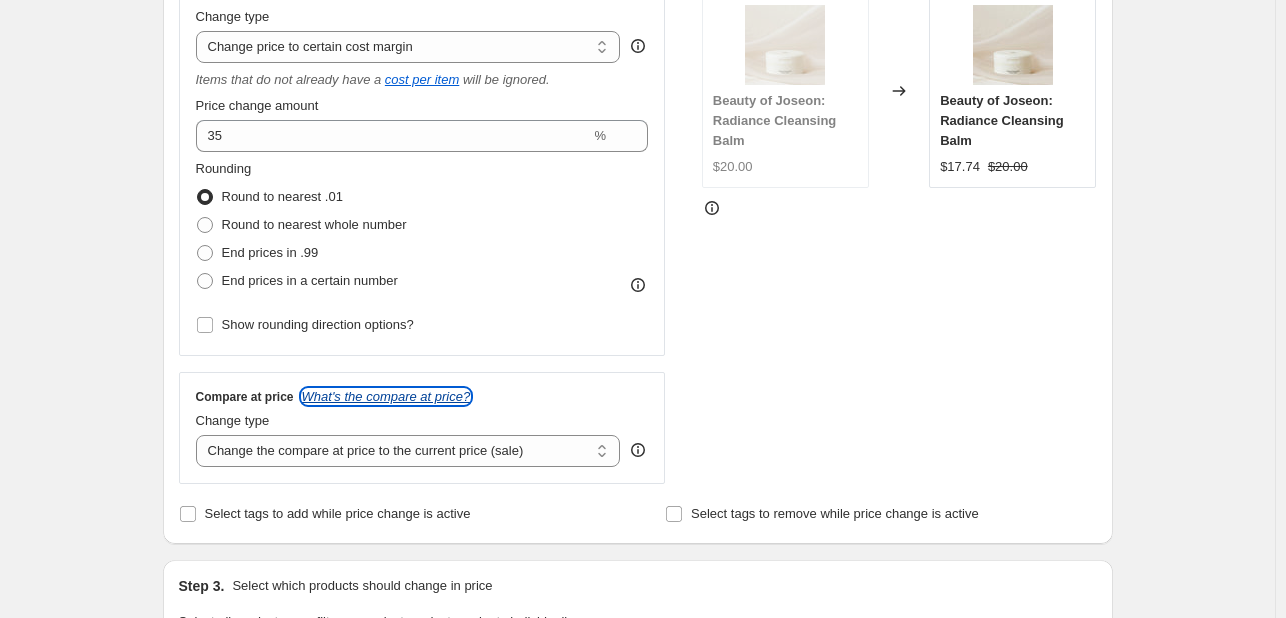 click on "What's the compare at price?" at bounding box center (386, 396) 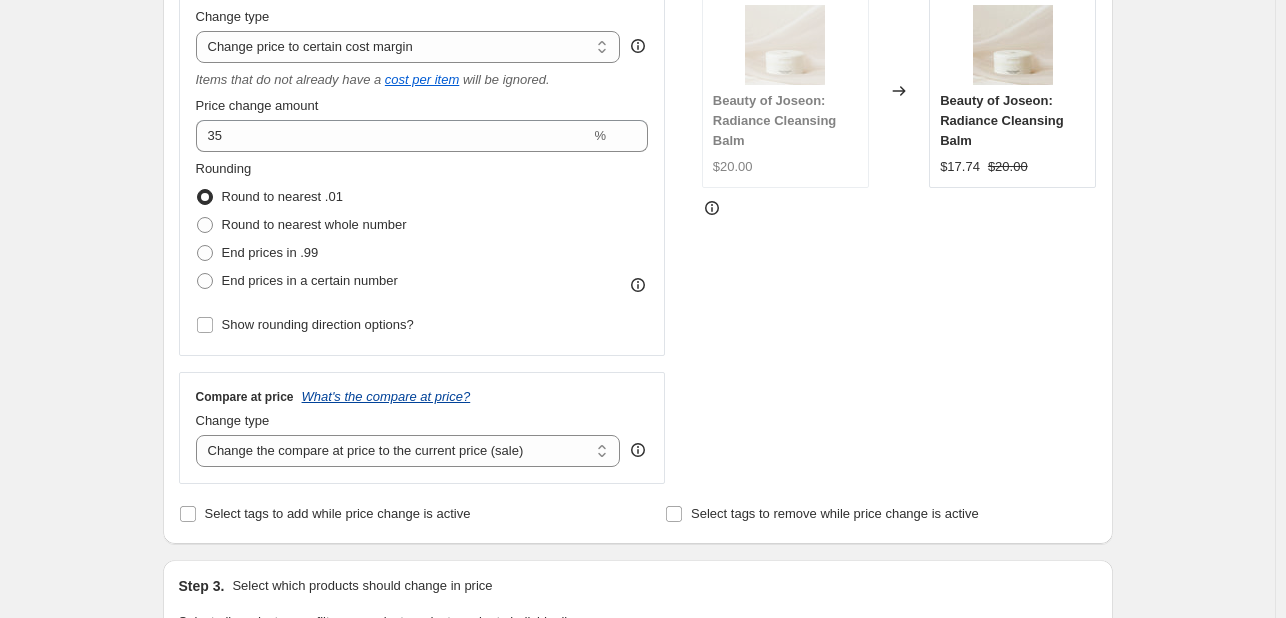 scroll, scrollTop: 0, scrollLeft: 0, axis: both 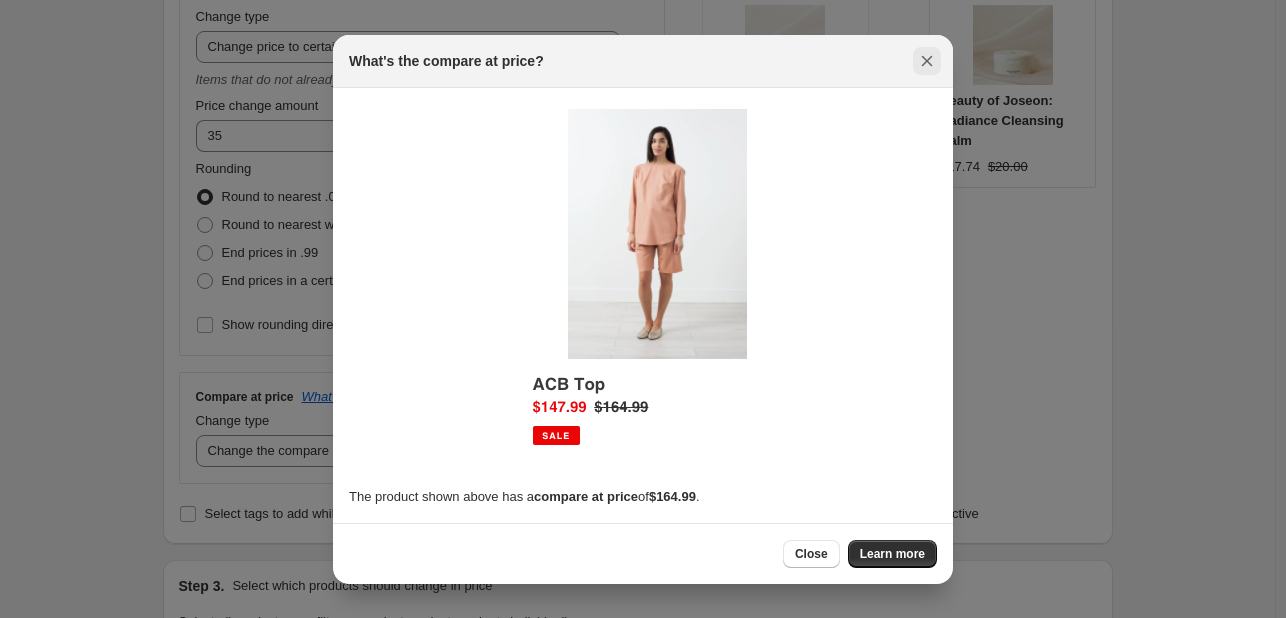 click 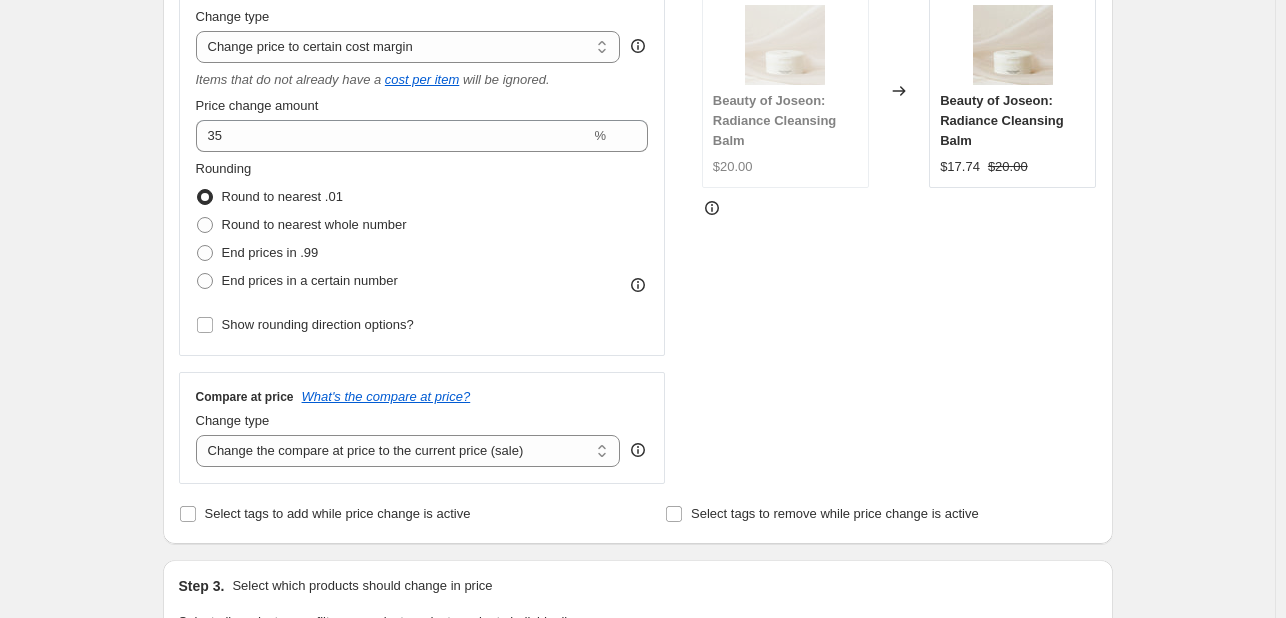 scroll, scrollTop: 500, scrollLeft: 0, axis: vertical 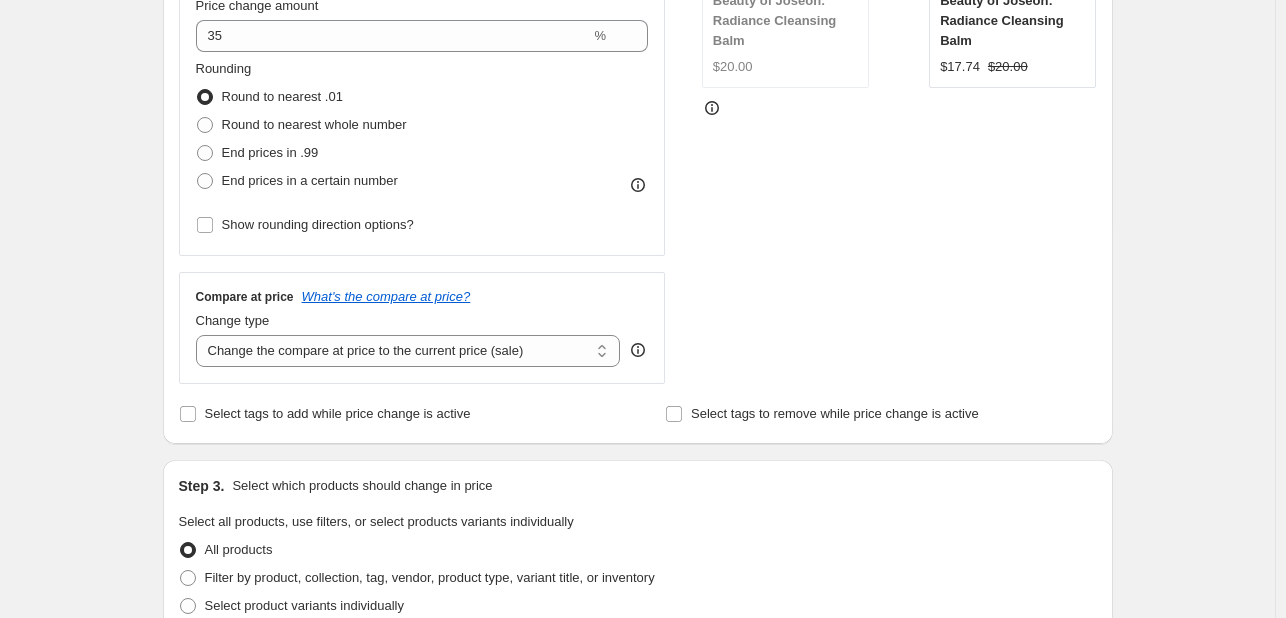 click 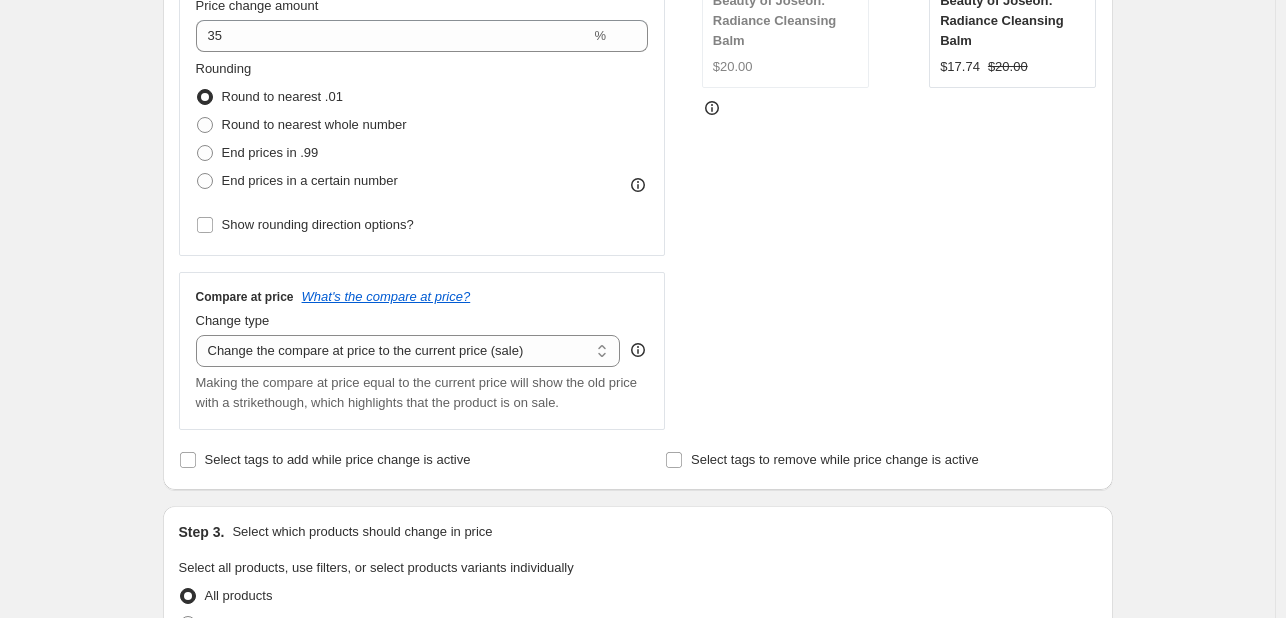 click 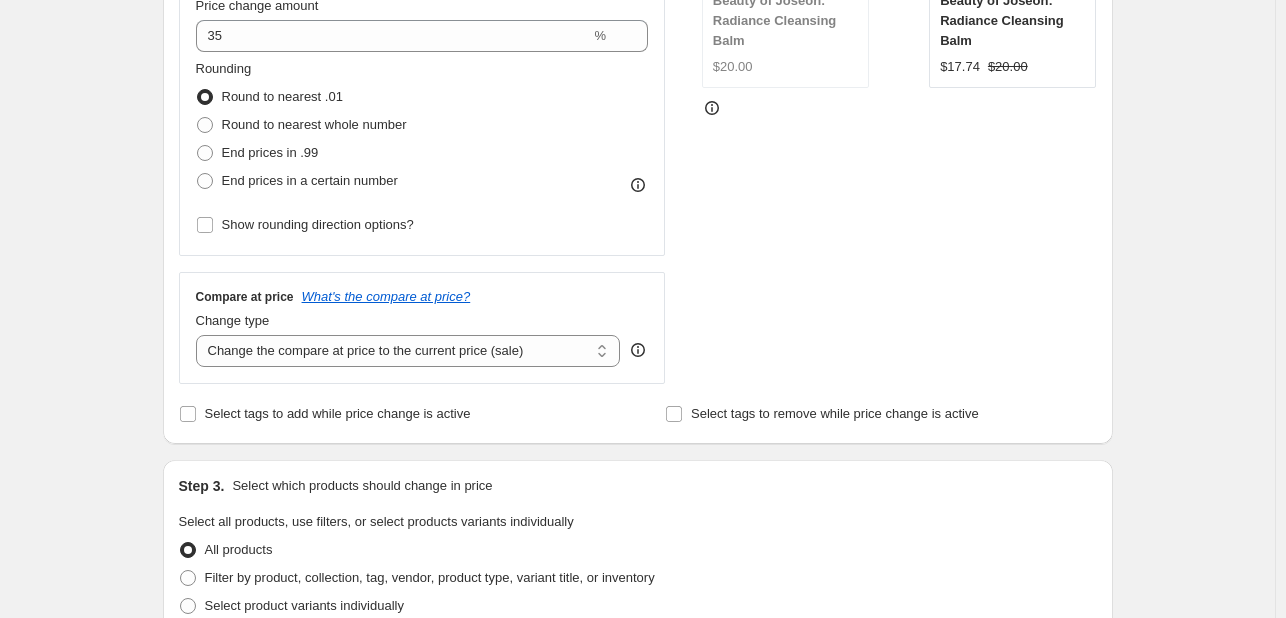 click 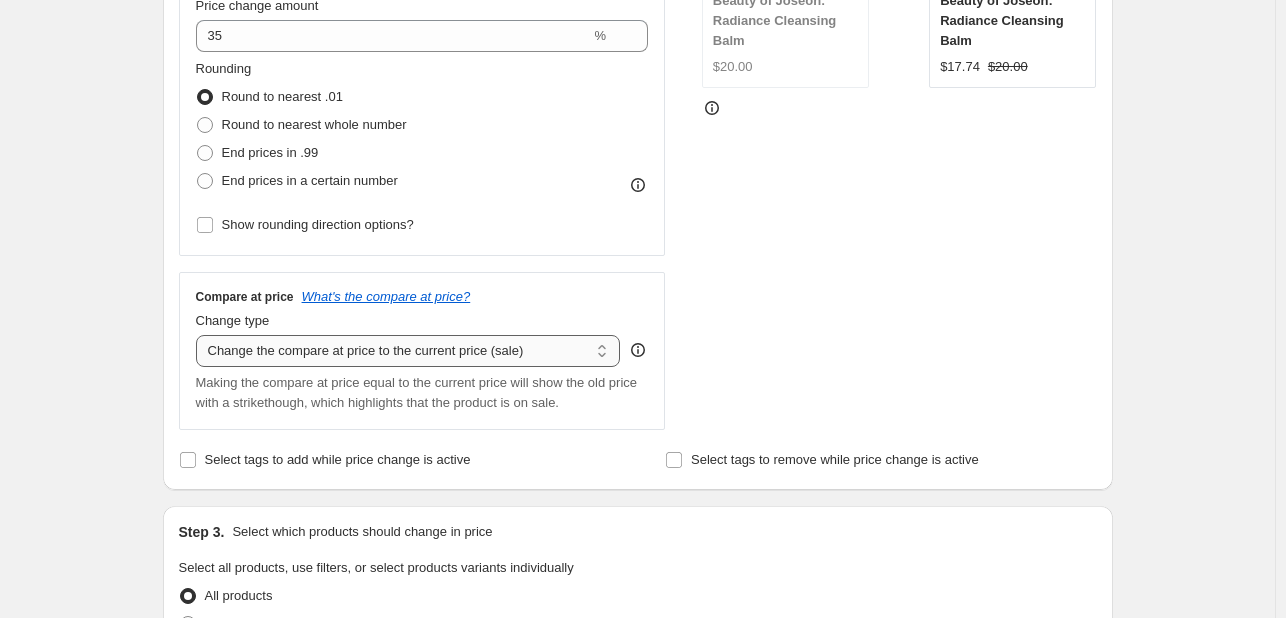 click on "Change the compare at price to the current price (sale) Change the compare at price to a certain amount Change the compare at price by a certain amount Change the compare at price by a certain percentage Change the compare at price by a certain amount relative to the actual price Change the compare at price by a certain percentage relative to the actual price Don't change the compare at price Remove the compare at price" at bounding box center [408, 351] 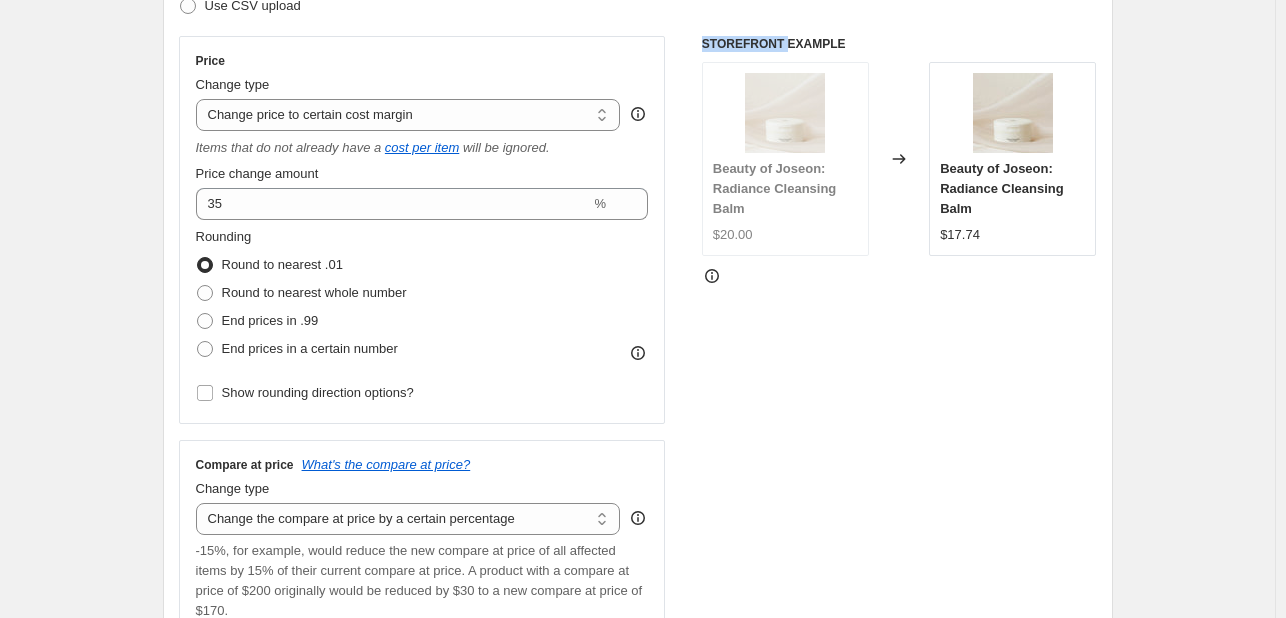 scroll, scrollTop: 300, scrollLeft: 0, axis: vertical 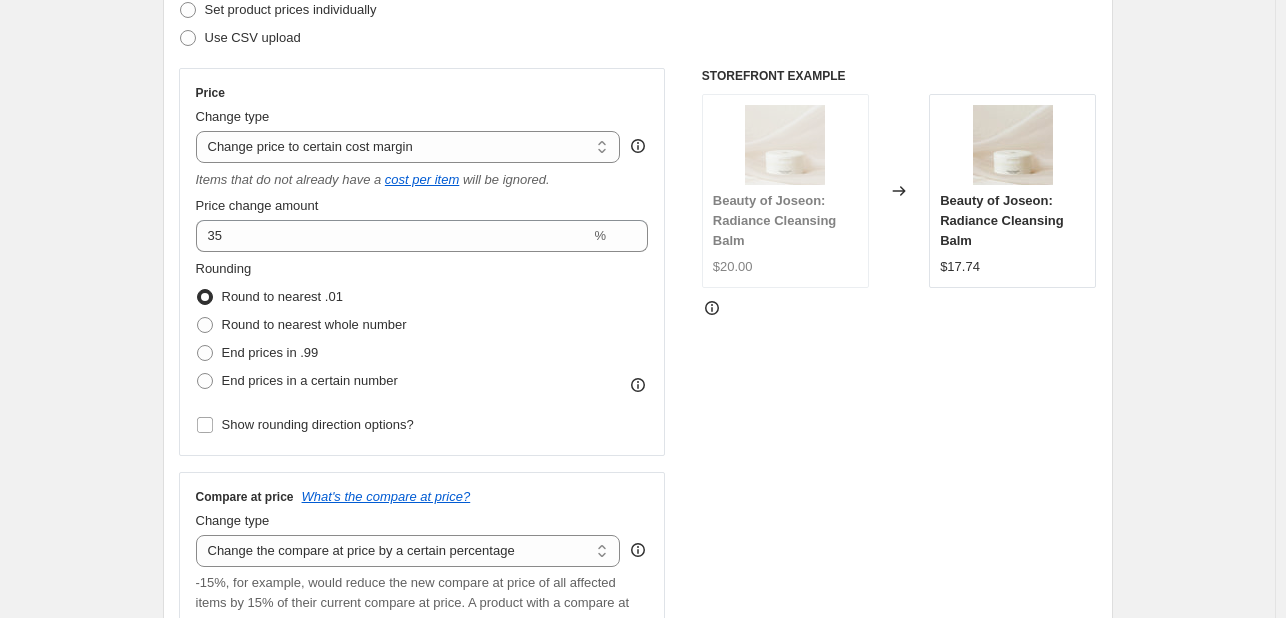 click on "STOREFRONT EXAMPLE Beauty of Joseon: Radiance Cleansing Balm $20.00 Changed to Beauty of Joseon: Radiance Cleansing Balm $17.74" at bounding box center (899, 517) 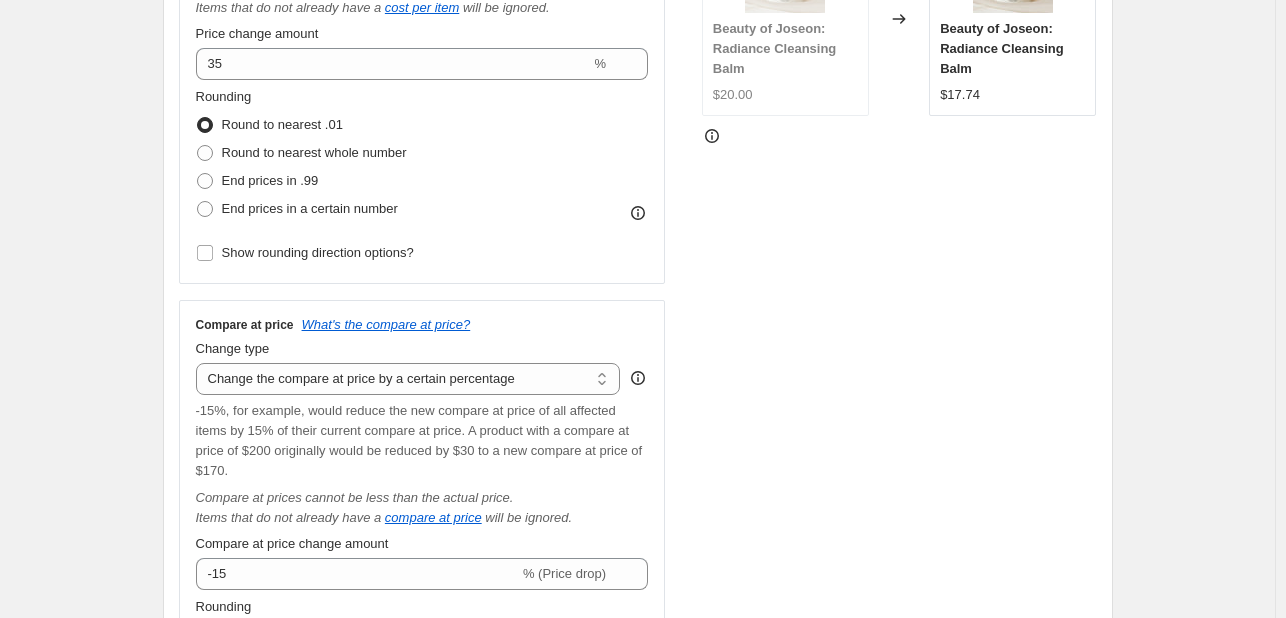 scroll, scrollTop: 500, scrollLeft: 0, axis: vertical 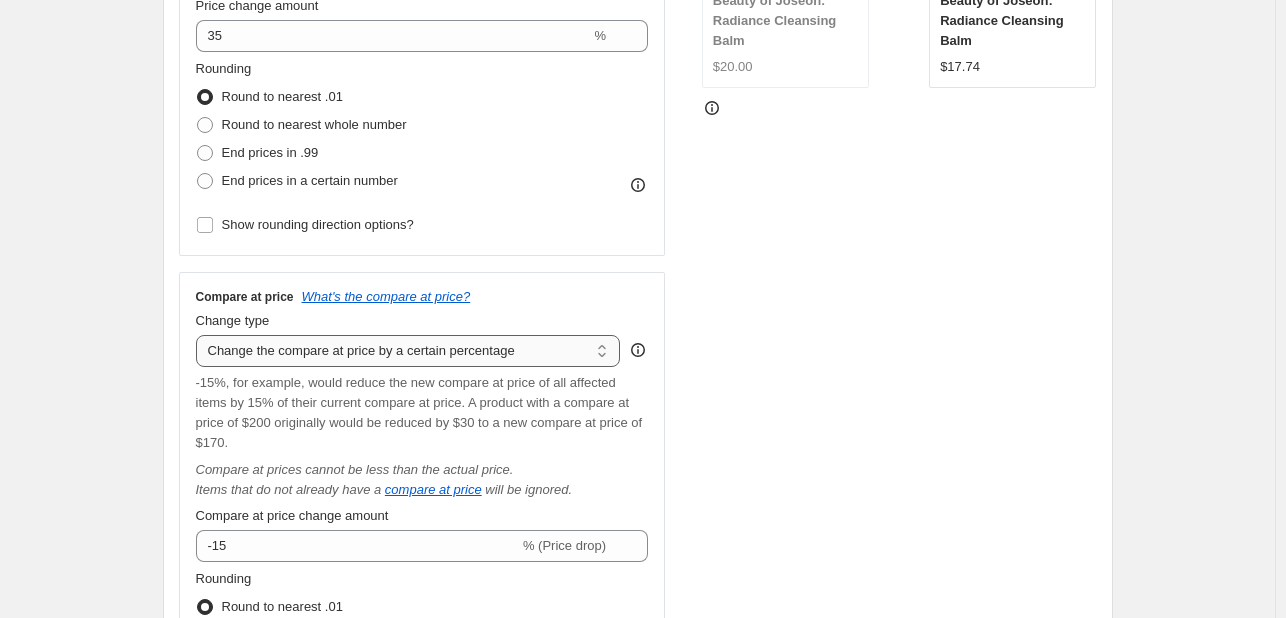 click on "Change the compare at price to the current price (sale) Change the compare at price to a certain amount Change the compare at price by a certain amount Change the compare at price by a certain percentage Change the compare at price by a certain amount relative to the actual price Change the compare at price by a certain percentage relative to the actual price Don't change the compare at price Remove the compare at price" at bounding box center [408, 351] 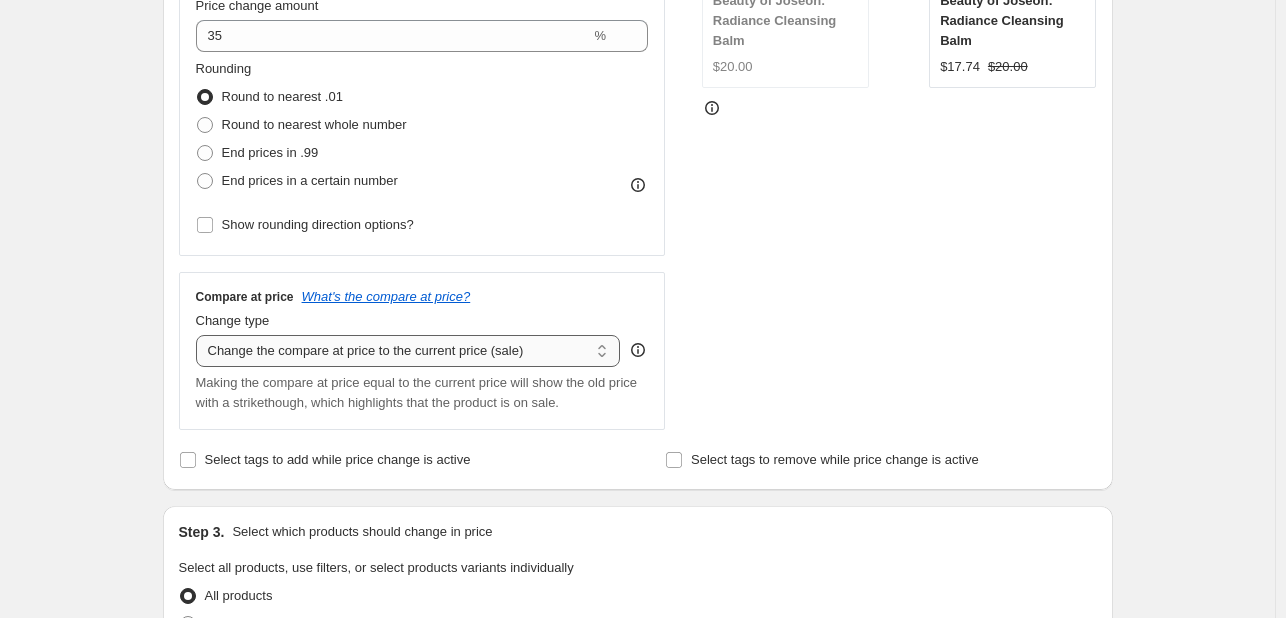 click on "Change the compare at price to the current price (sale) Change the compare at price to a certain amount Change the compare at price by a certain amount Change the compare at price by a certain percentage Change the compare at price by a certain amount relative to the actual price Change the compare at price by a certain percentage relative to the actual price Don't change the compare at price Remove the compare at price" at bounding box center [408, 351] 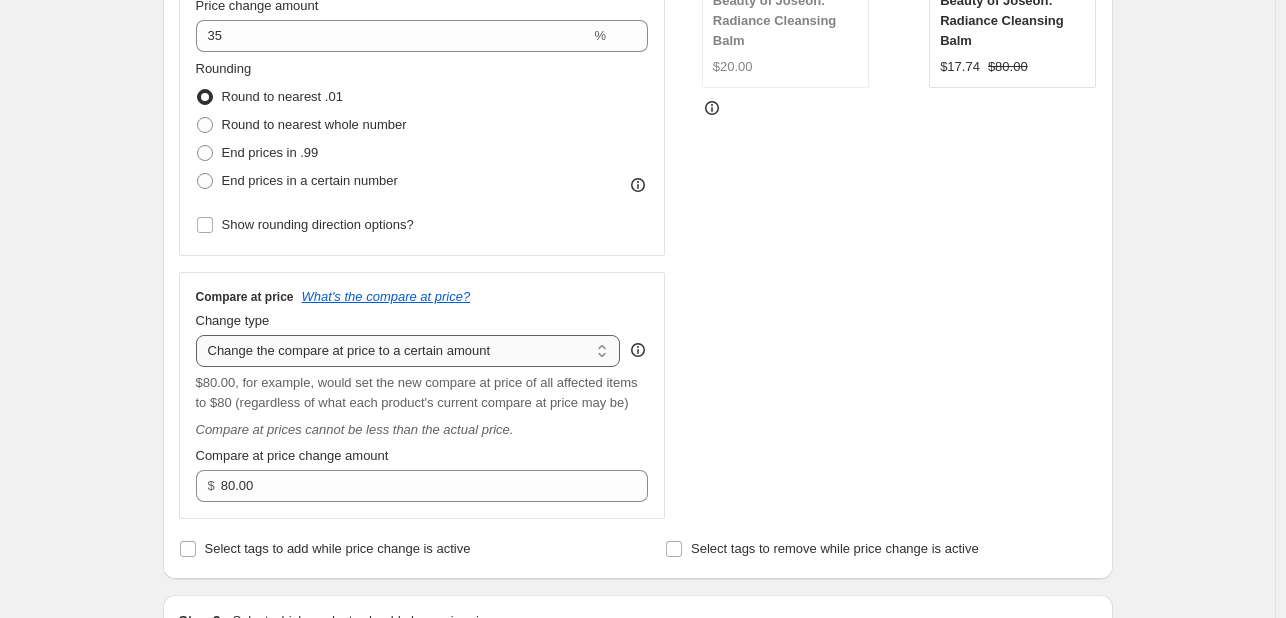 click on "Change the compare at price to the current price (sale) Change the compare at price to a certain amount Change the compare at price by a certain amount Change the compare at price by a certain percentage Change the compare at price by a certain amount relative to the actual price Change the compare at price by a certain percentage relative to the actual price Don't change the compare at price Remove the compare at price" at bounding box center (408, 351) 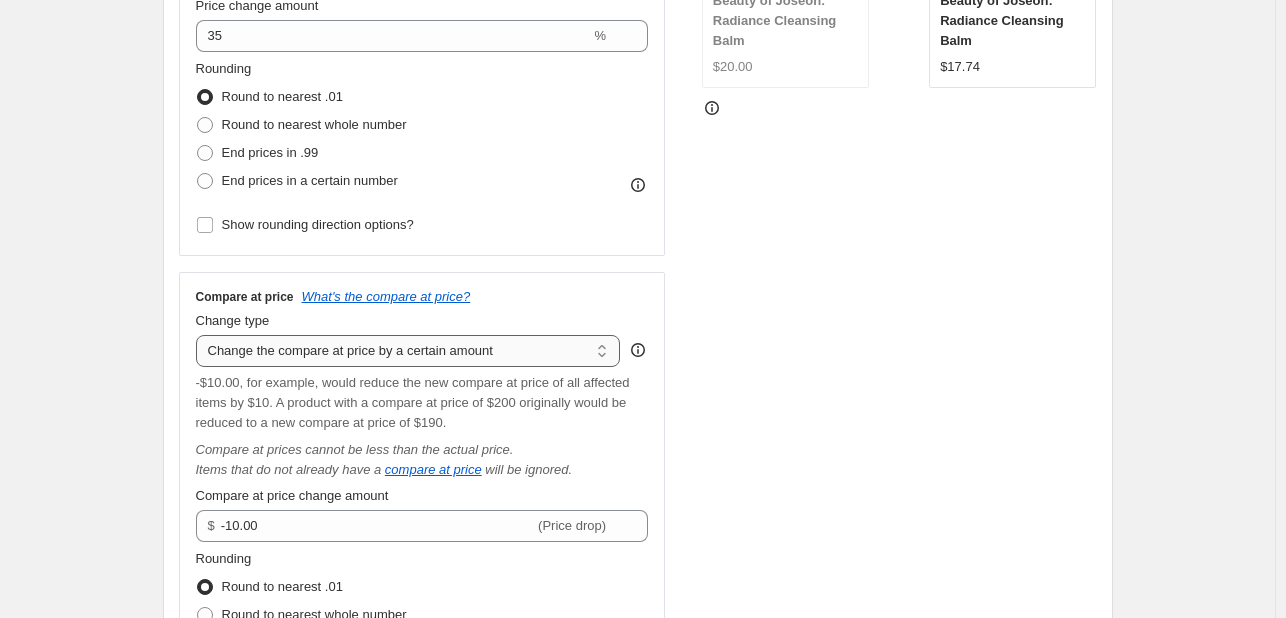 click on "Change the compare at price to the current price (sale) Change the compare at price to a certain amount Change the compare at price by a certain amount Change the compare at price by a certain percentage Change the compare at price by a certain amount relative to the actual price Change the compare at price by a certain percentage relative to the actual price Don't change the compare at price Remove the compare at price" at bounding box center [408, 351] 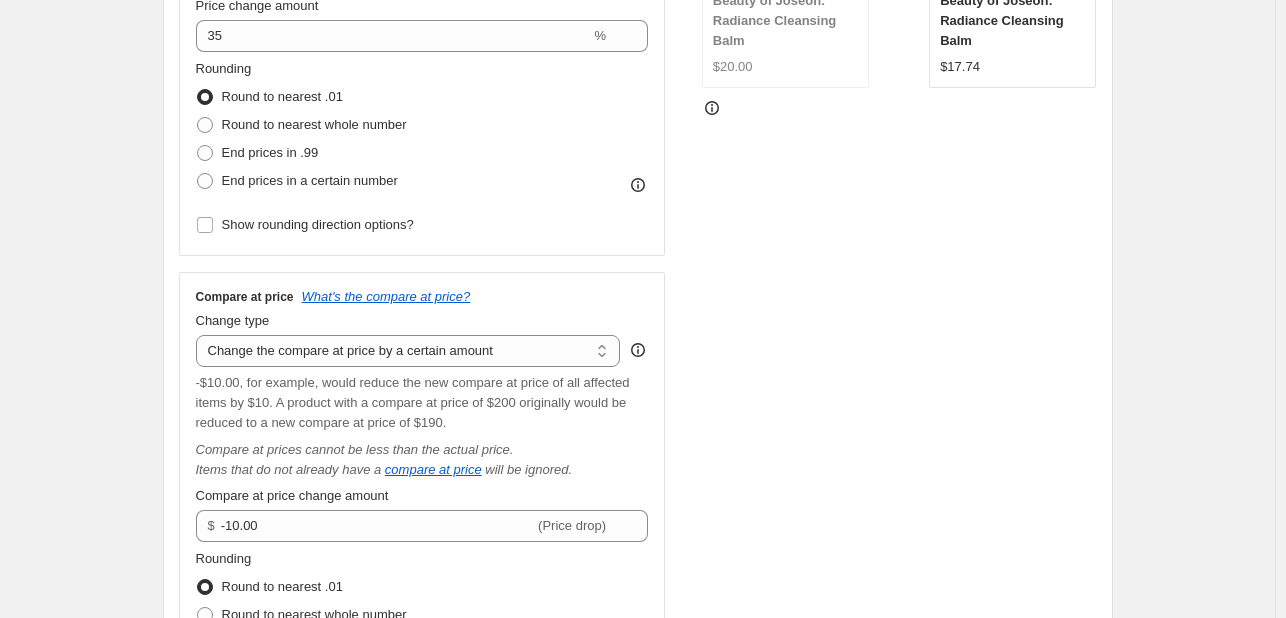 type on "-15" 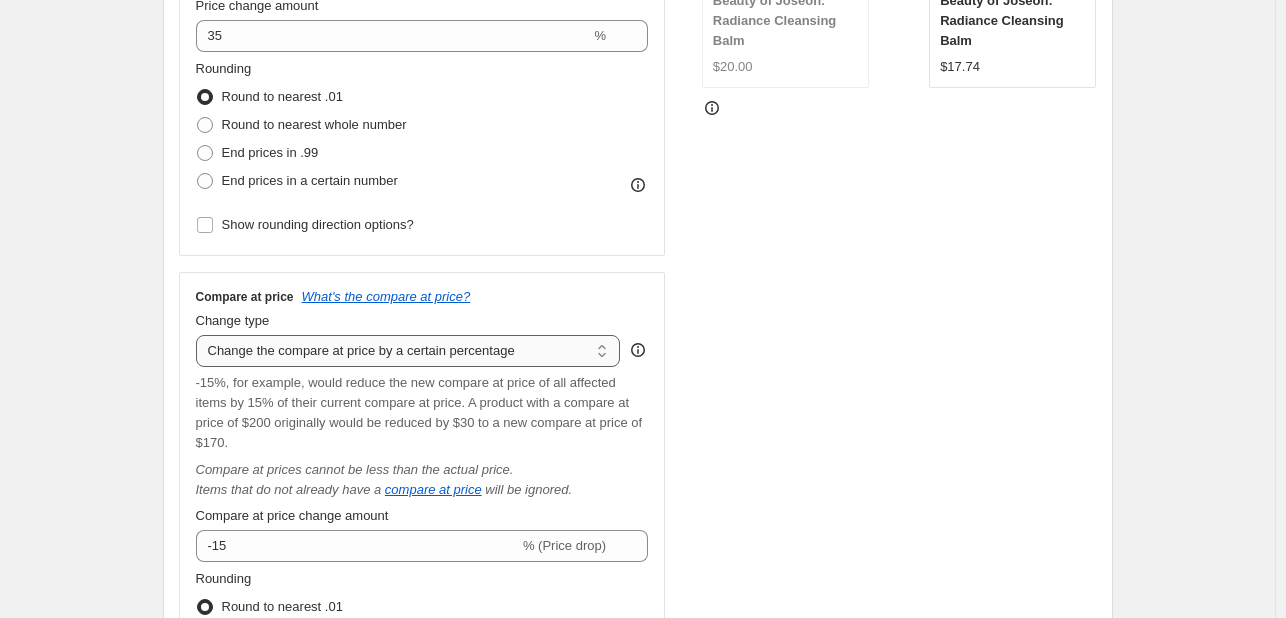 click on "Change the compare at price to the current price (sale) Change the compare at price to a certain amount Change the compare at price by a certain amount Change the compare at price by a certain percentage Change the compare at price by a certain amount relative to the actual price Change the compare at price by a certain percentage relative to the actual price Don't change the compare at price Remove the compare at price" at bounding box center (408, 351) 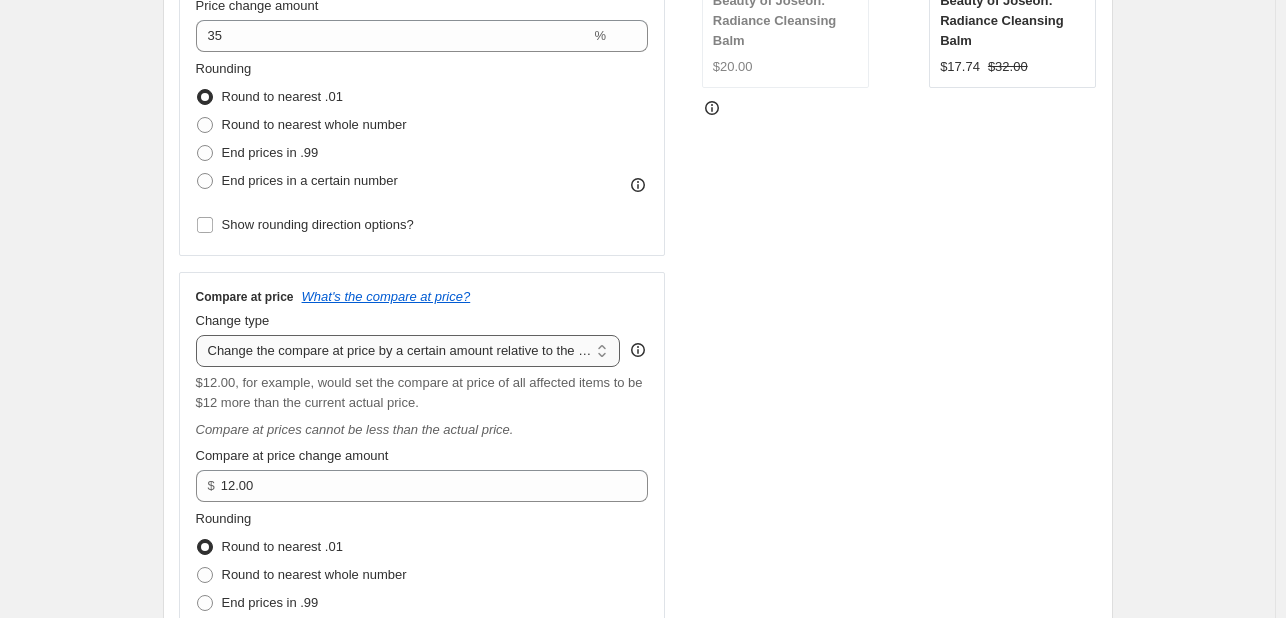 click on "Change the compare at price to the current price (sale) Change the compare at price to a certain amount Change the compare at price by a certain amount Change the compare at price by a certain percentage Change the compare at price by a certain amount relative to the actual price Change the compare at price by a certain percentage relative to the actual price Don't change the compare at price Remove the compare at price" at bounding box center [408, 351] 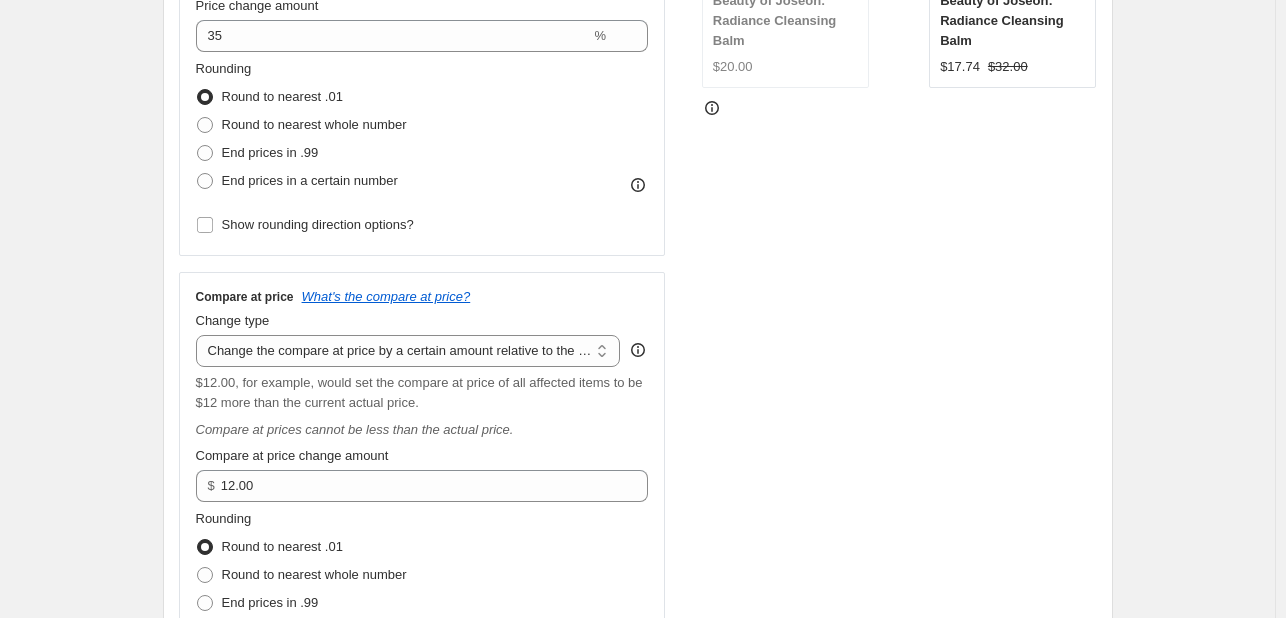 type on "20" 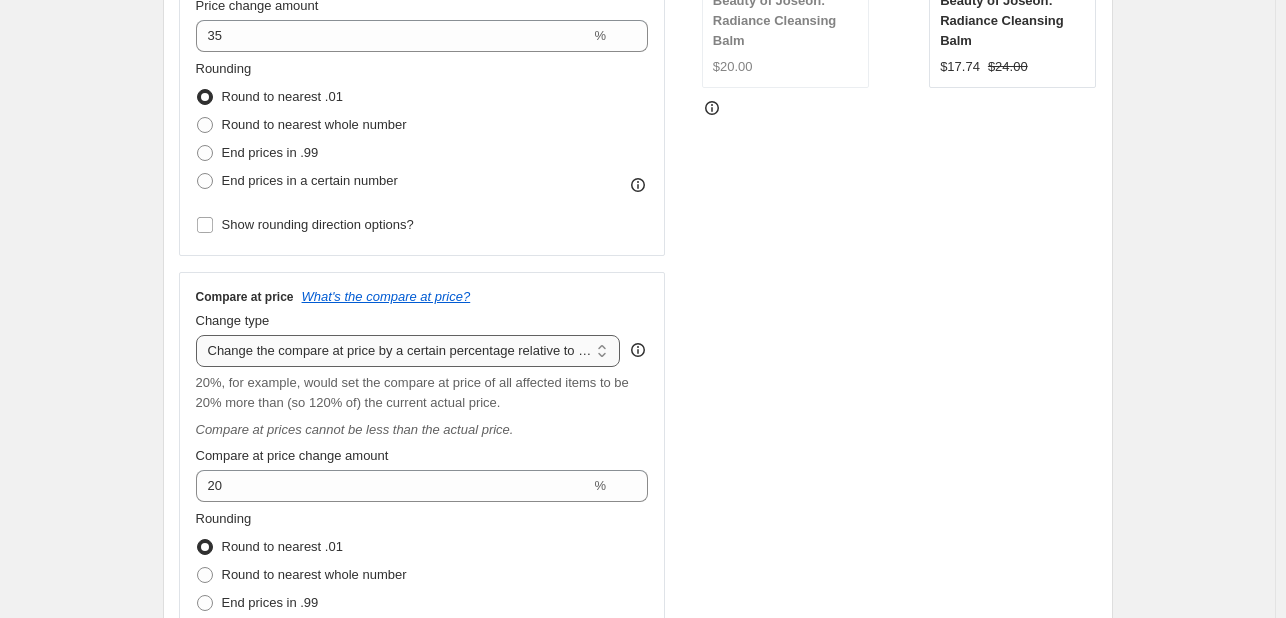 click on "Change the compare at price to the current price (sale) Change the compare at price to a certain amount Change the compare at price by a certain amount Change the compare at price by a certain percentage Change the compare at price by a certain amount relative to the actual price Change the compare at price by a certain percentage relative to the actual price Don't change the compare at price Remove the compare at price" at bounding box center [408, 351] 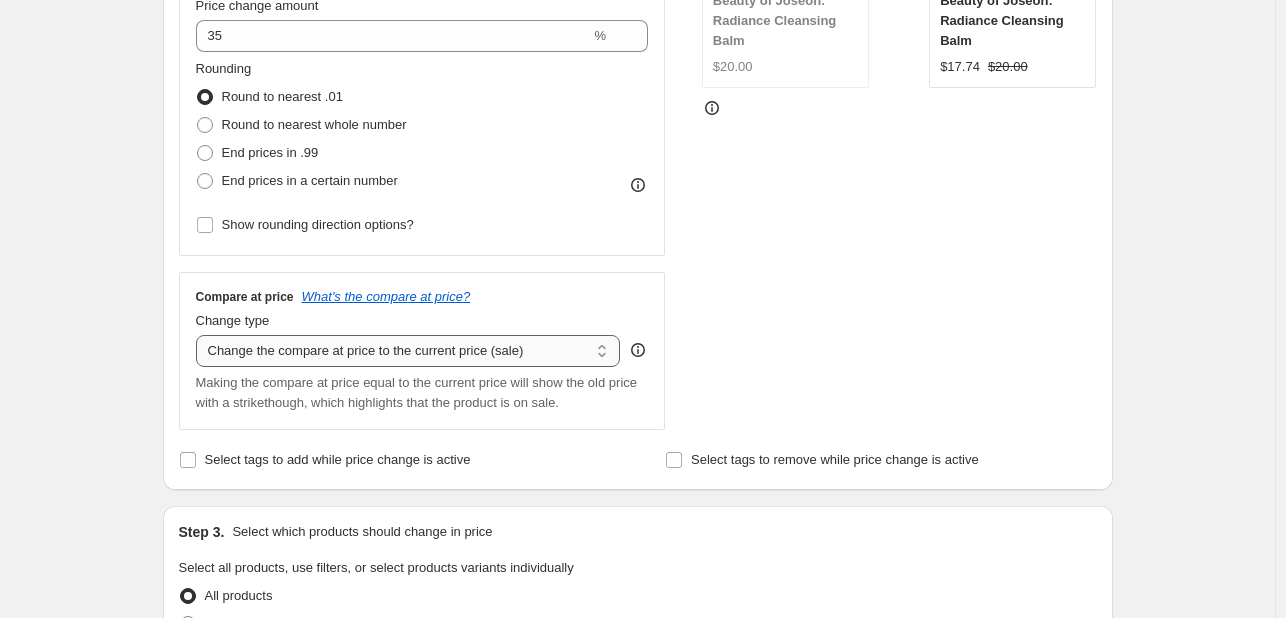 click on "Change the compare at price to the current price (sale) Change the compare at price to a certain amount Change the compare at price by a certain amount Change the compare at price by a certain percentage Change the compare at price by a certain amount relative to the actual price Change the compare at price by a certain percentage relative to the actual price Don't change the compare at price Remove the compare at price" at bounding box center [408, 351] 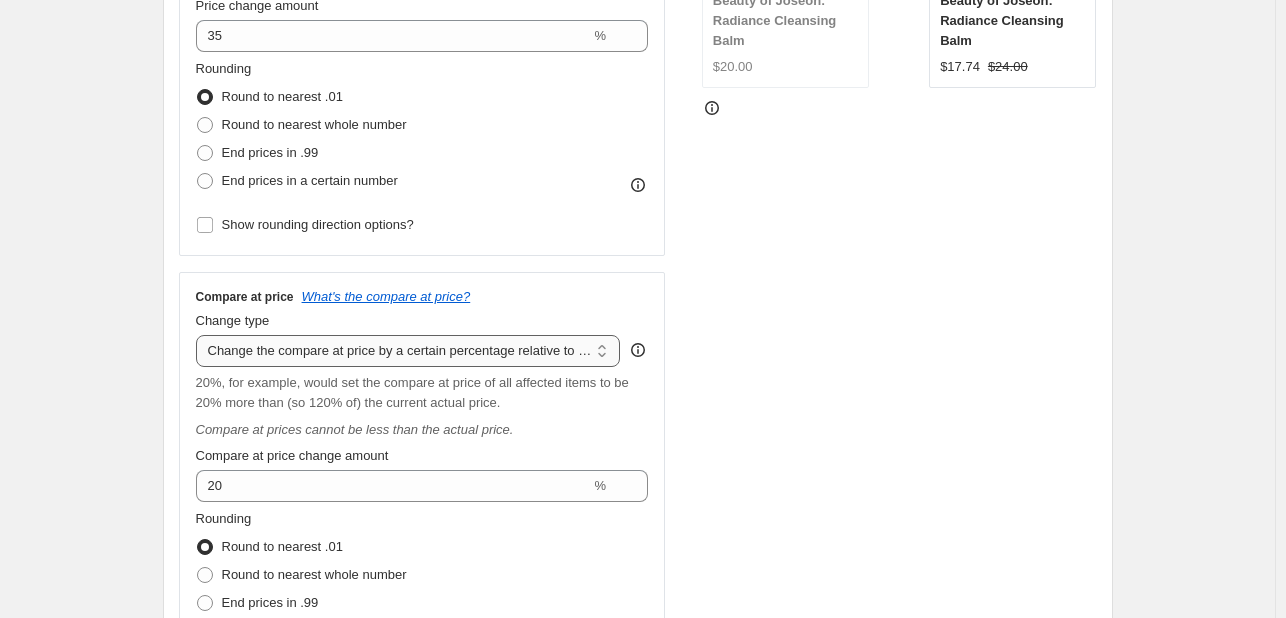 click on "Change the compare at price to the current price (sale) Change the compare at price to a certain amount Change the compare at price by a certain amount Change the compare at price by a certain percentage Change the compare at price by a certain amount relative to the actual price Change the compare at price by a certain percentage relative to the actual price Don't change the compare at price Remove the compare at price" at bounding box center [408, 351] 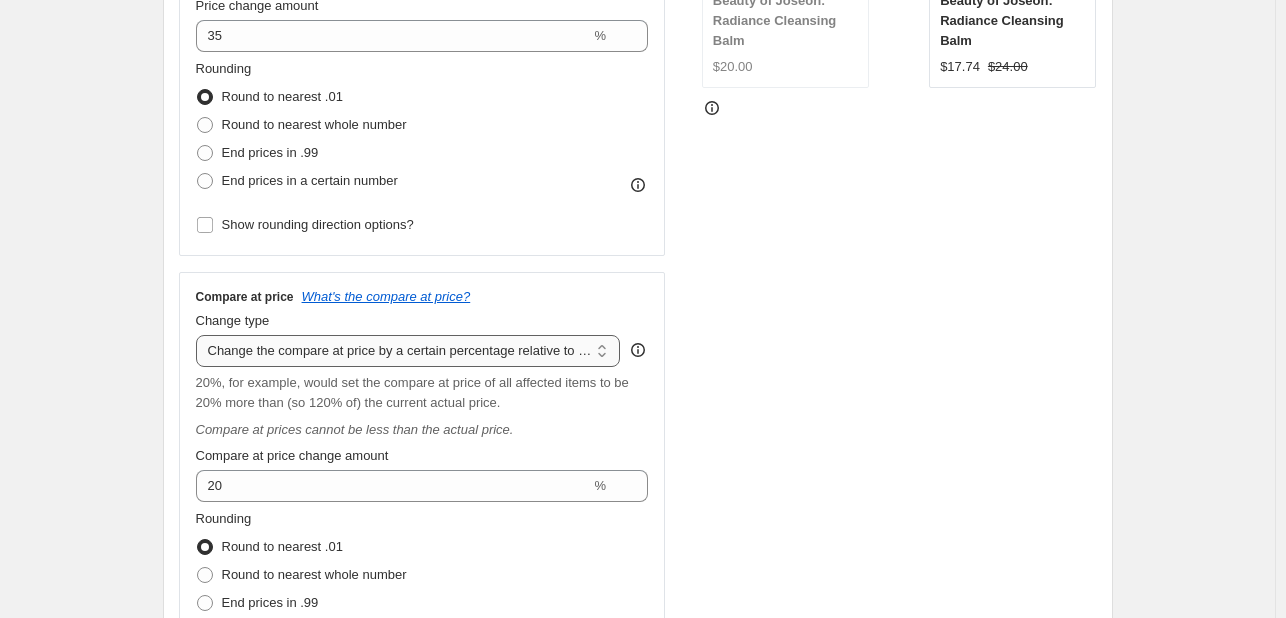 click on "Change the compare at price to the current price (sale) Change the compare at price to a certain amount Change the compare at price by a certain amount Change the compare at price by a certain percentage Change the compare at price by a certain amount relative to the actual price Change the compare at price by a certain percentage relative to the actual price Don't change the compare at price Remove the compare at price" at bounding box center [408, 351] 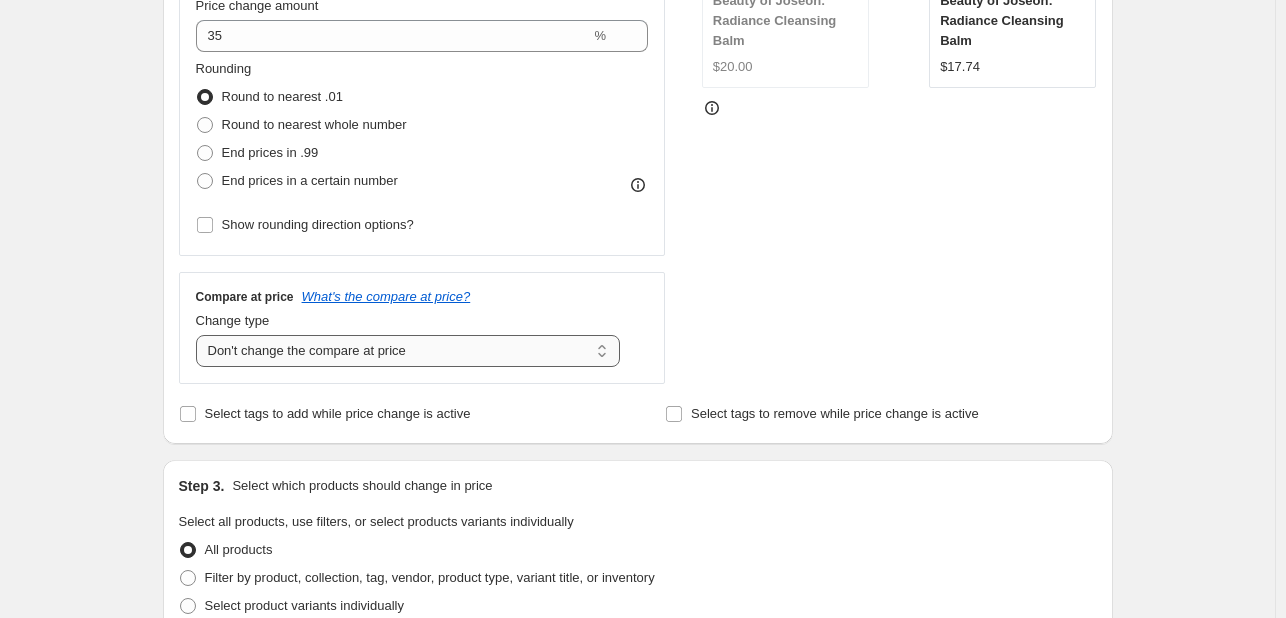 click on "Change the compare at price to the current price (sale) Change the compare at price to a certain amount Change the compare at price by a certain amount Change the compare at price by a certain percentage Change the compare at price by a certain amount relative to the actual price Change the compare at price by a certain percentage relative to the actual price Don't change the compare at price Remove the compare at price" at bounding box center [408, 351] 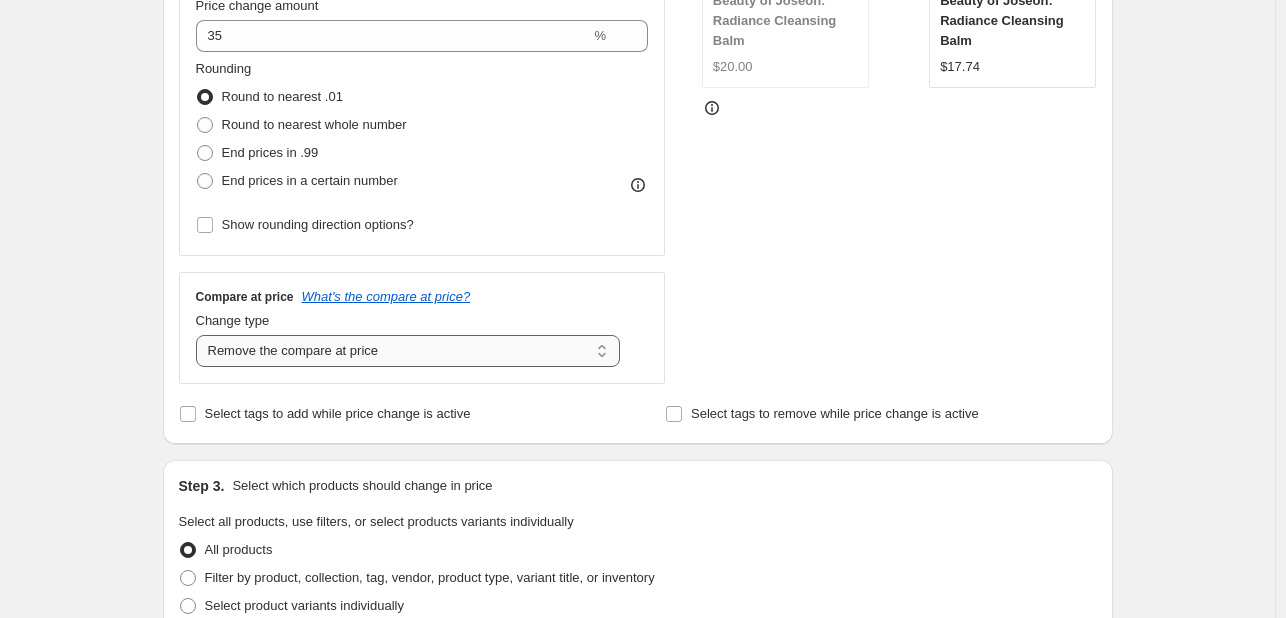 click on "Change the compare at price to the current price (sale) Change the compare at price to a certain amount Change the compare at price by a certain amount Change the compare at price by a certain percentage Change the compare at price by a certain amount relative to the actual price Change the compare at price by a certain percentage relative to the actual price Don't change the compare at price Remove the compare at price" at bounding box center [408, 351] 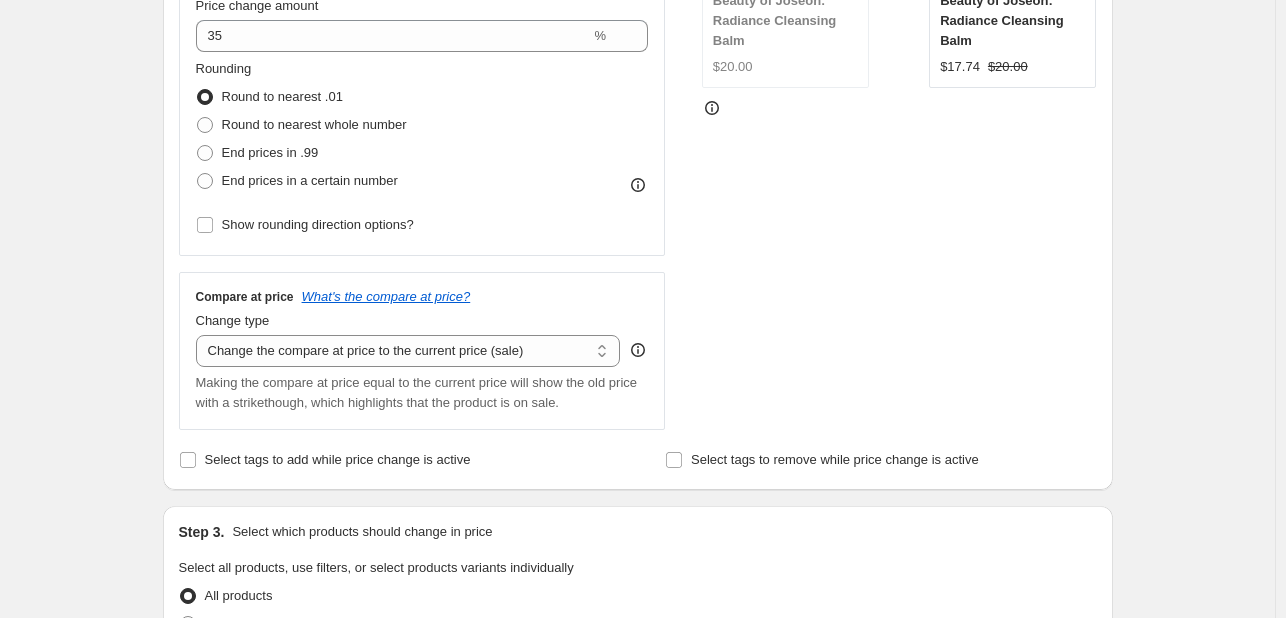 click on "STOREFRONT EXAMPLE Beauty of Joseon: Radiance Cleansing Balm $20.00 Changed to Beauty of Joseon: Radiance Cleansing Balm $17.74 $20.00" at bounding box center (899, 149) 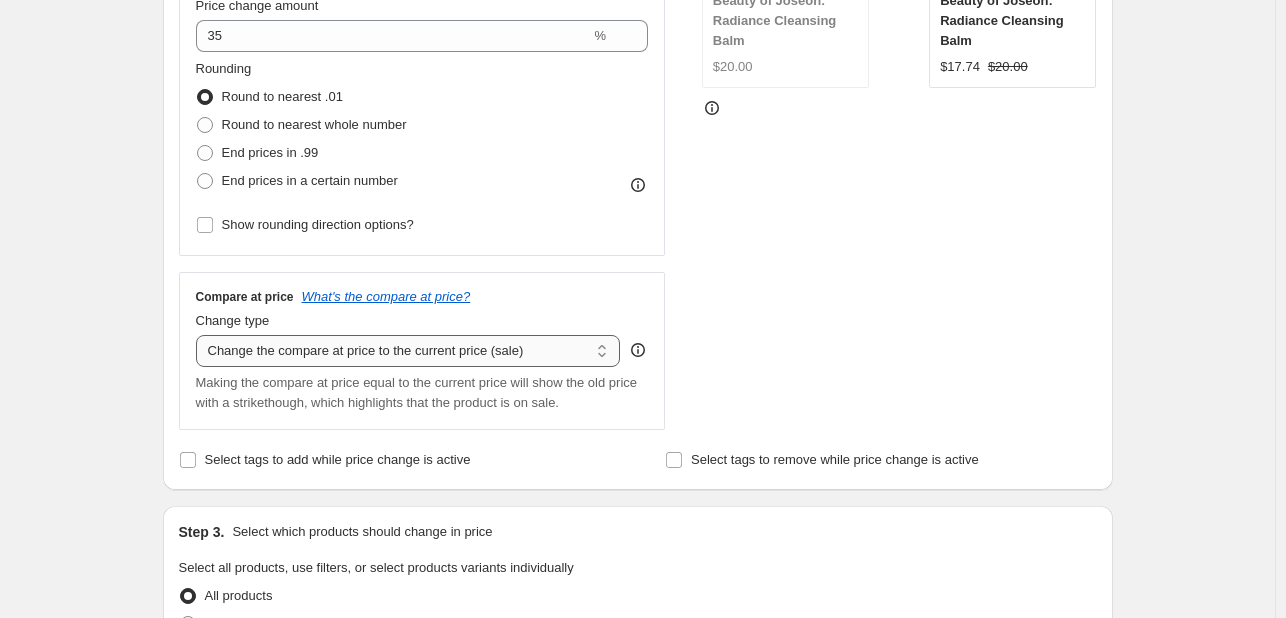 click on "Change the compare at price to the current price (sale) Change the compare at price to a certain amount Change the compare at price by a certain amount Change the compare at price by a certain percentage Change the compare at price by a certain amount relative to the actual price Change the compare at price by a certain percentage relative to the actual price Don't change the compare at price Remove the compare at price" at bounding box center (408, 351) 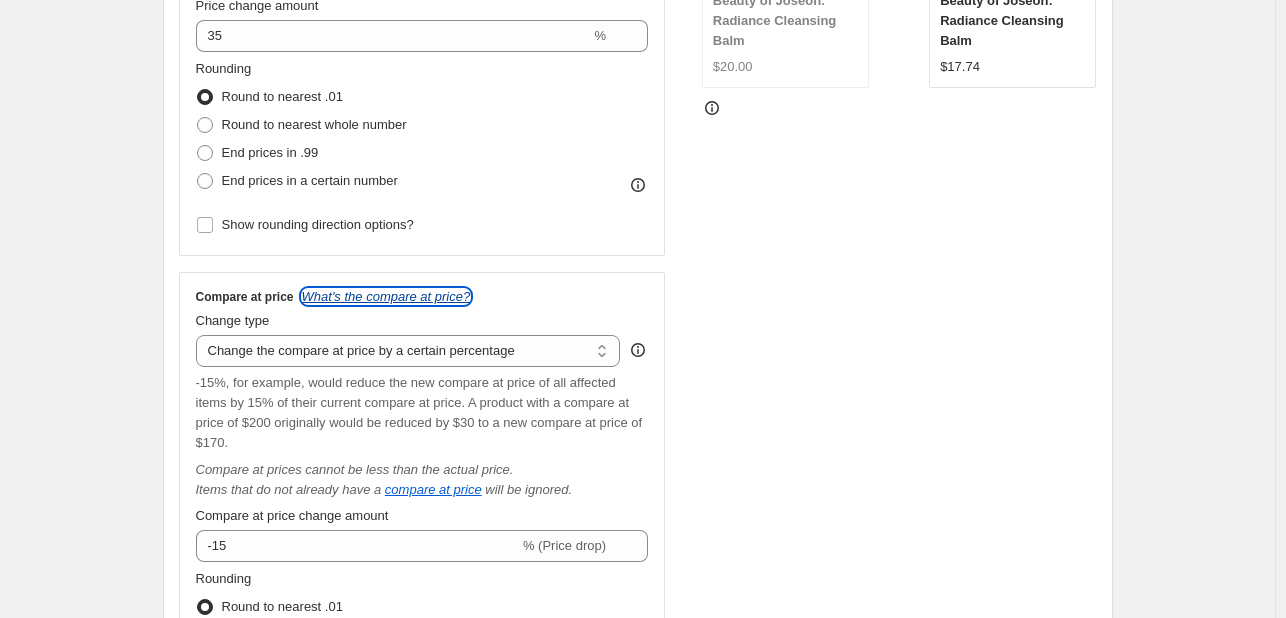 click on "What's the compare at price?" at bounding box center (386, 296) 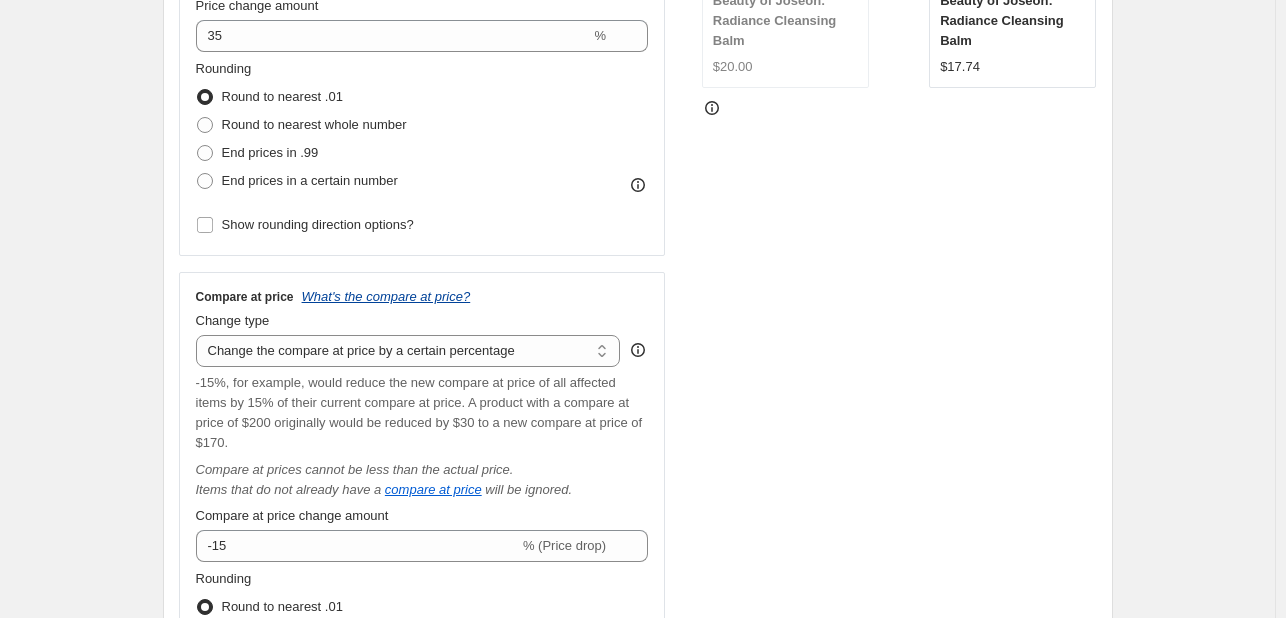 scroll, scrollTop: 500, scrollLeft: 0, axis: vertical 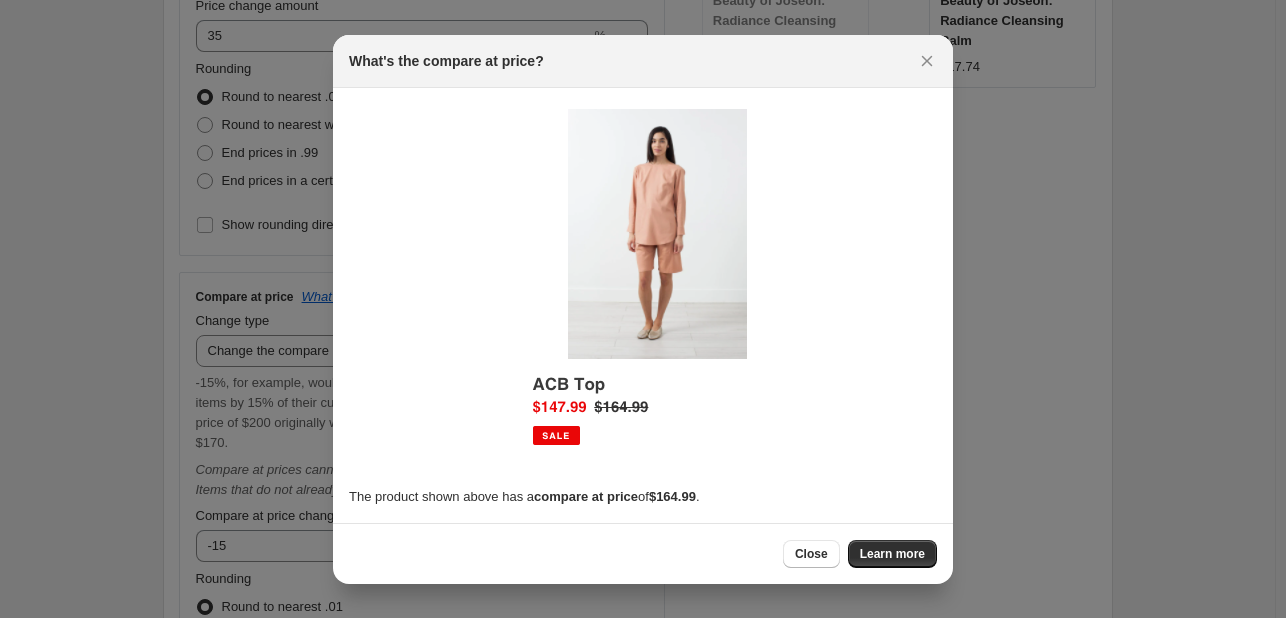 click at bounding box center (643, 309) 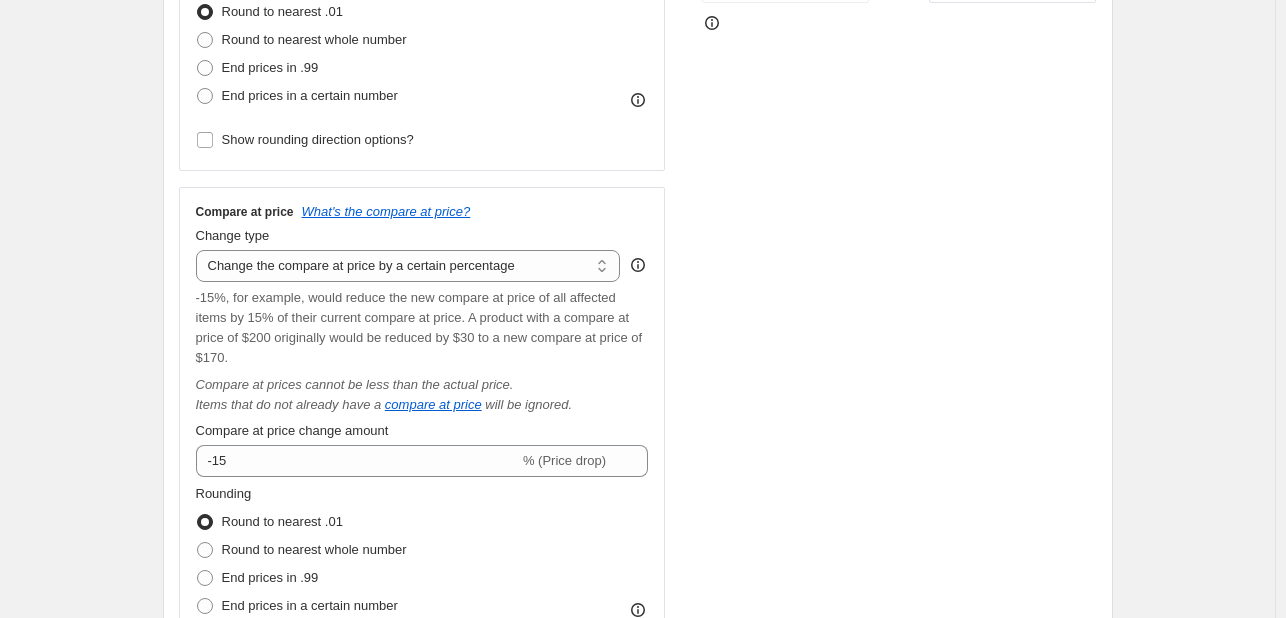 scroll, scrollTop: 600, scrollLeft: 0, axis: vertical 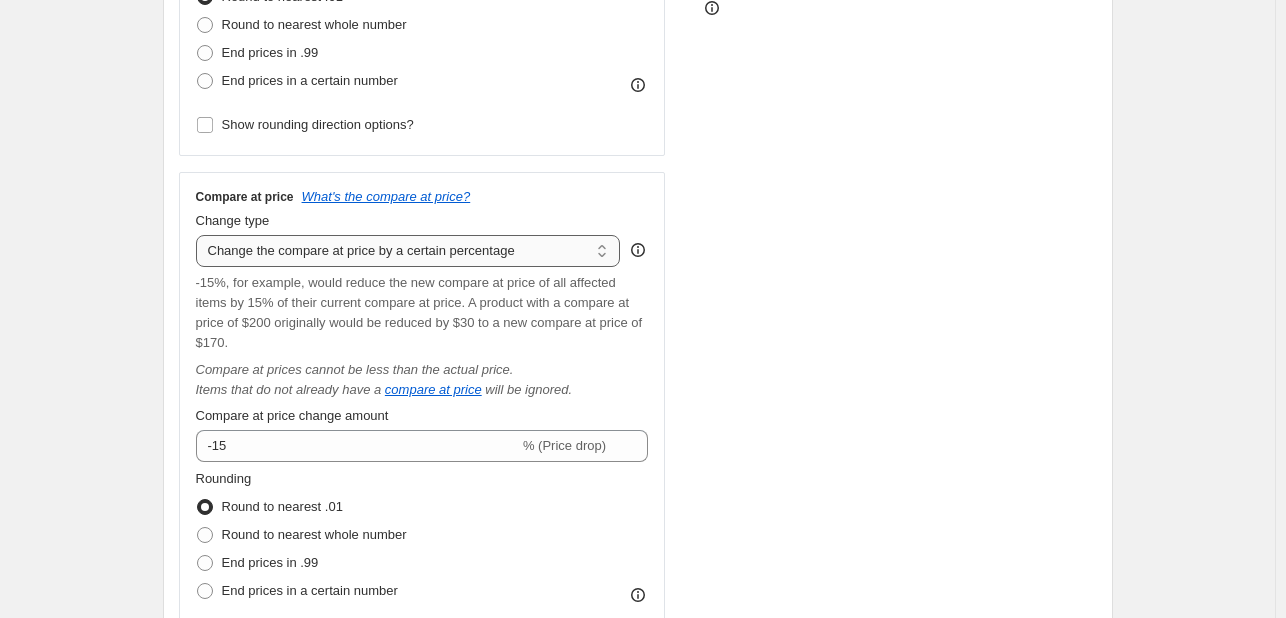 click on "Change the compare at price to the current price (sale) Change the compare at price to a certain amount Change the compare at price by a certain amount Change the compare at price by a certain percentage Change the compare at price by a certain amount relative to the actual price Change the compare at price by a certain percentage relative to the actual price Don't change the compare at price Remove the compare at price" at bounding box center [408, 251] 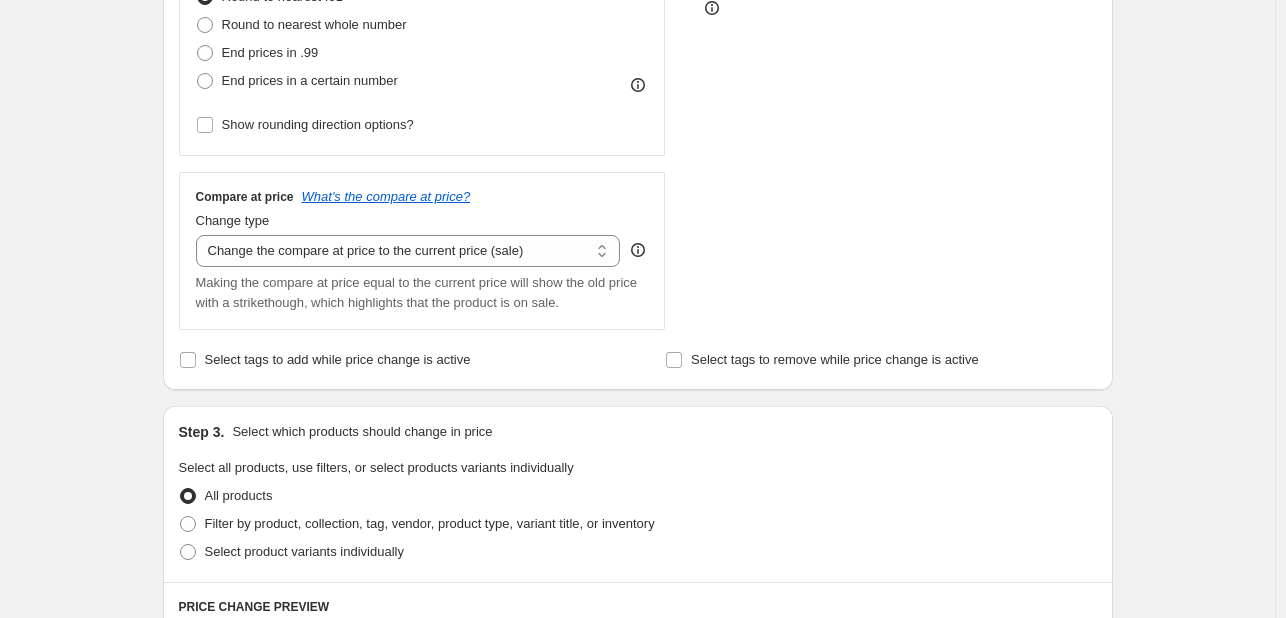 scroll, scrollTop: 500, scrollLeft: 0, axis: vertical 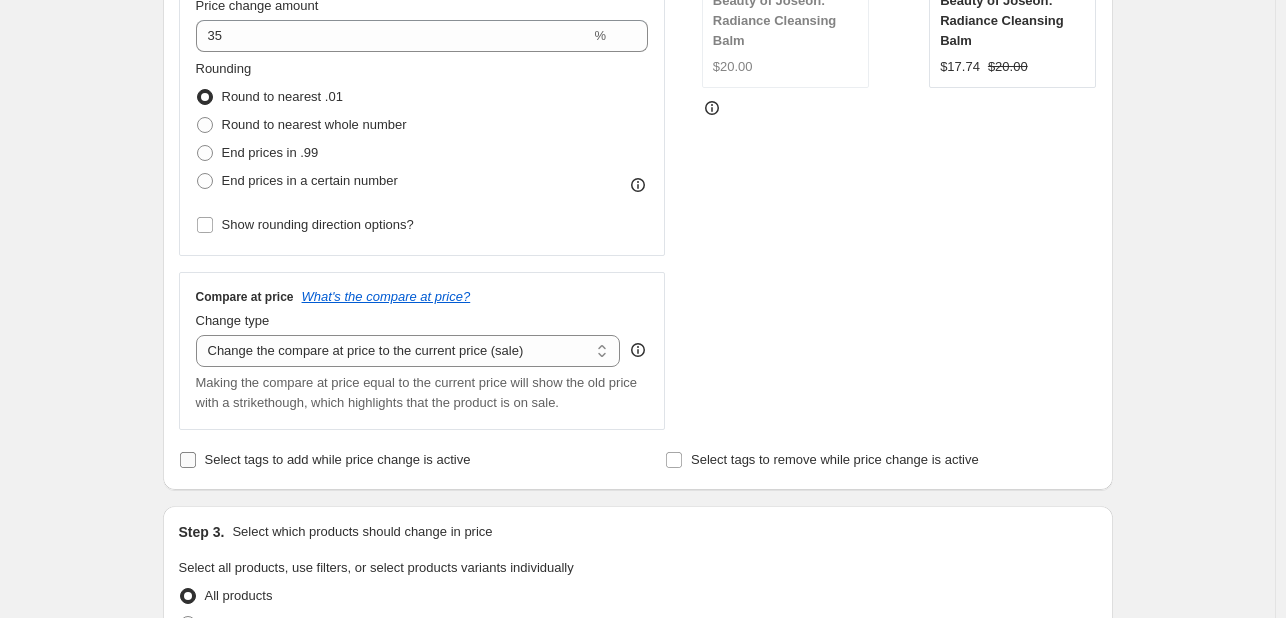 click on "Select tags to add while price change is active" at bounding box center (338, 459) 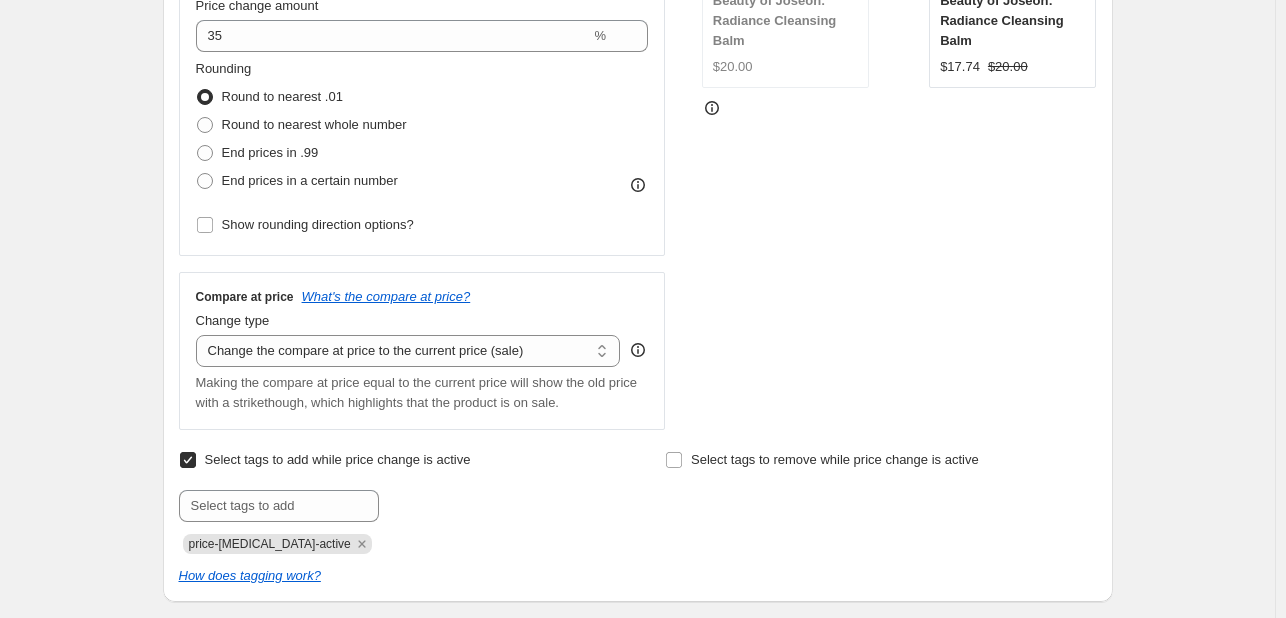 click on "Select tags to add while price change is active" at bounding box center (338, 459) 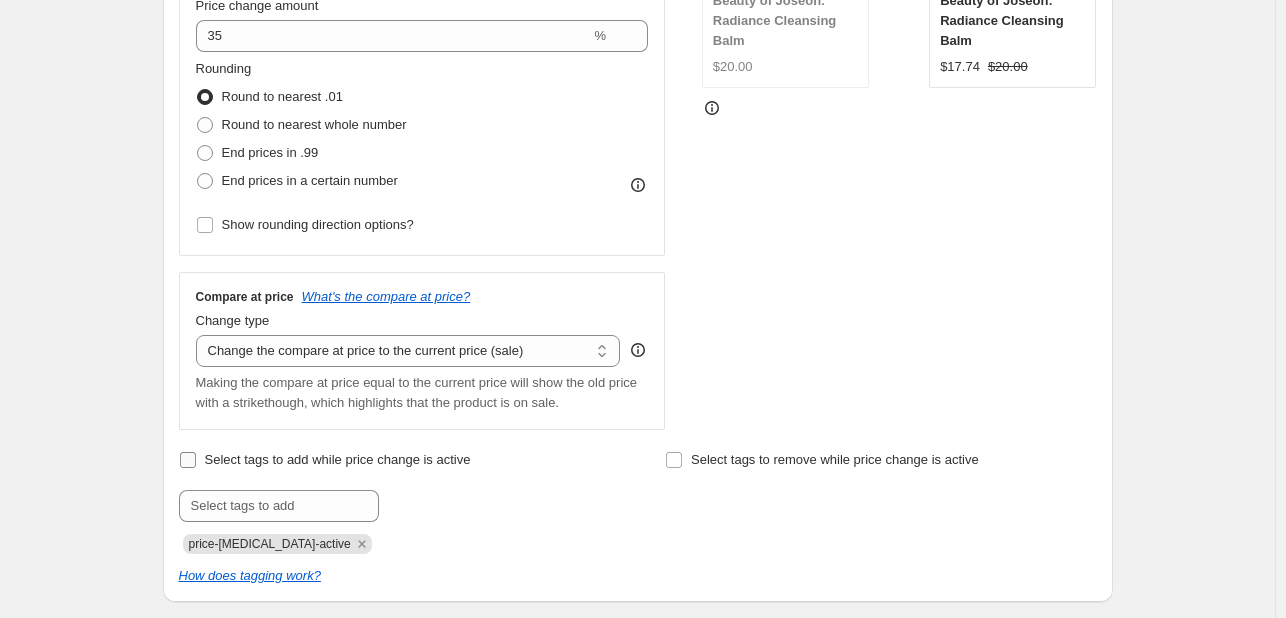 checkbox on "false" 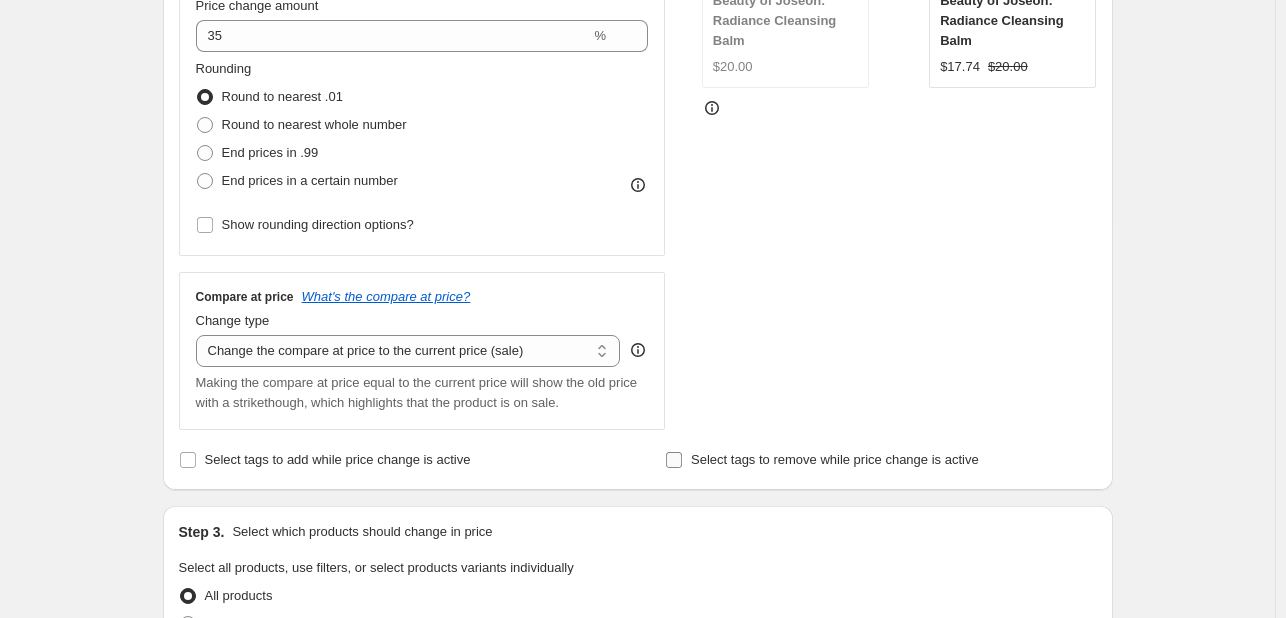click on "Select tags to remove while price change is active" at bounding box center [835, 459] 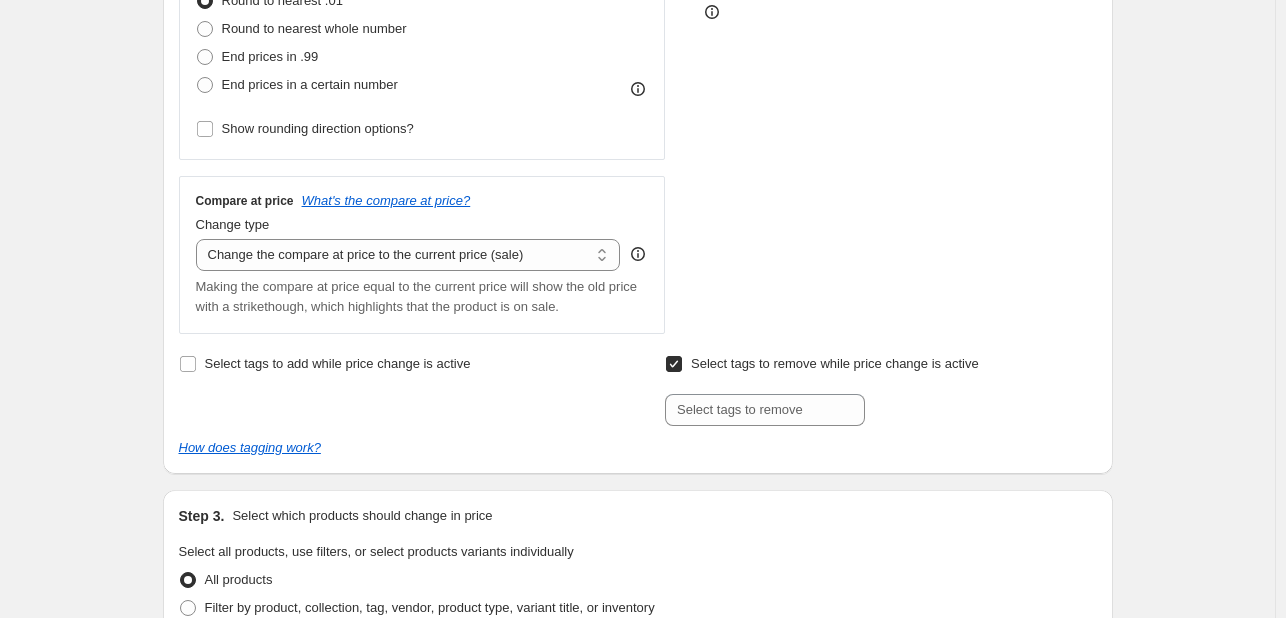 scroll, scrollTop: 700, scrollLeft: 0, axis: vertical 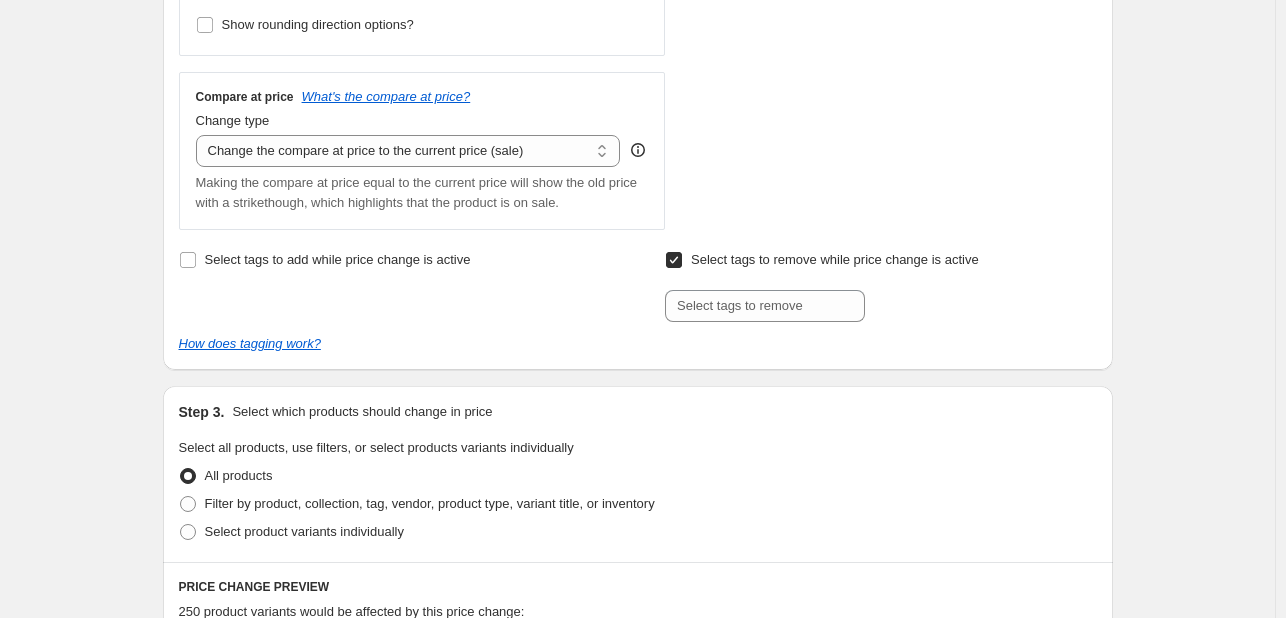 click on "Select tags to remove while price change is active" at bounding box center (822, 260) 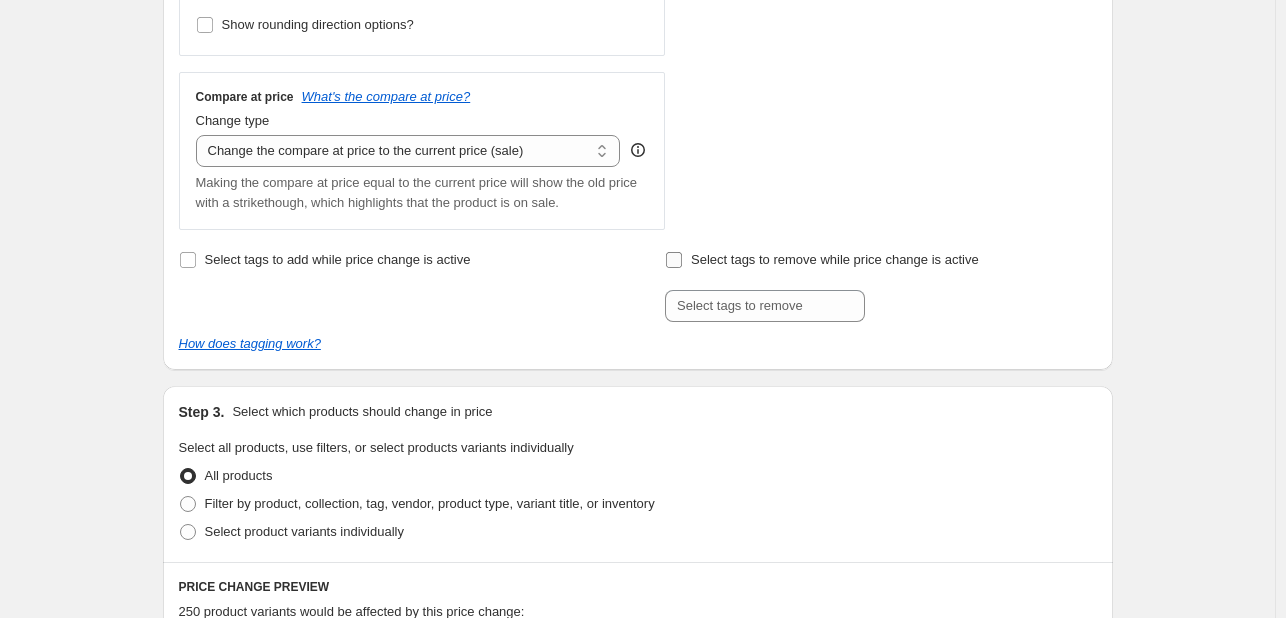 checkbox on "false" 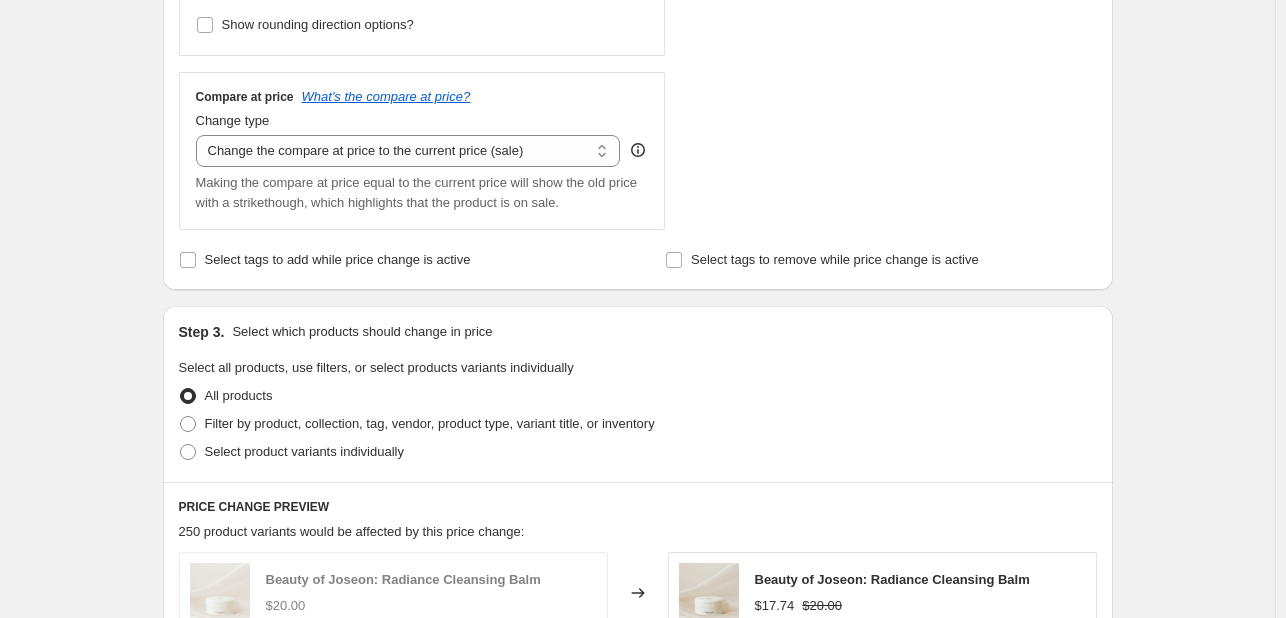 click on "Step 2. Select how the prices should change Use bulk price change rules Set product prices individually Use CSV upload Price Change type Change the price to a certain amount Change the price by a certain amount Change the price by a certain percentage Change the price to the current compare at price (price before sale) Change the price by a certain amount relative to the compare at price Change the price by a certain percentage relative to the compare at price Don't change the price Change the price by a certain percentage relative to the cost per item Change price to certain cost margin Change price to certain cost margin Items that do not already have a   cost per item   will be ignored. Price change amount 35 % Rounding Round to nearest .01 Round to nearest whole number End prices in .99 End prices in a certain number Show rounding direction options? Compare at price What's the compare at price? Change type Change the compare at price to the current price (sale) Don't change the compare at price $20.00" at bounding box center (638, -97) 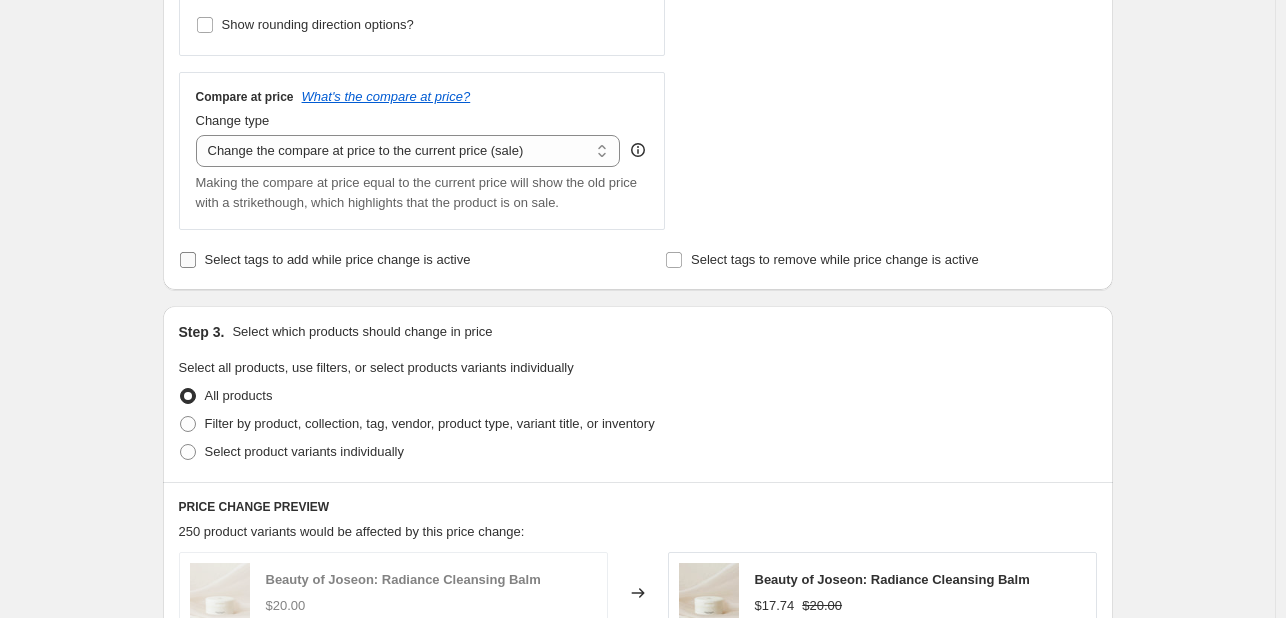 click on "Select tags to add while price change is active" at bounding box center (338, 259) 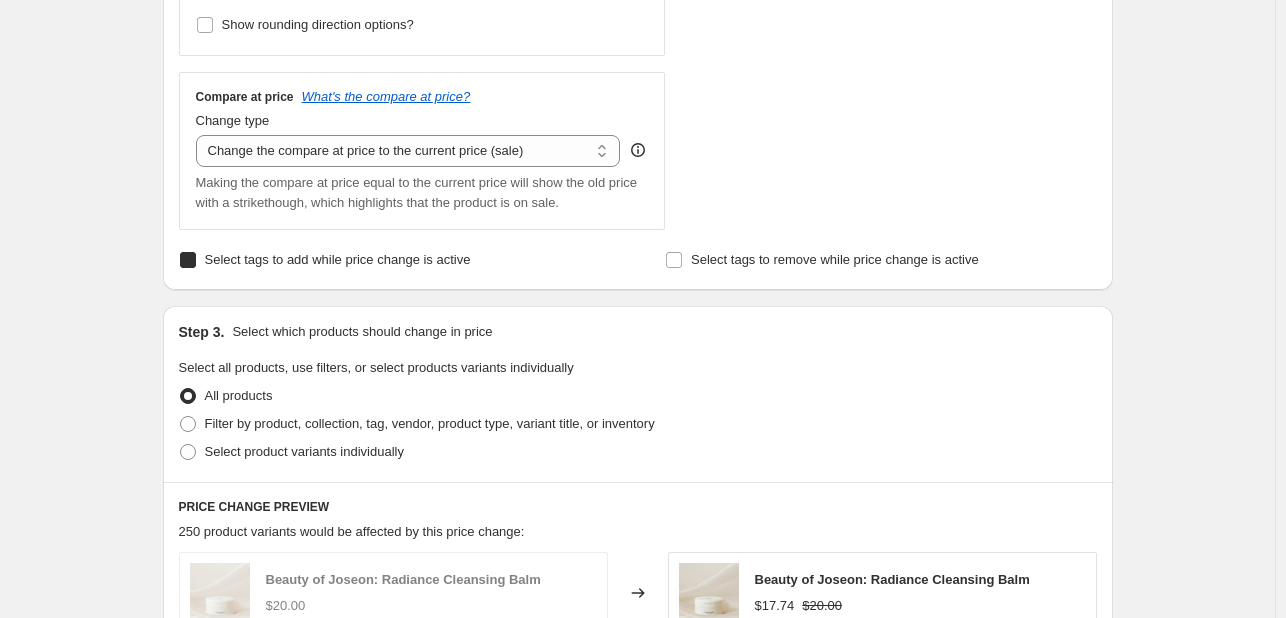 checkbox on "true" 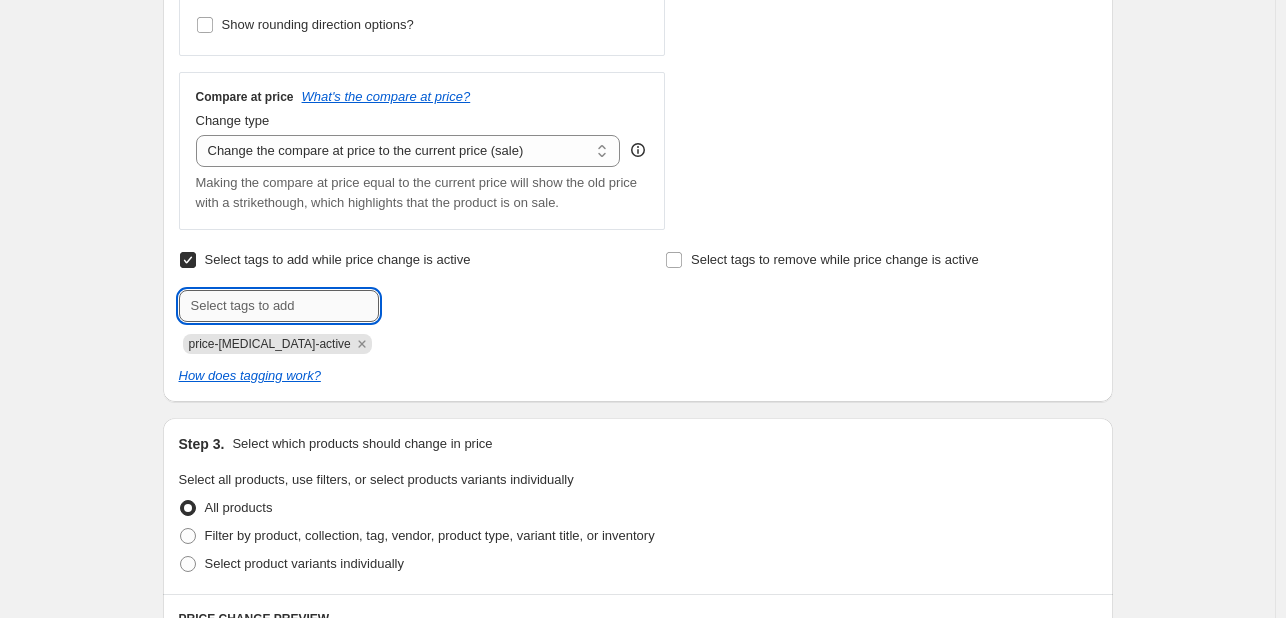 click at bounding box center (279, 306) 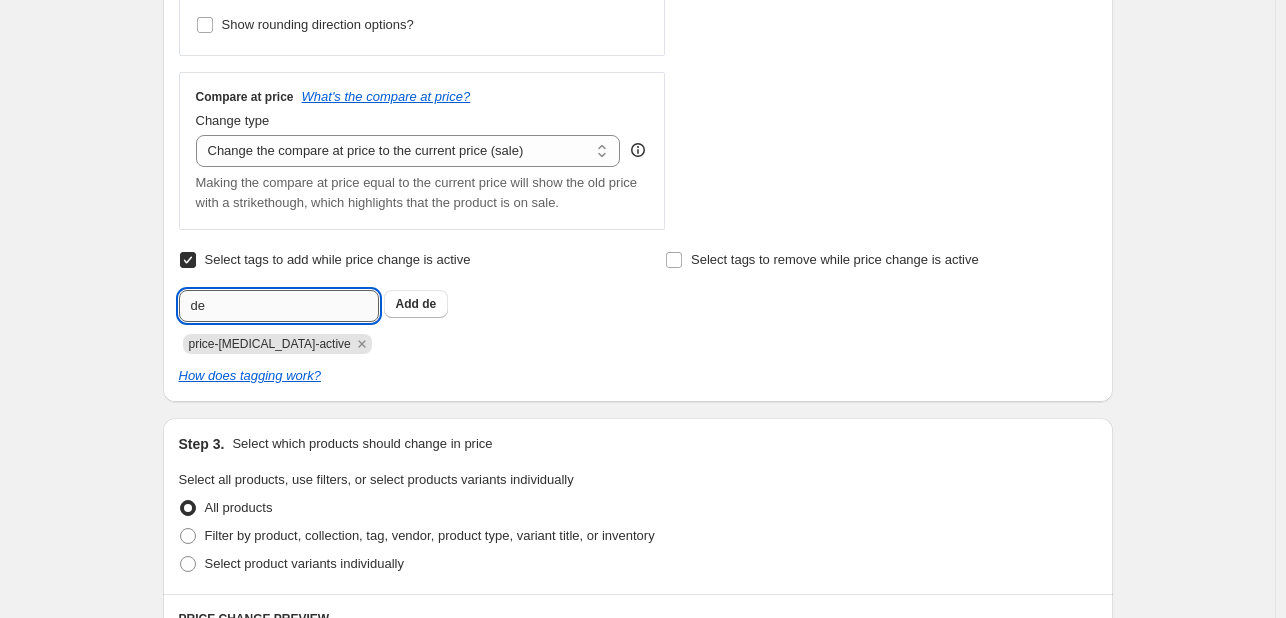 type on "des" 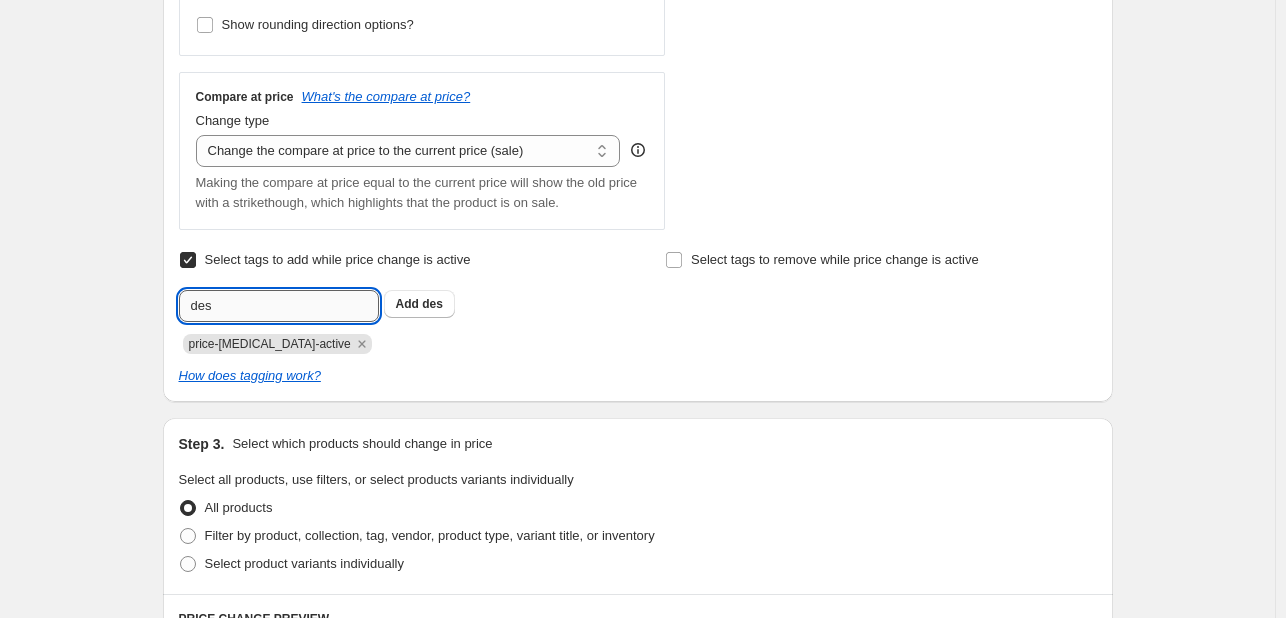 click on "des" at bounding box center (279, 306) 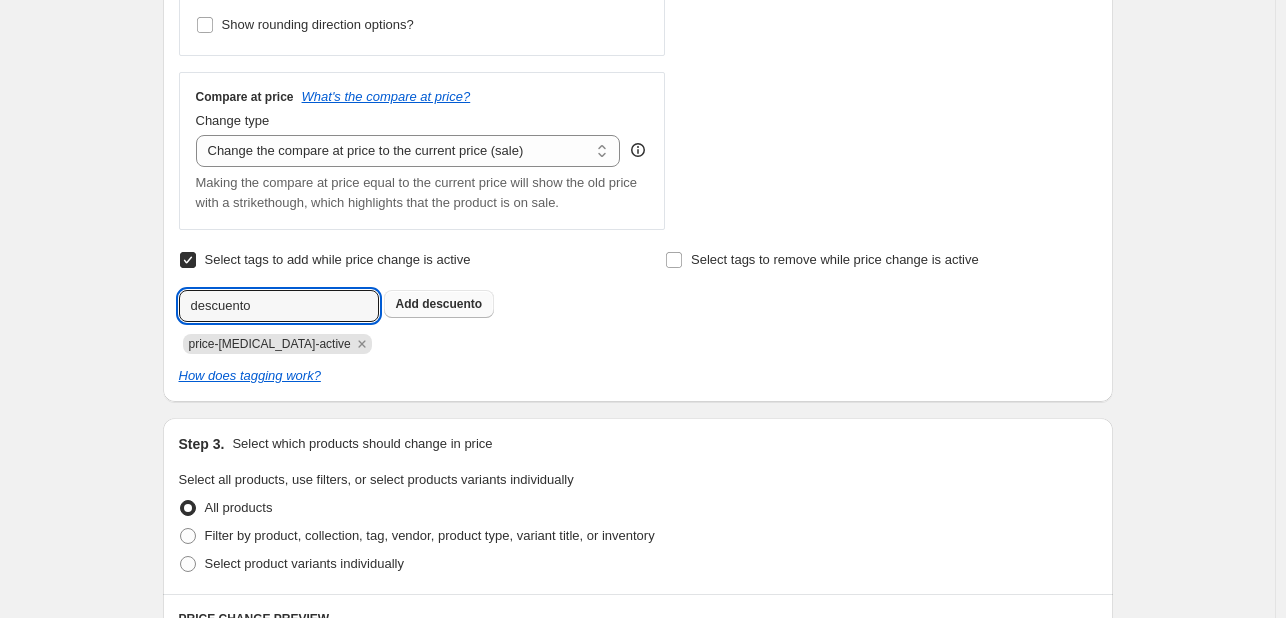 type on "descuento" 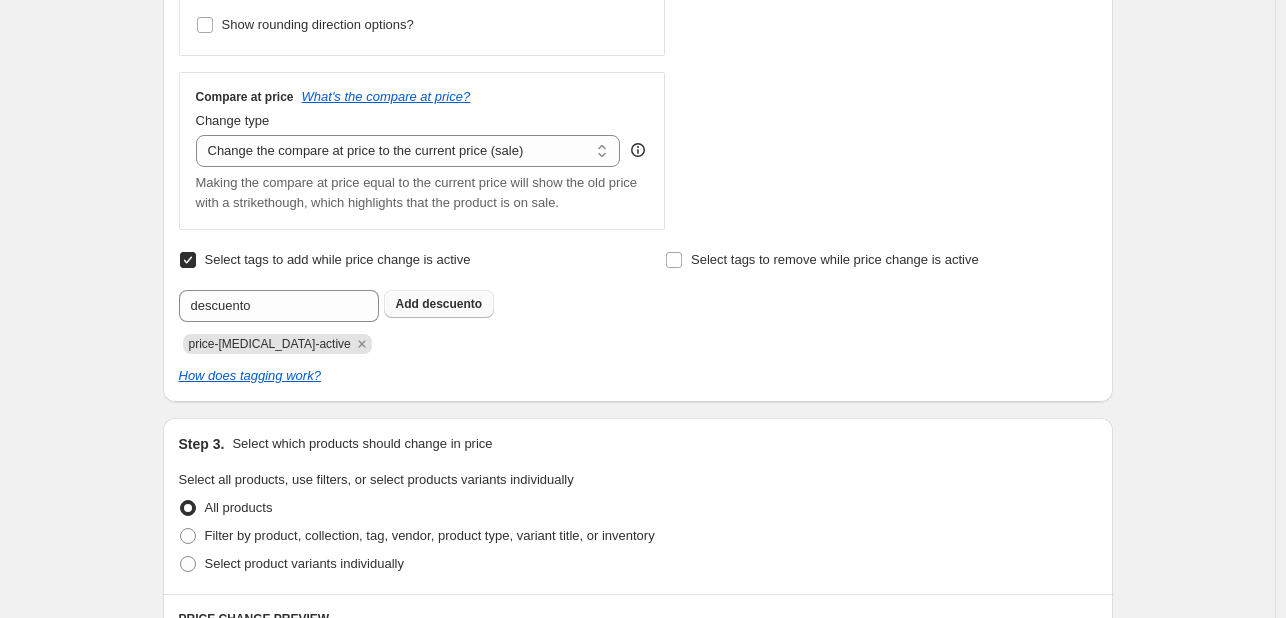 click on "descuento" at bounding box center (452, 304) 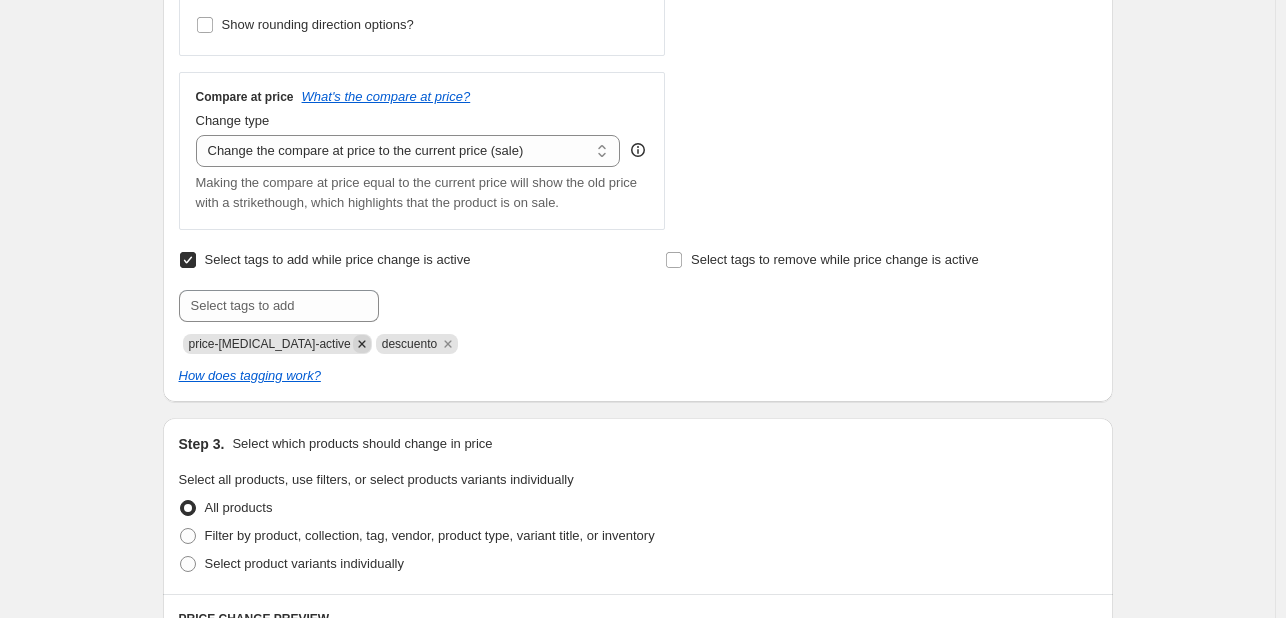 click 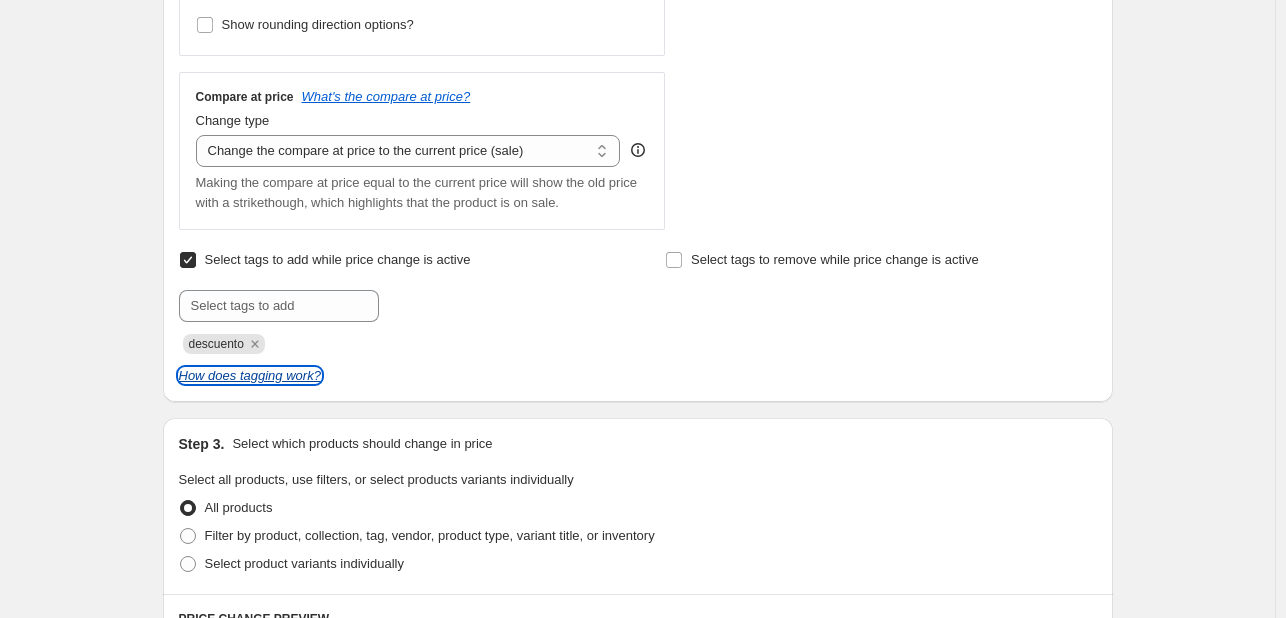 click on "How does tagging work?" at bounding box center (250, 375) 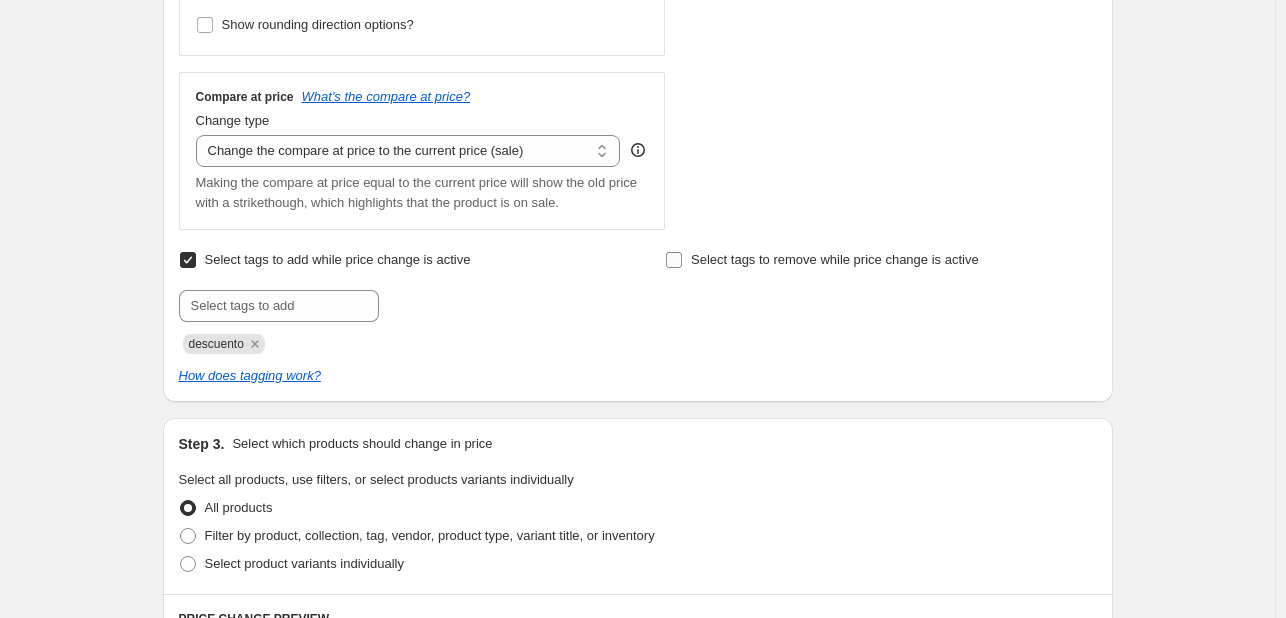 click on "Select tags to remove while price change is active" at bounding box center (835, 259) 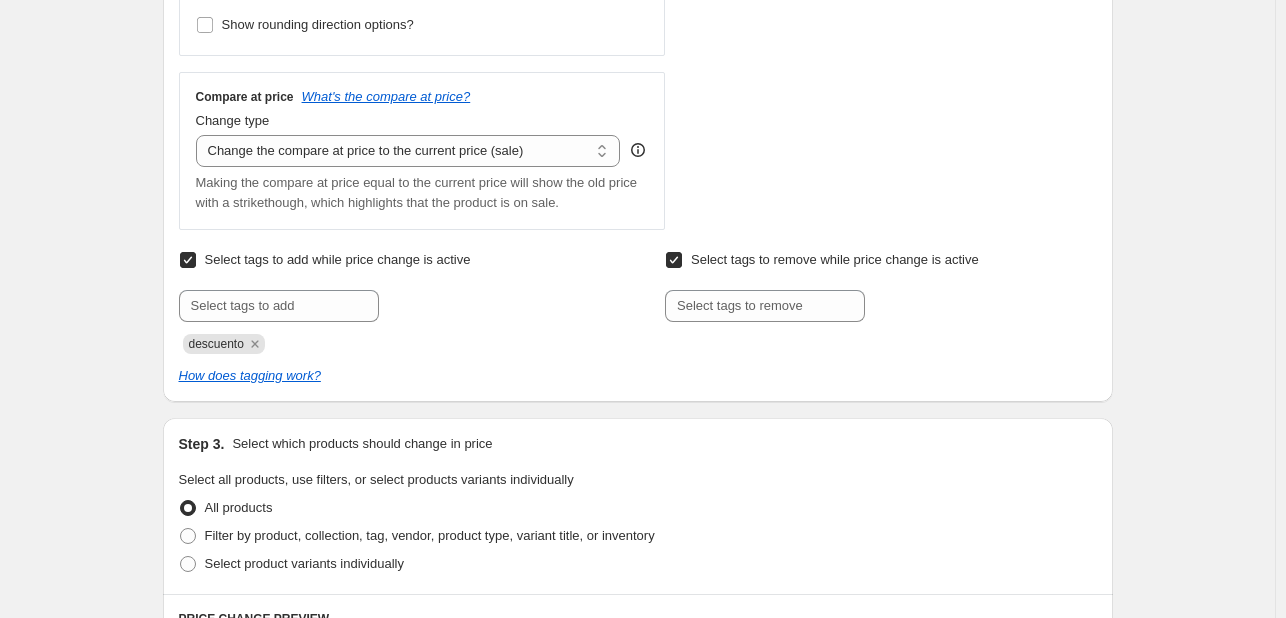 click on "Select tags to remove while price change is active" at bounding box center (835, 259) 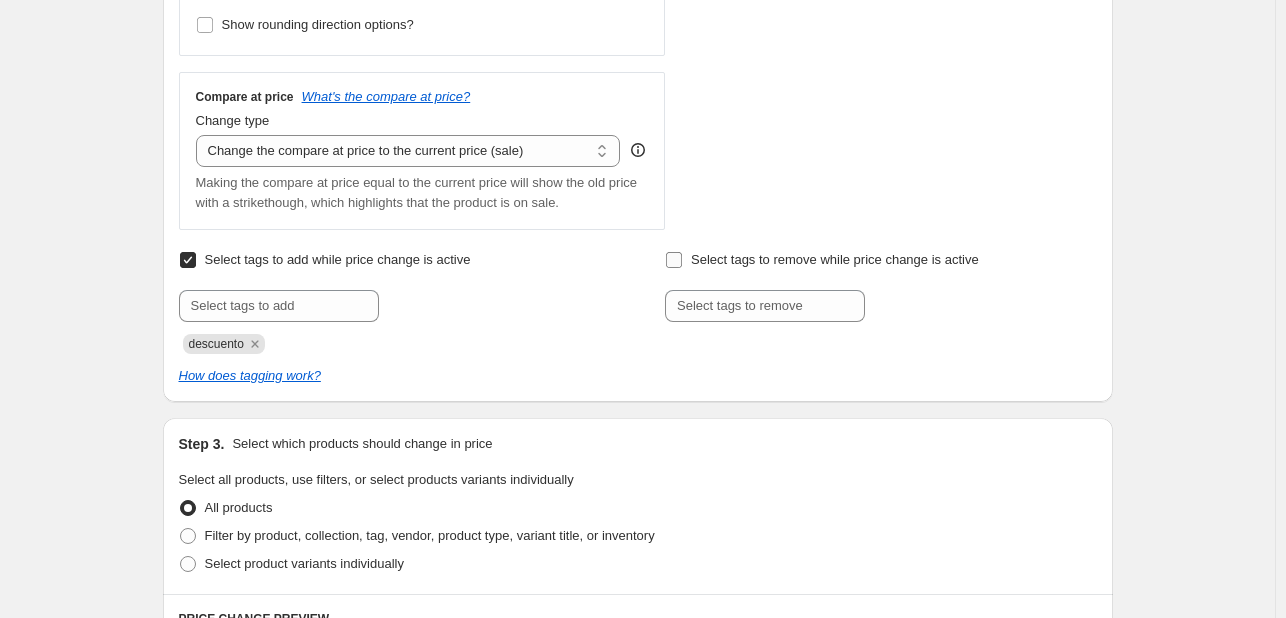 checkbox on "false" 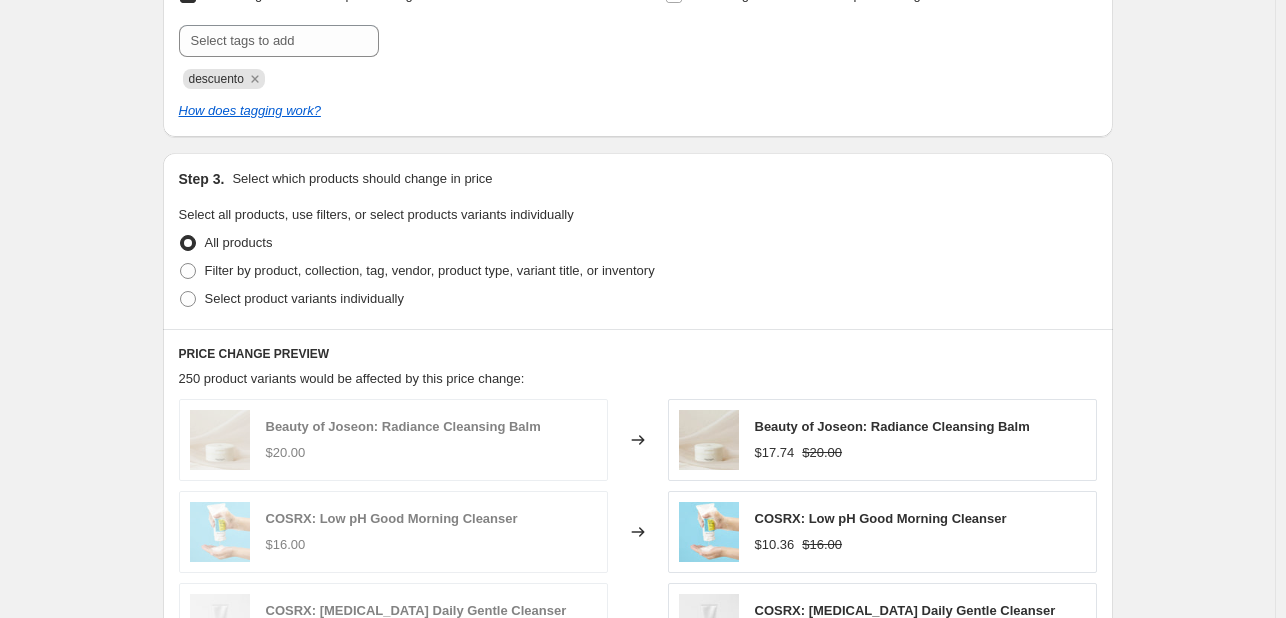 scroll, scrollTop: 1000, scrollLeft: 0, axis: vertical 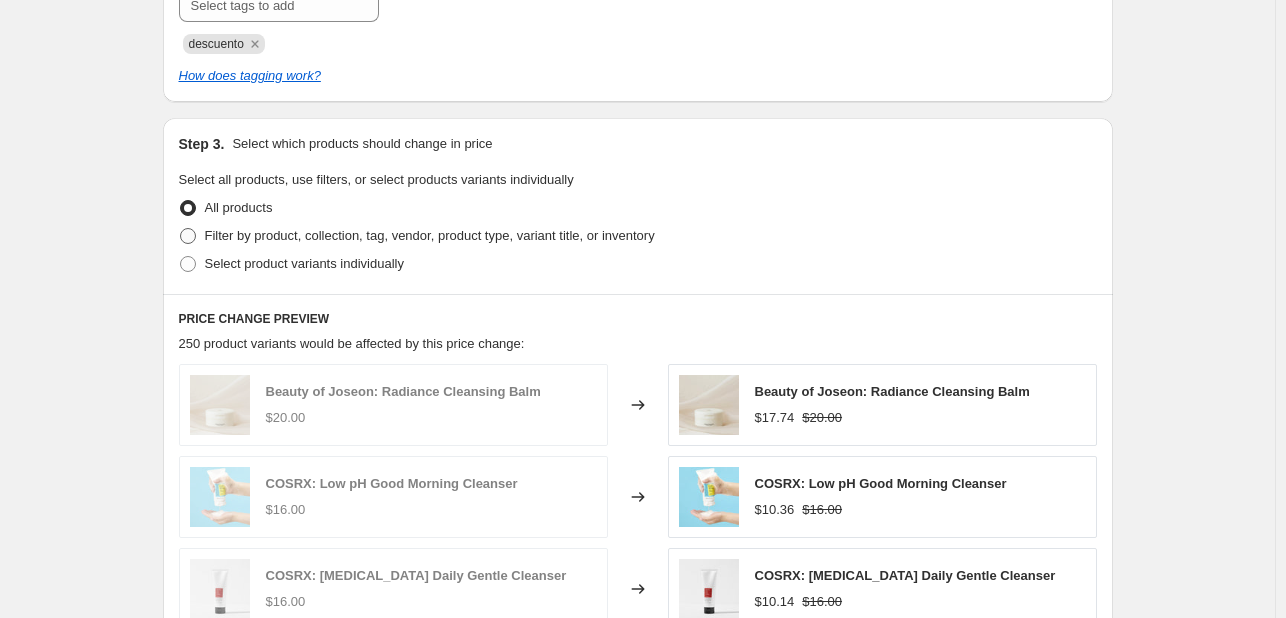 click on "Filter by product, collection, tag, vendor, product type, variant title, or inventory" at bounding box center [430, 236] 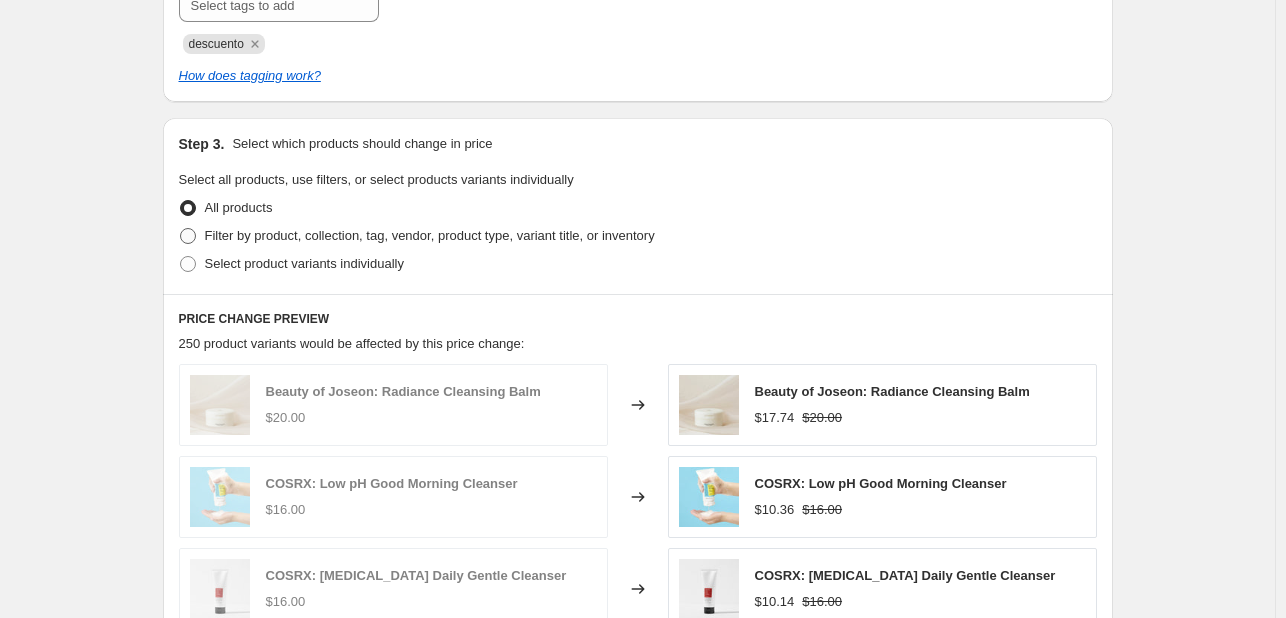 radio on "true" 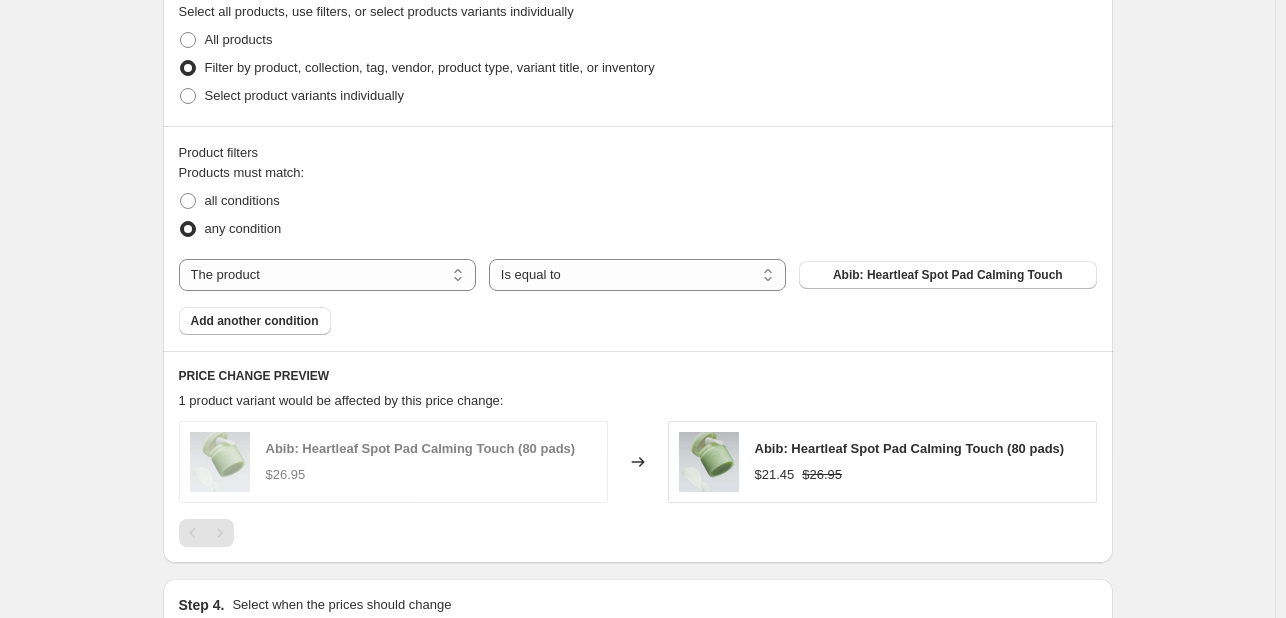 scroll, scrollTop: 1200, scrollLeft: 0, axis: vertical 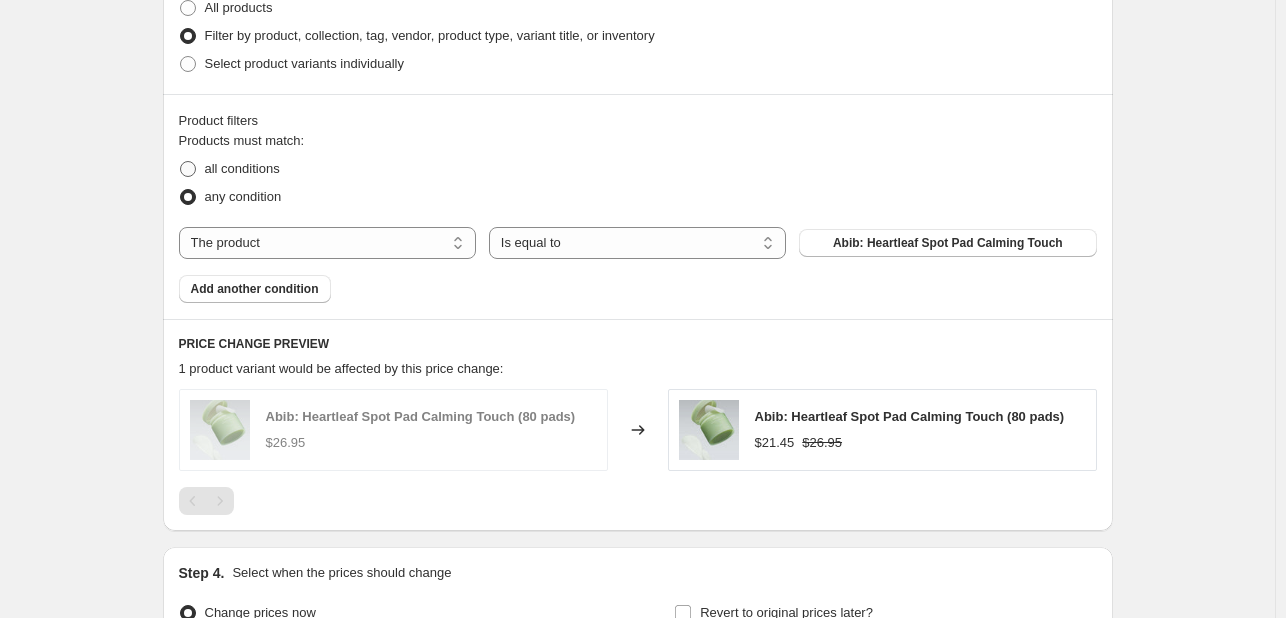 click on "all conditions" at bounding box center (242, 168) 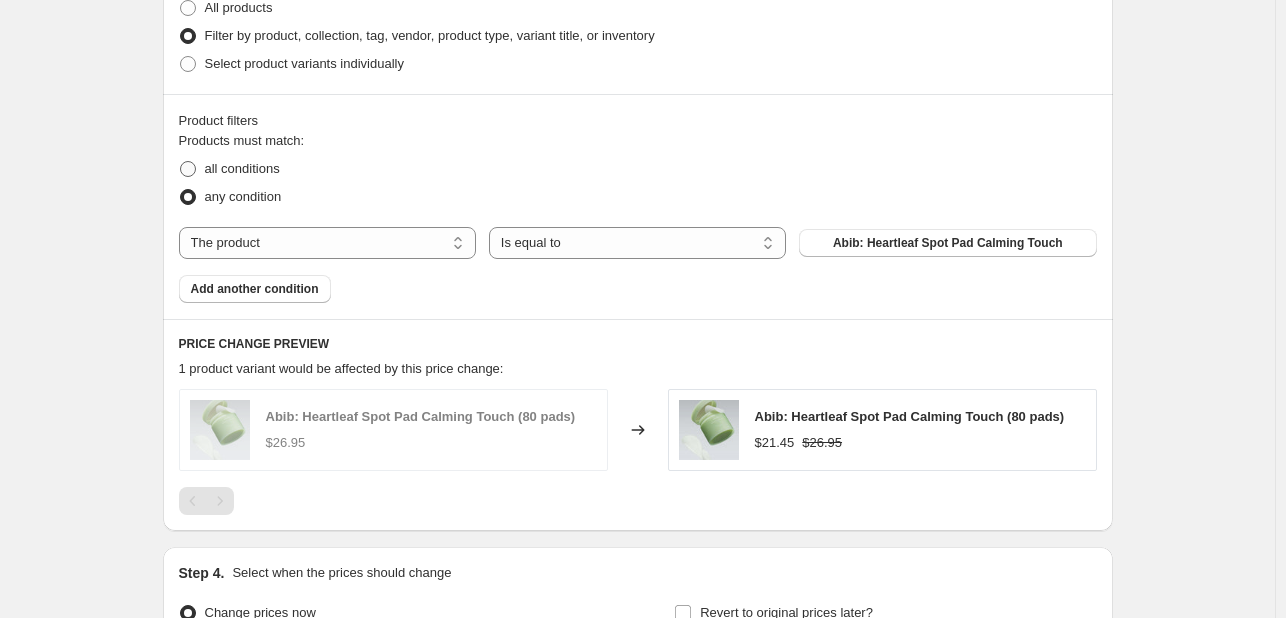 radio on "true" 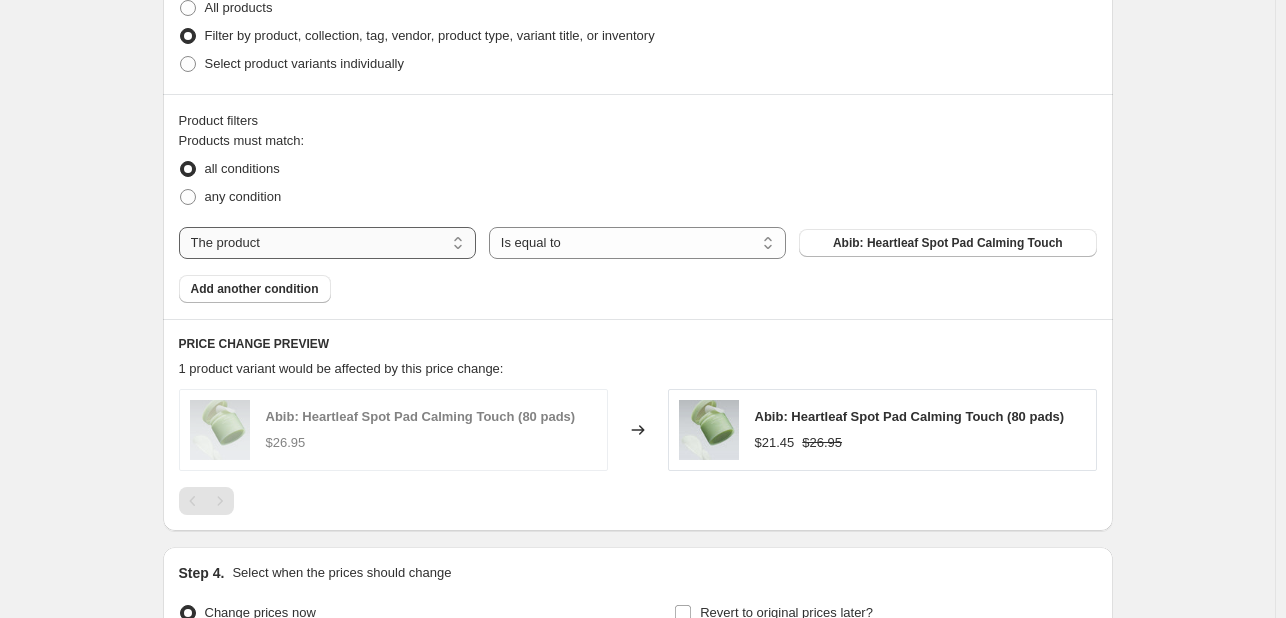 click on "The product The product's collection The product's tag The product's vendor The product's type The product's status The variant's title Inventory quantity" at bounding box center (327, 243) 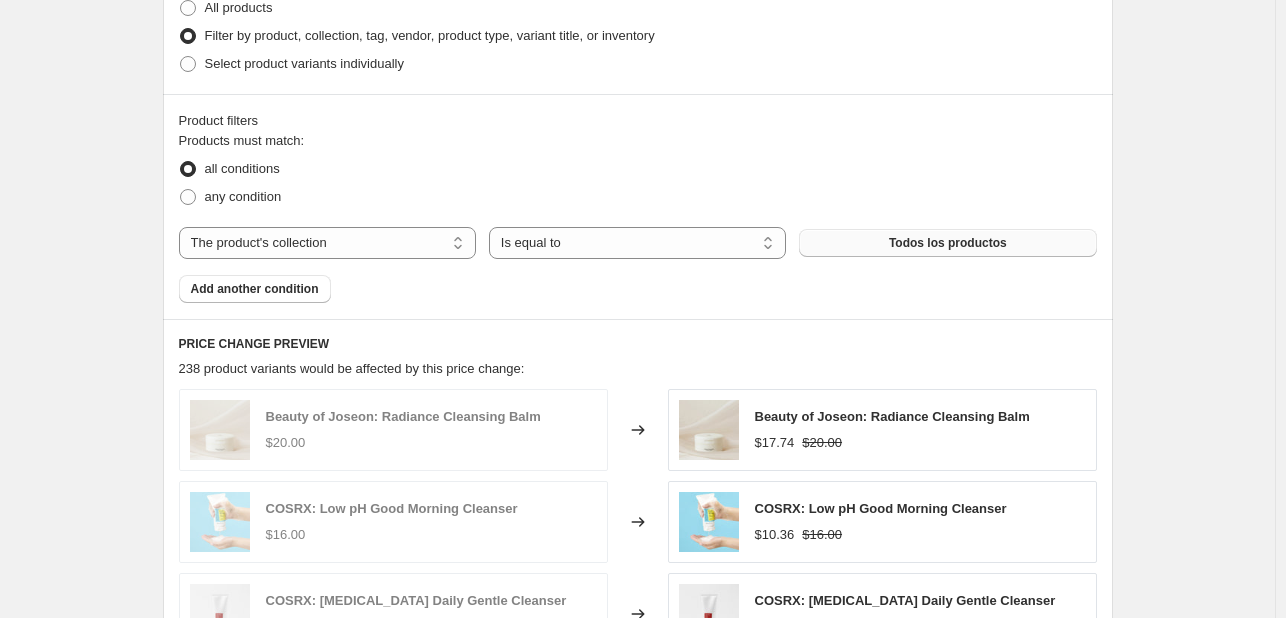 click on "Todos los productos" at bounding box center (948, 243) 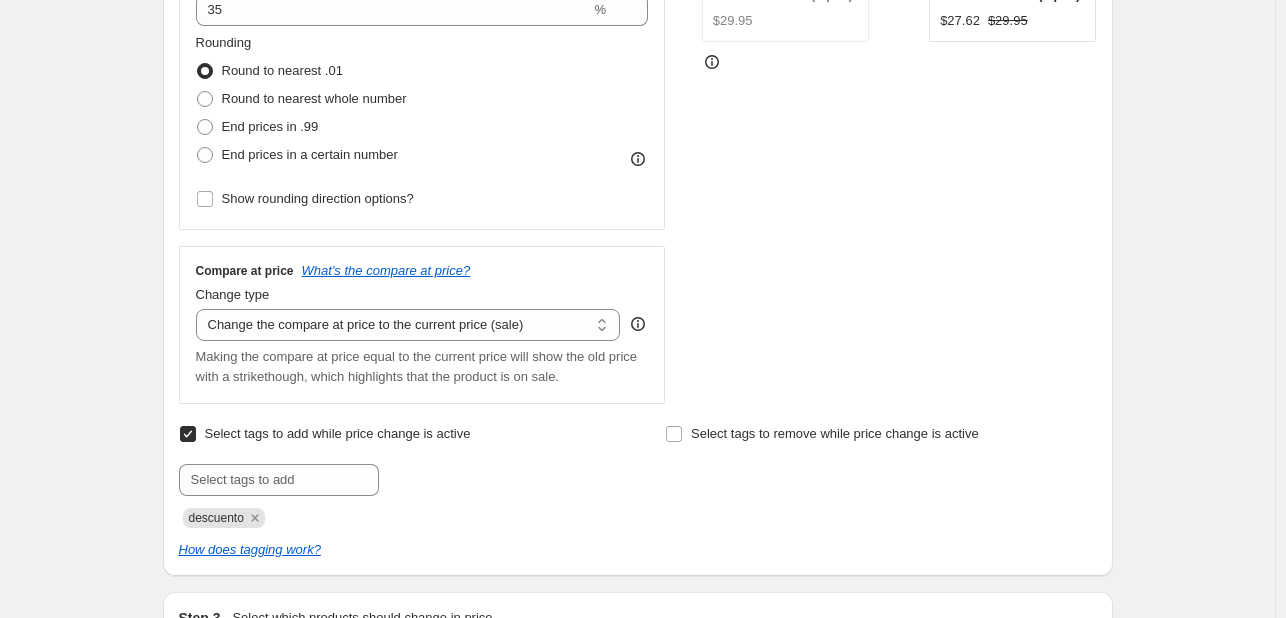 scroll, scrollTop: 400, scrollLeft: 0, axis: vertical 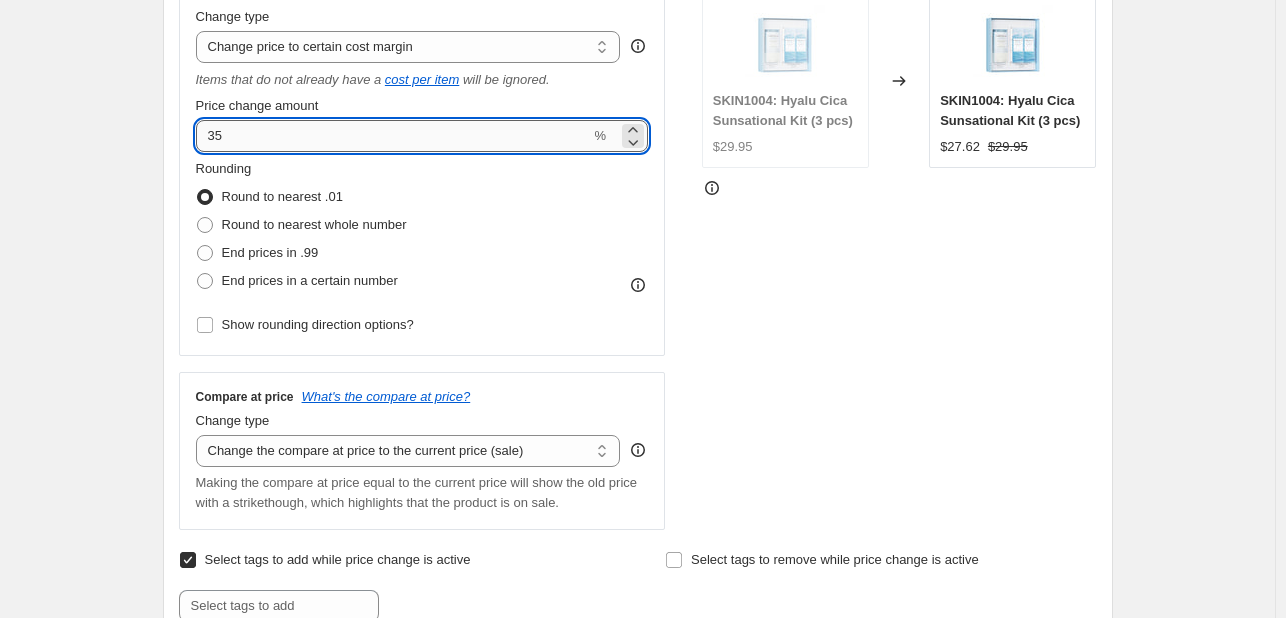 click on "35" at bounding box center [393, 136] 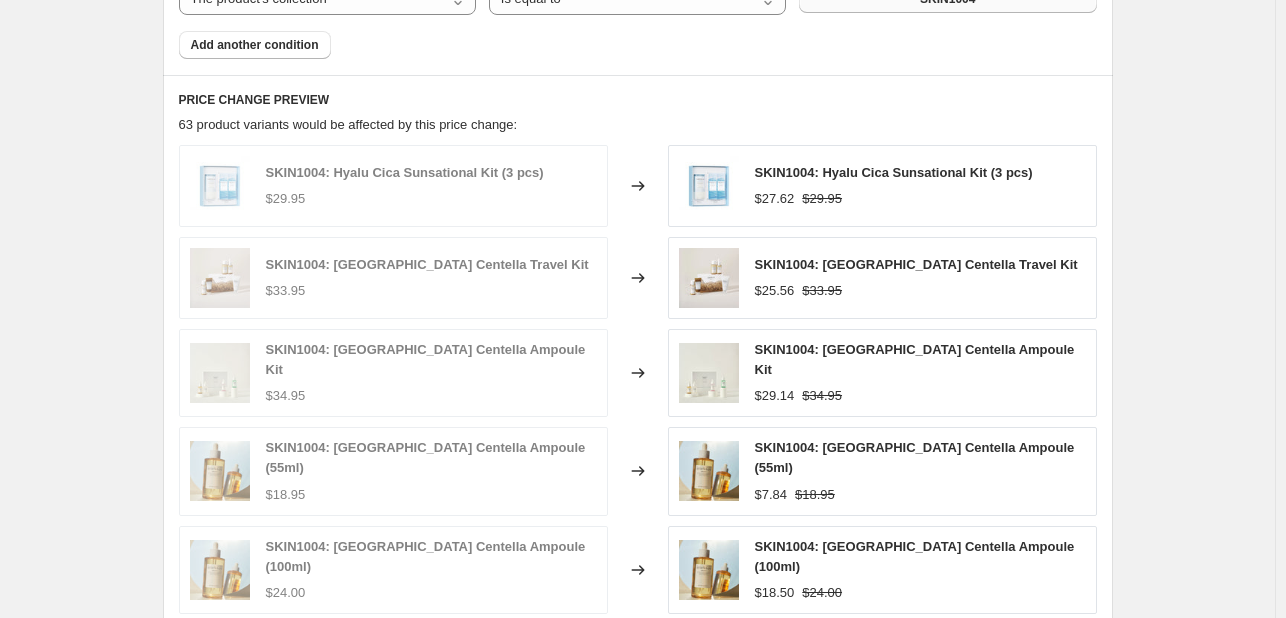 scroll, scrollTop: 1500, scrollLeft: 0, axis: vertical 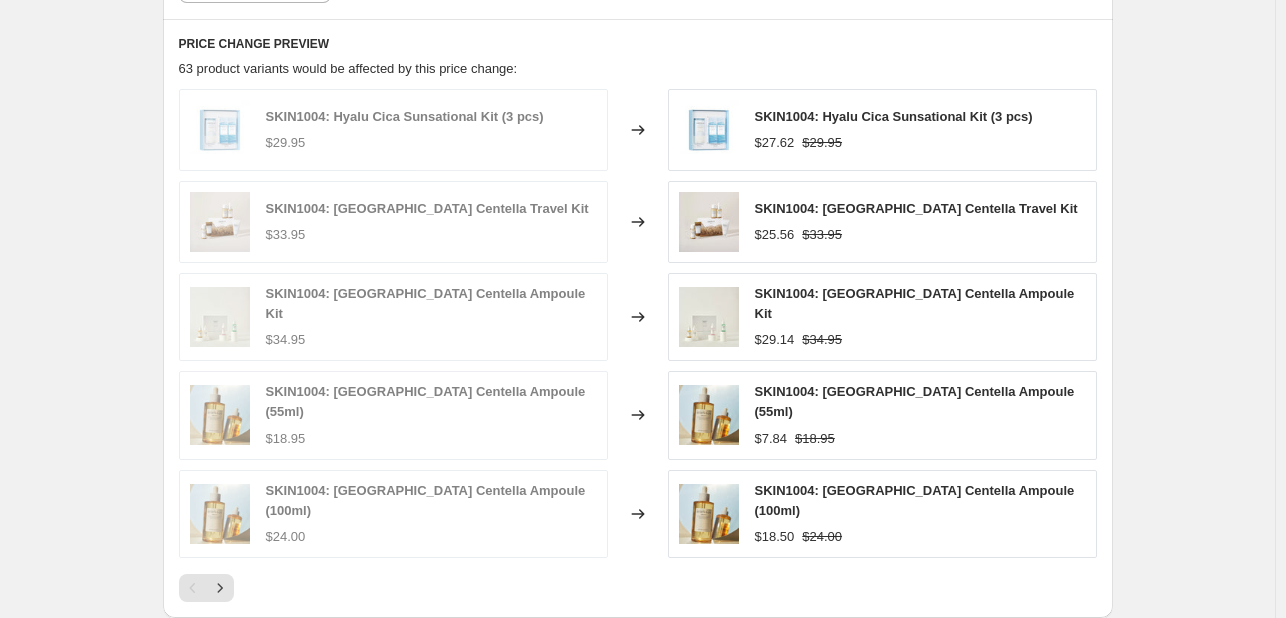 type on "40" 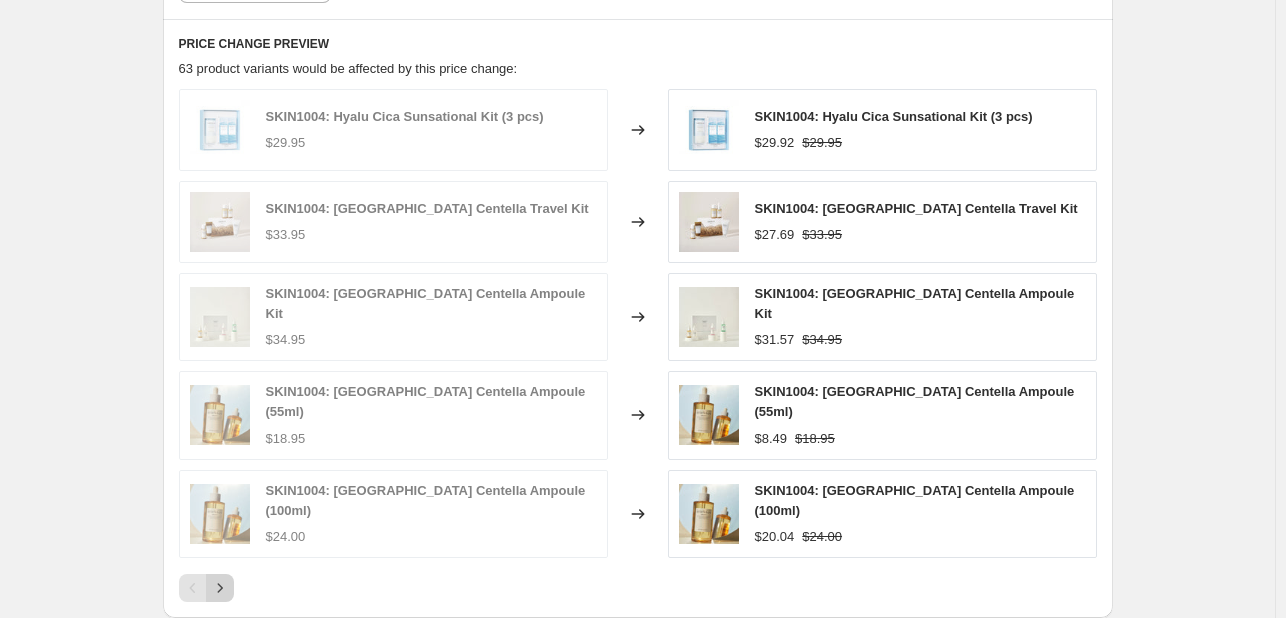 click 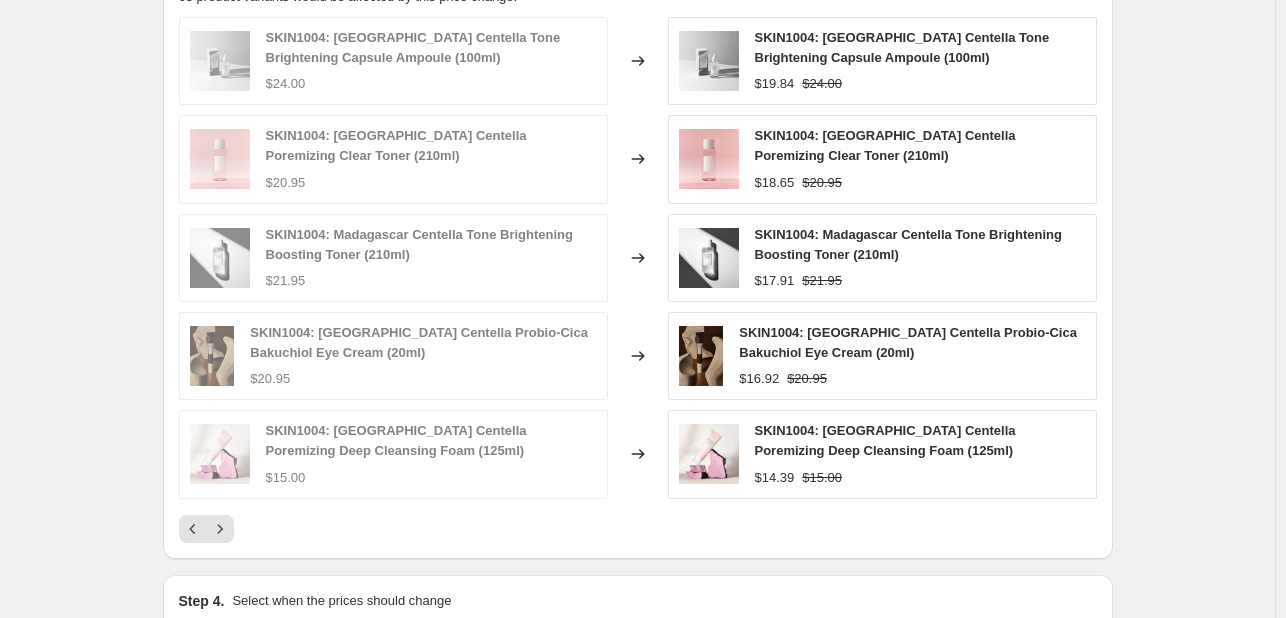 scroll, scrollTop: 1600, scrollLeft: 0, axis: vertical 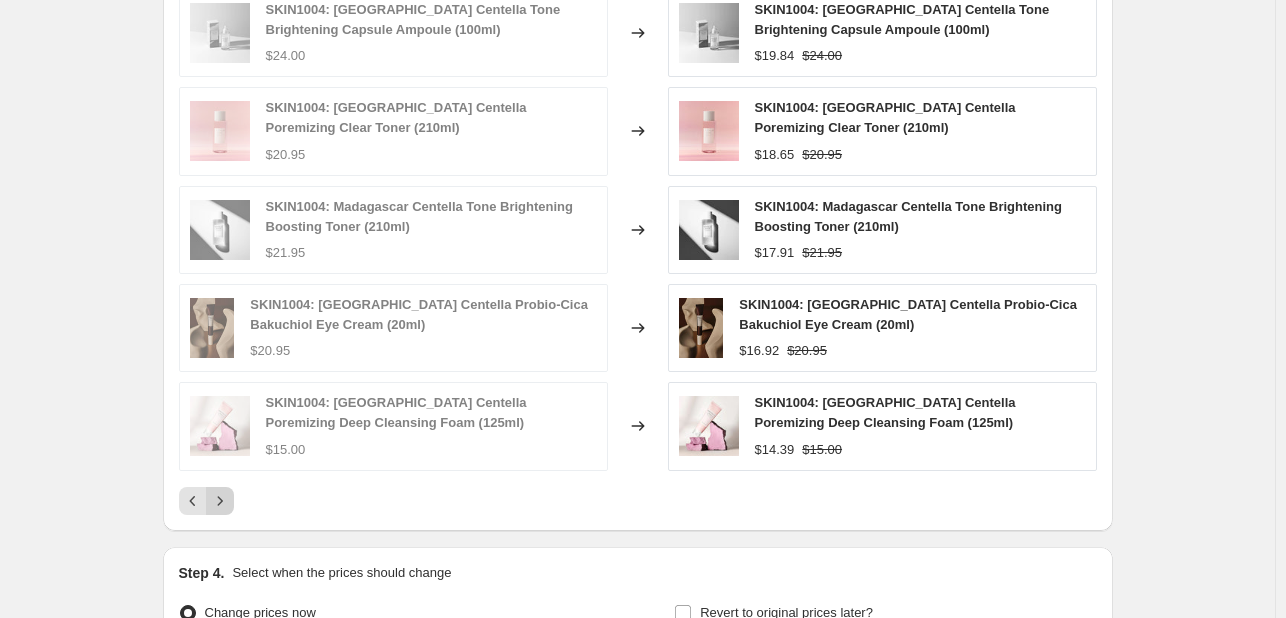 click 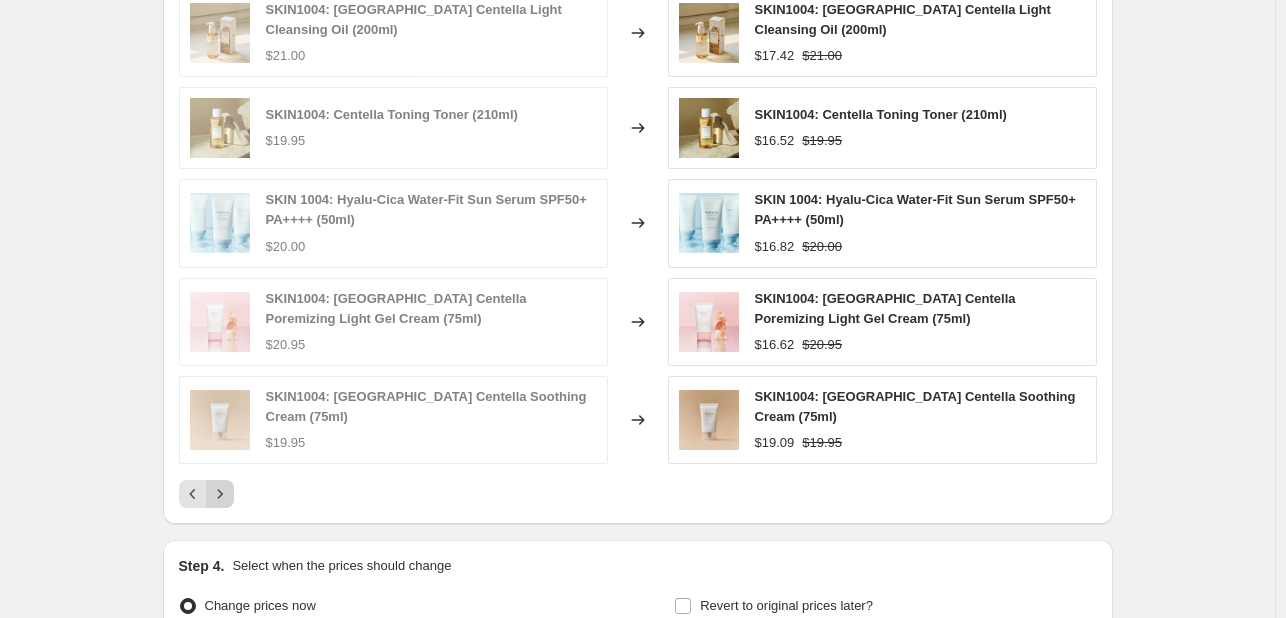 click 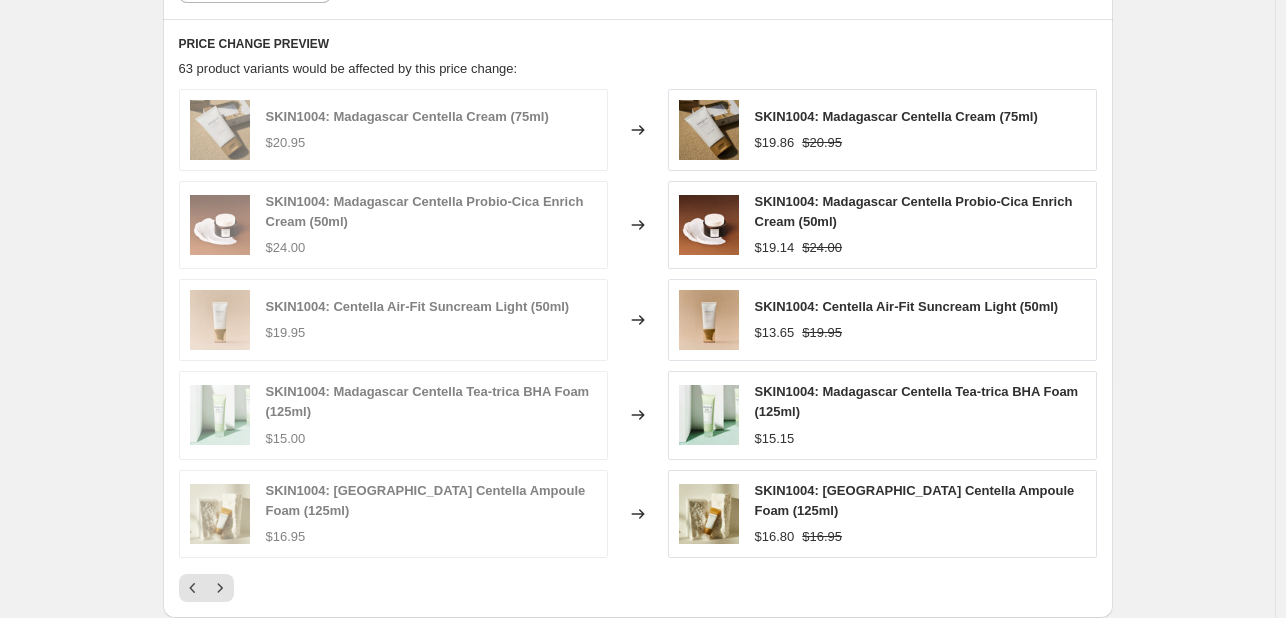 scroll, scrollTop: 1600, scrollLeft: 0, axis: vertical 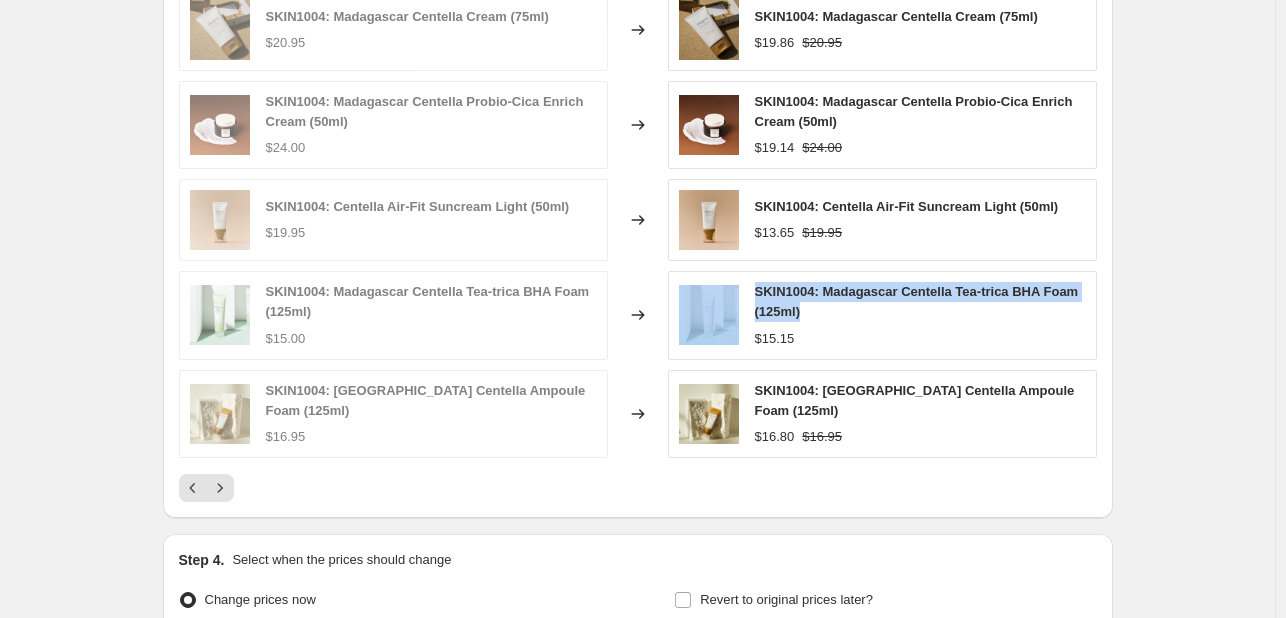 drag, startPoint x: 808, startPoint y: 309, endPoint x: 744, endPoint y: 277, distance: 71.55418 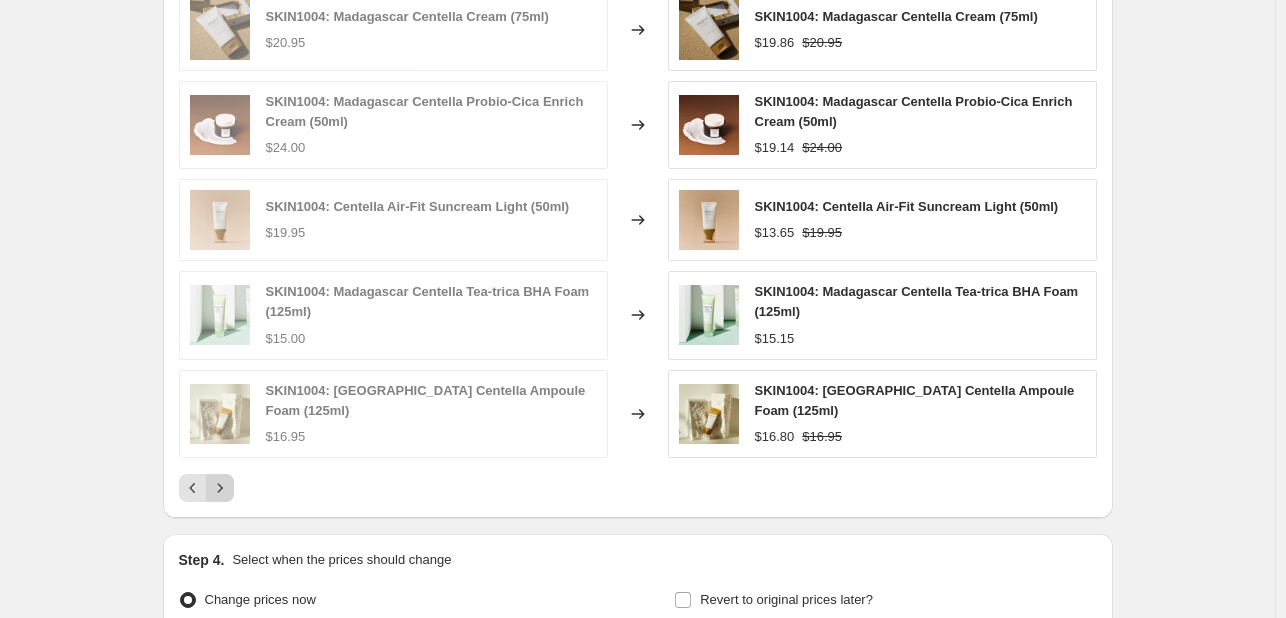 click at bounding box center [220, 488] 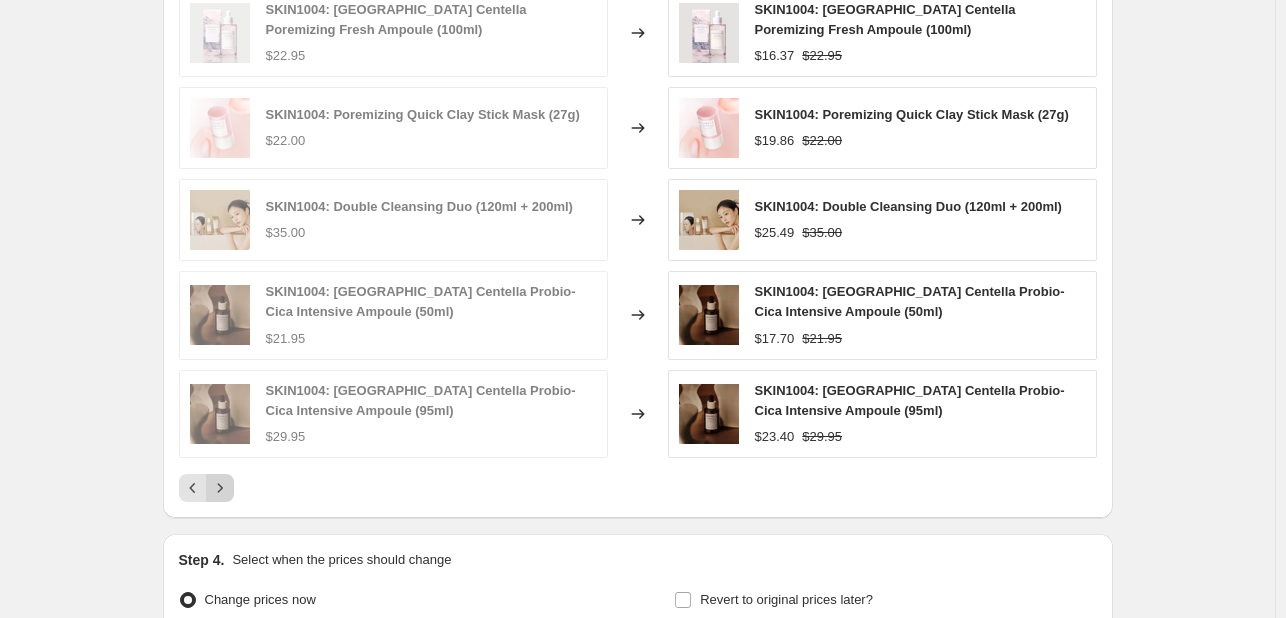 click 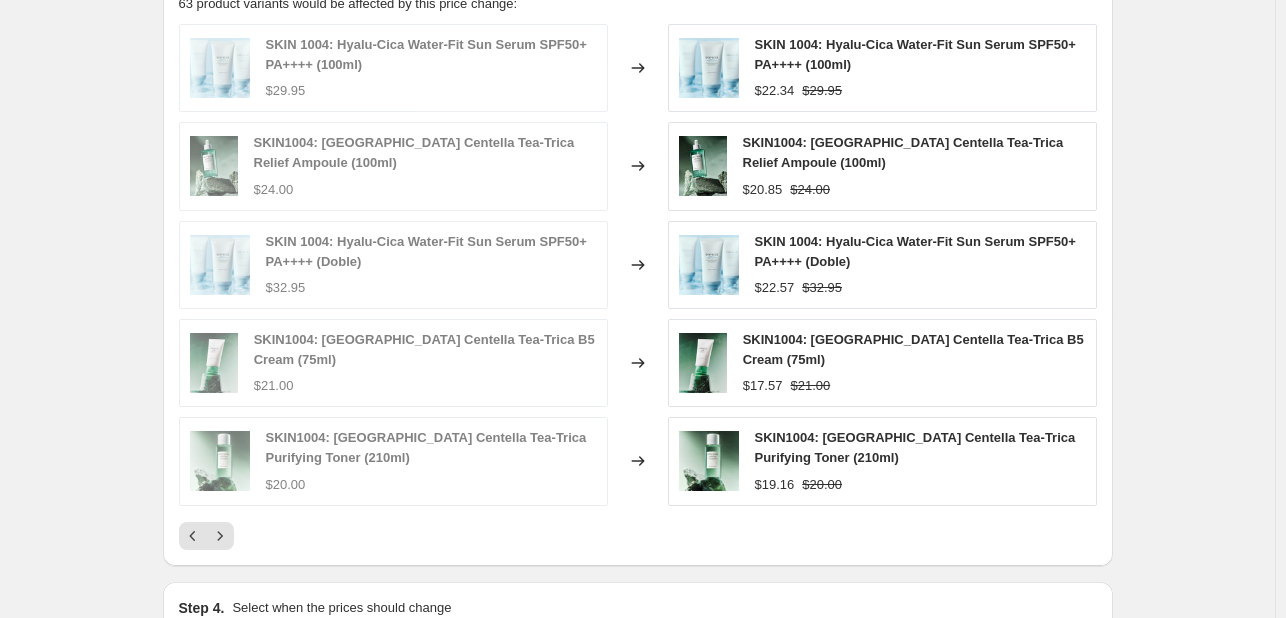 scroll, scrollTop: 1600, scrollLeft: 0, axis: vertical 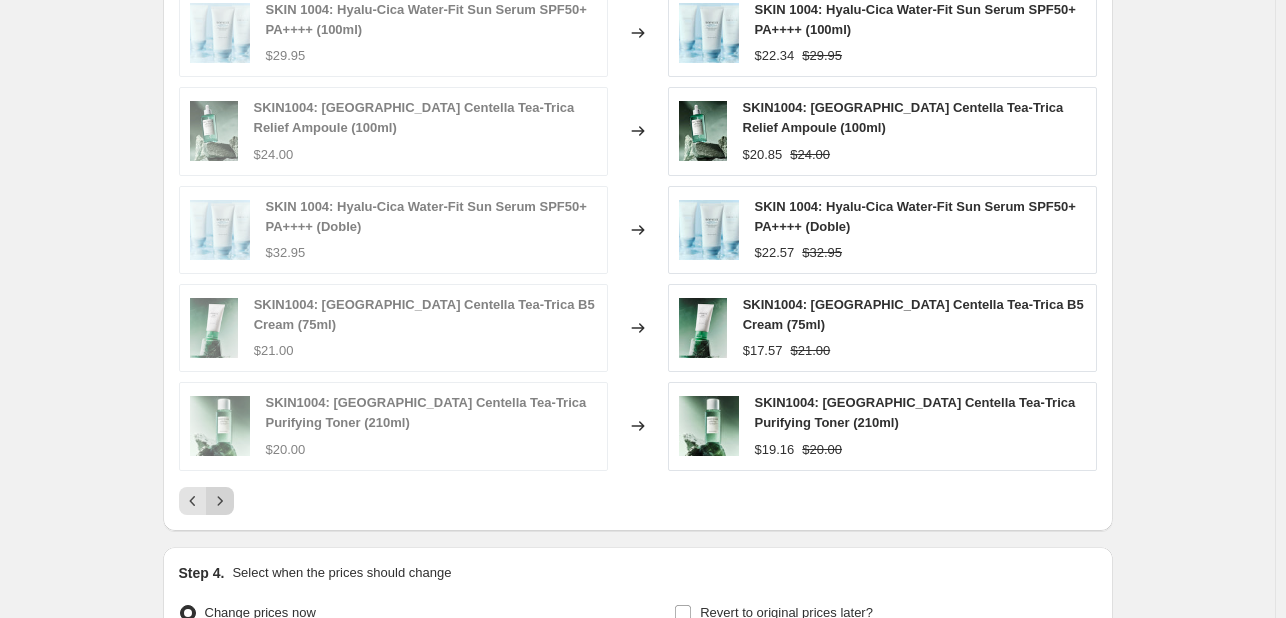 click at bounding box center [220, 501] 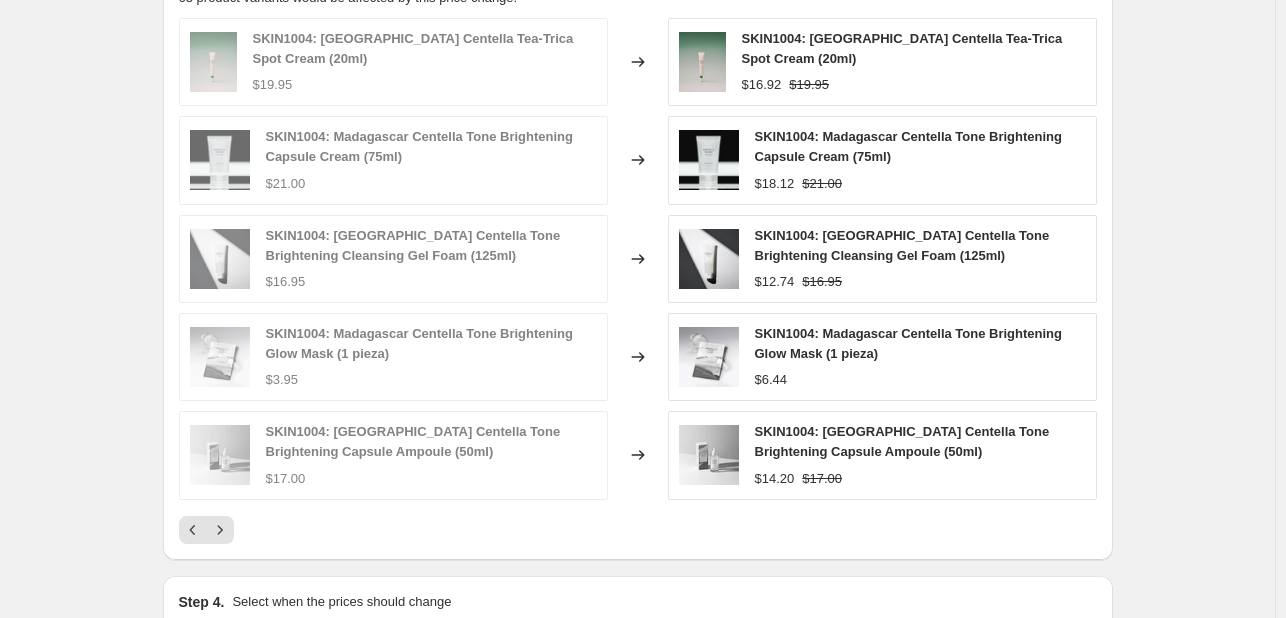 scroll, scrollTop: 1600, scrollLeft: 0, axis: vertical 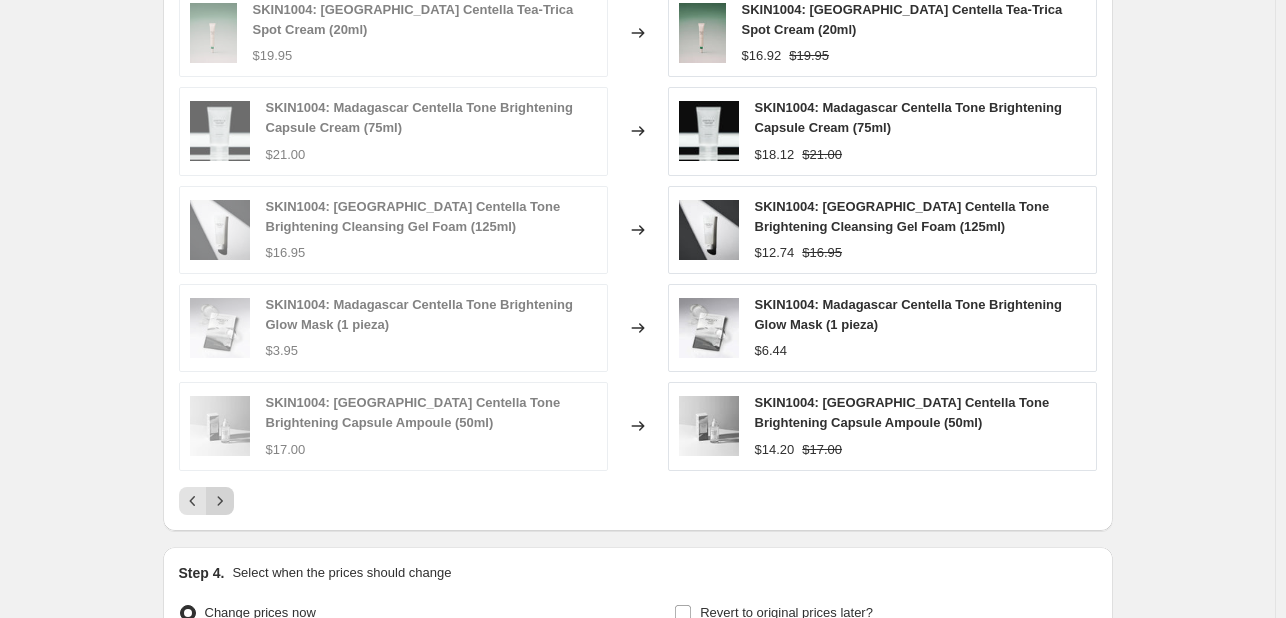 click 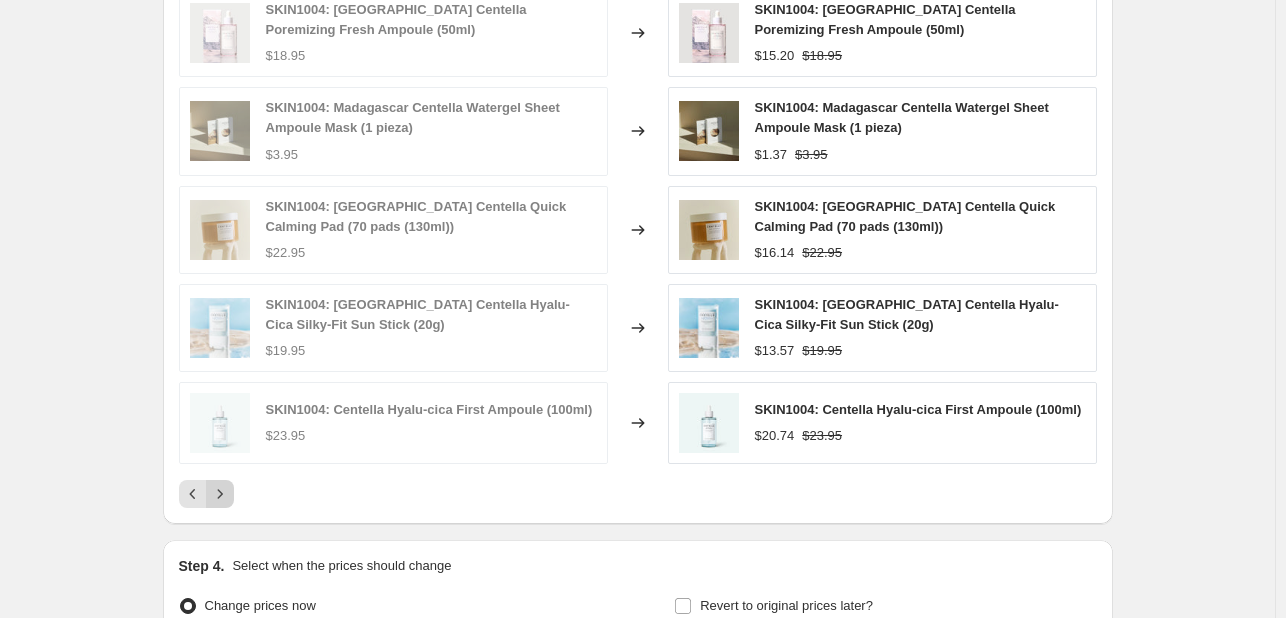 click 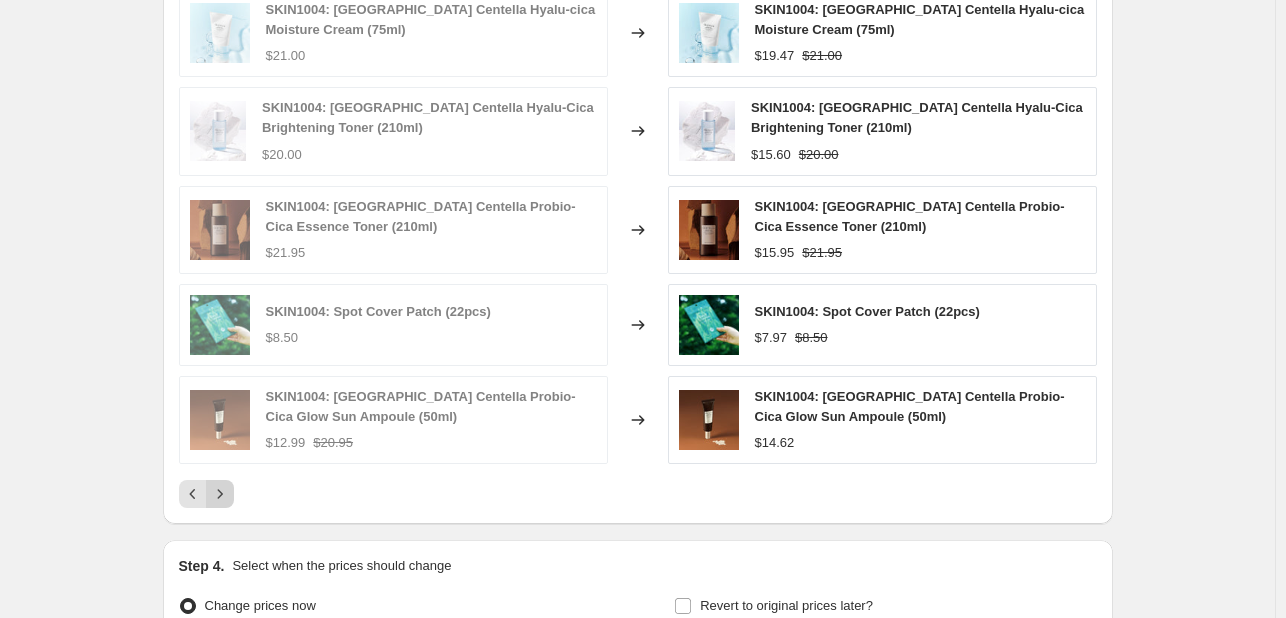 click 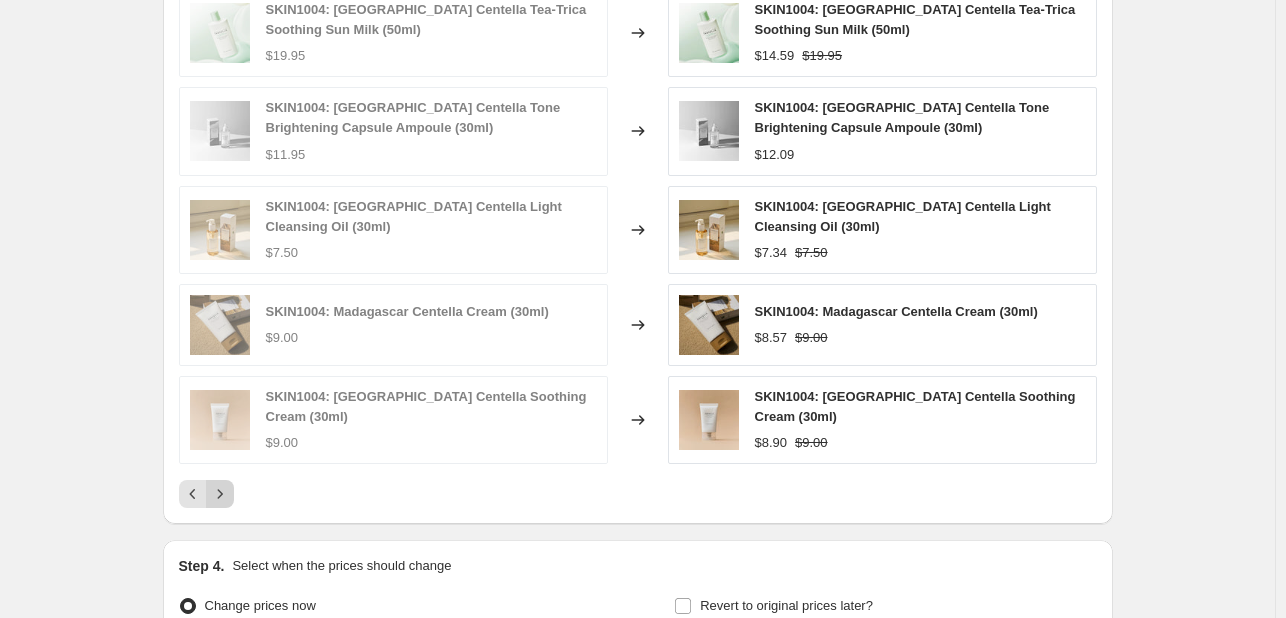 click 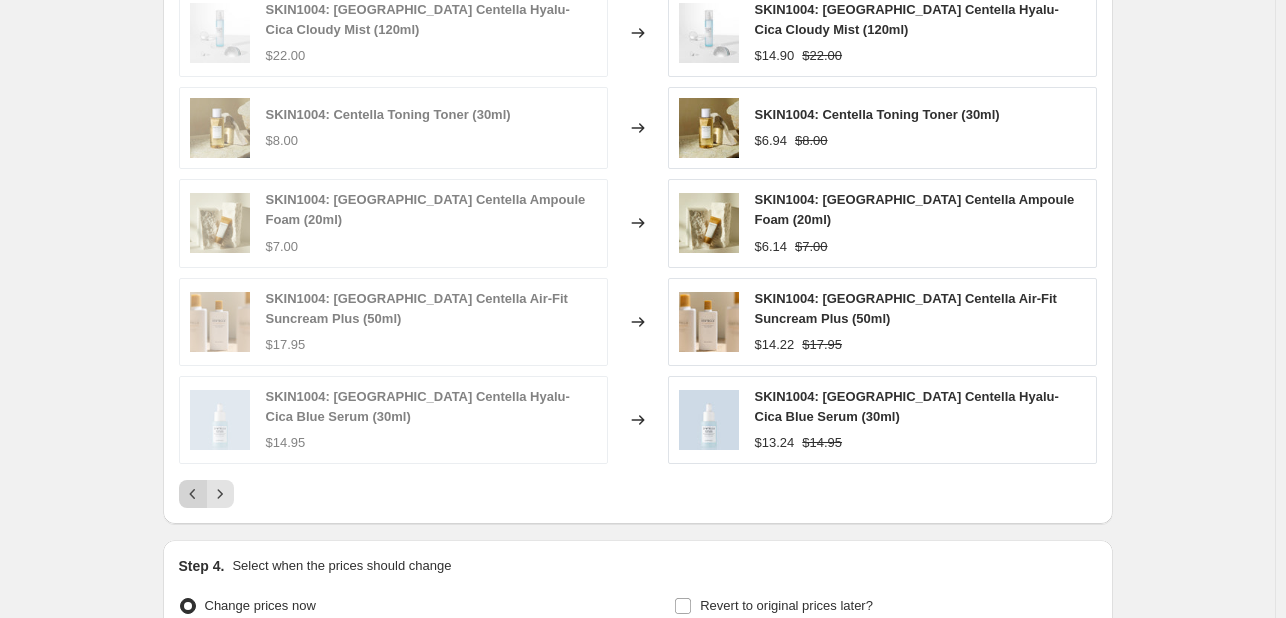 click 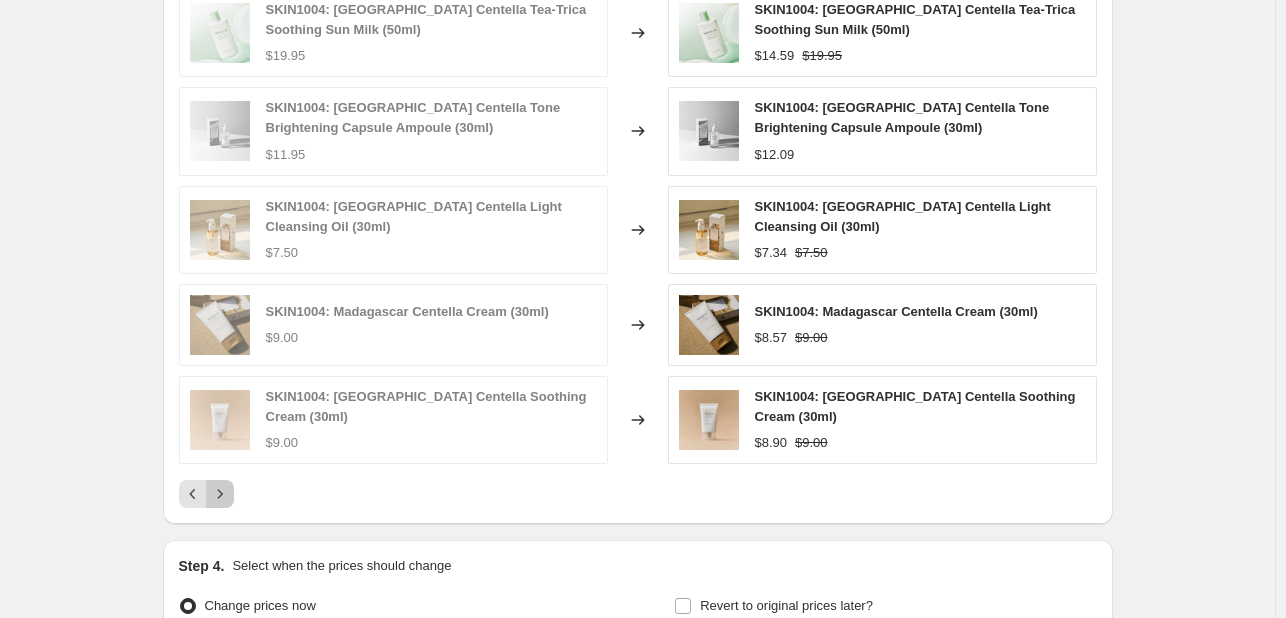 click 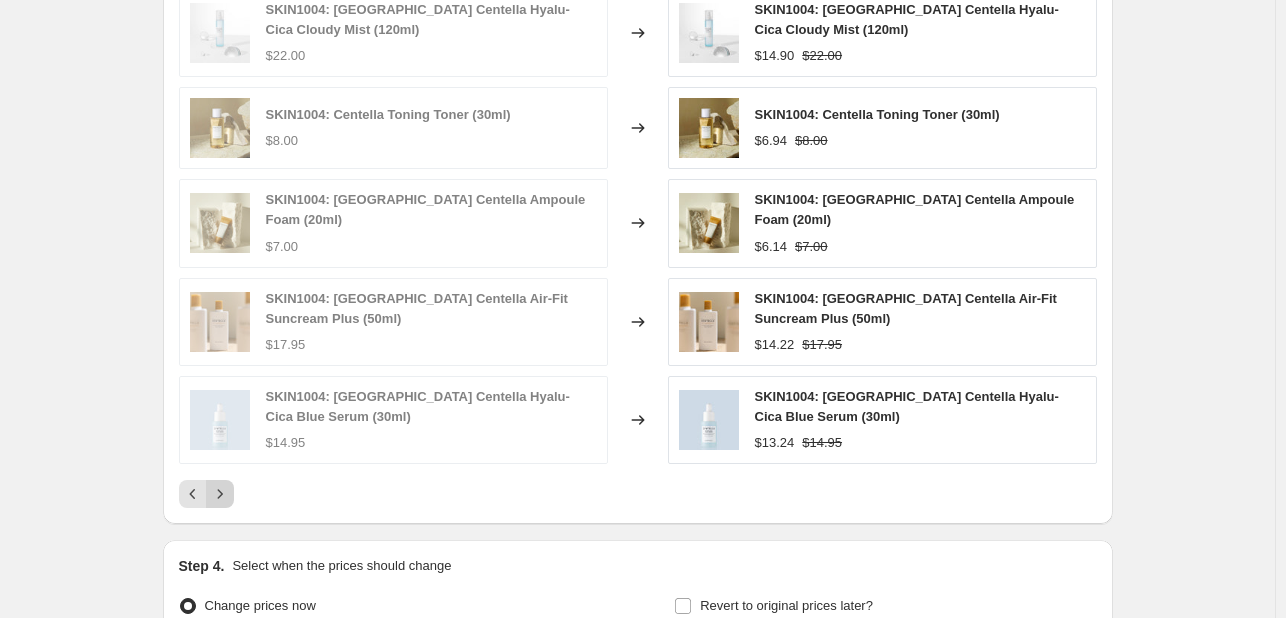 click 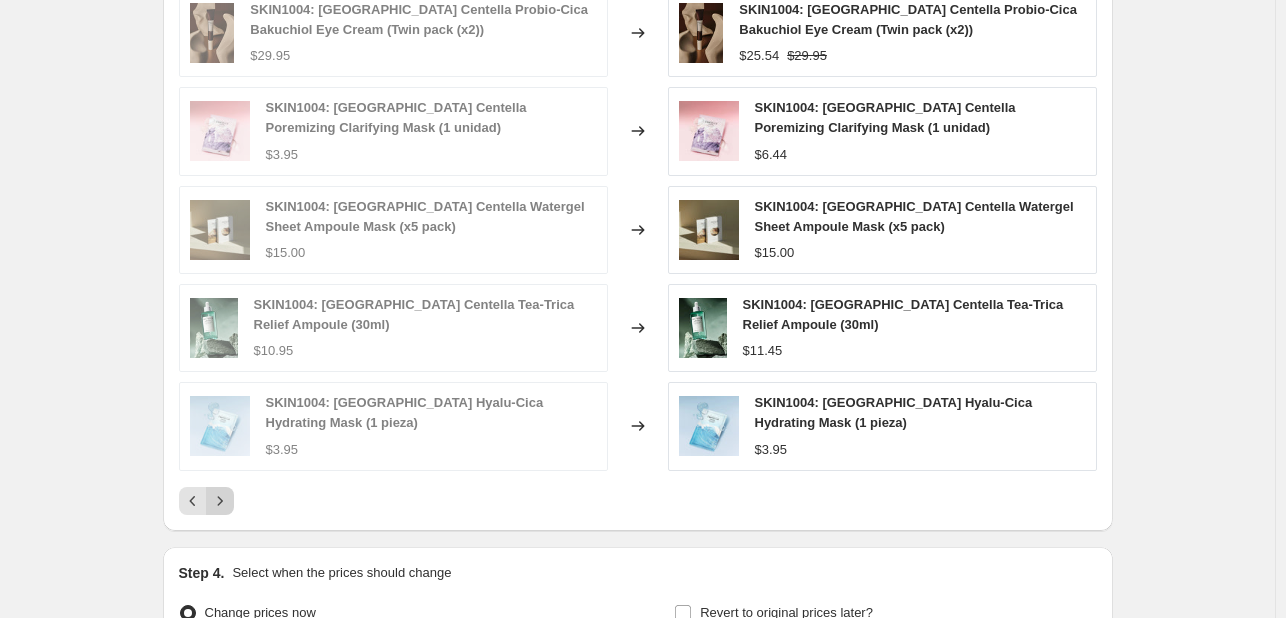 click 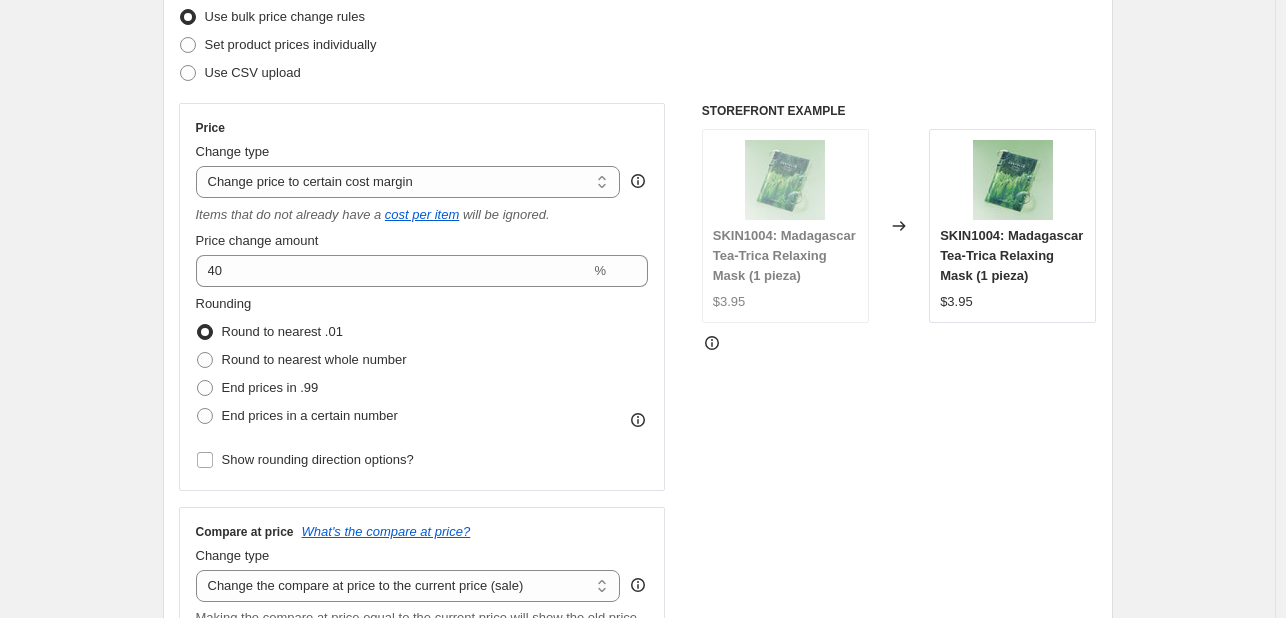 scroll, scrollTop: 300, scrollLeft: 0, axis: vertical 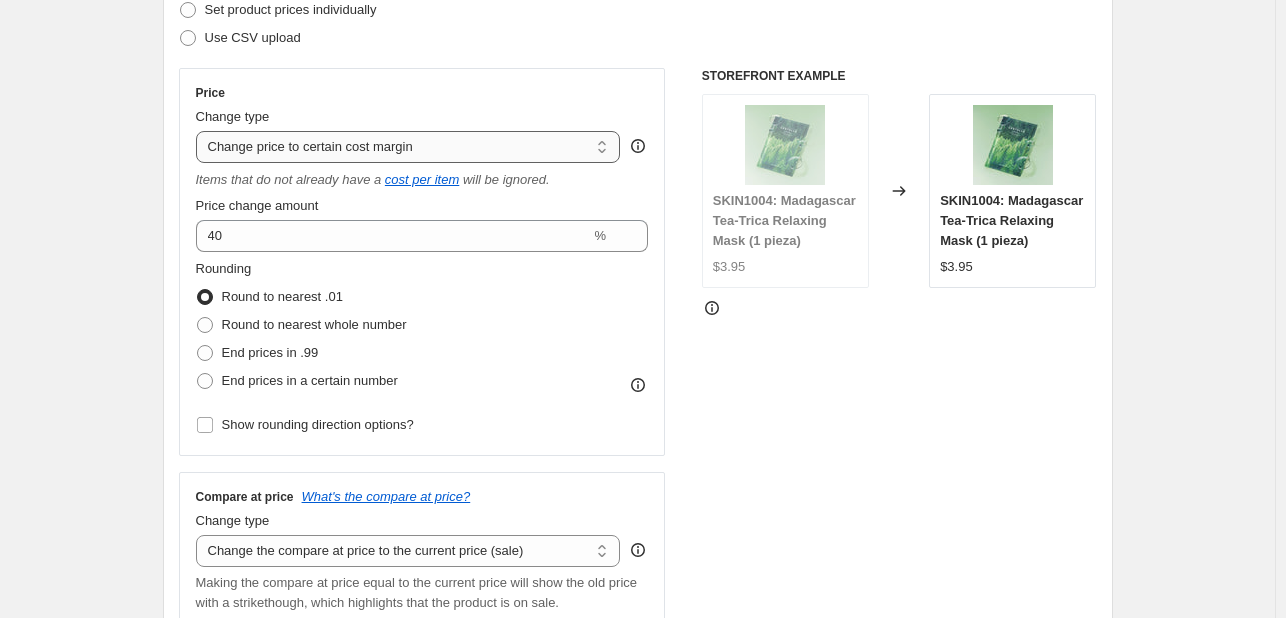 click on "Change the price to a certain amount Change the price by a certain amount Change the price by a certain percentage Change the price to the current compare at price (price before sale) Change the price by a certain amount relative to the compare at price Change the price by a certain percentage relative to the compare at price Don't change the price Change the price by a certain percentage relative to the cost per item Change price to certain cost margin" at bounding box center [408, 147] 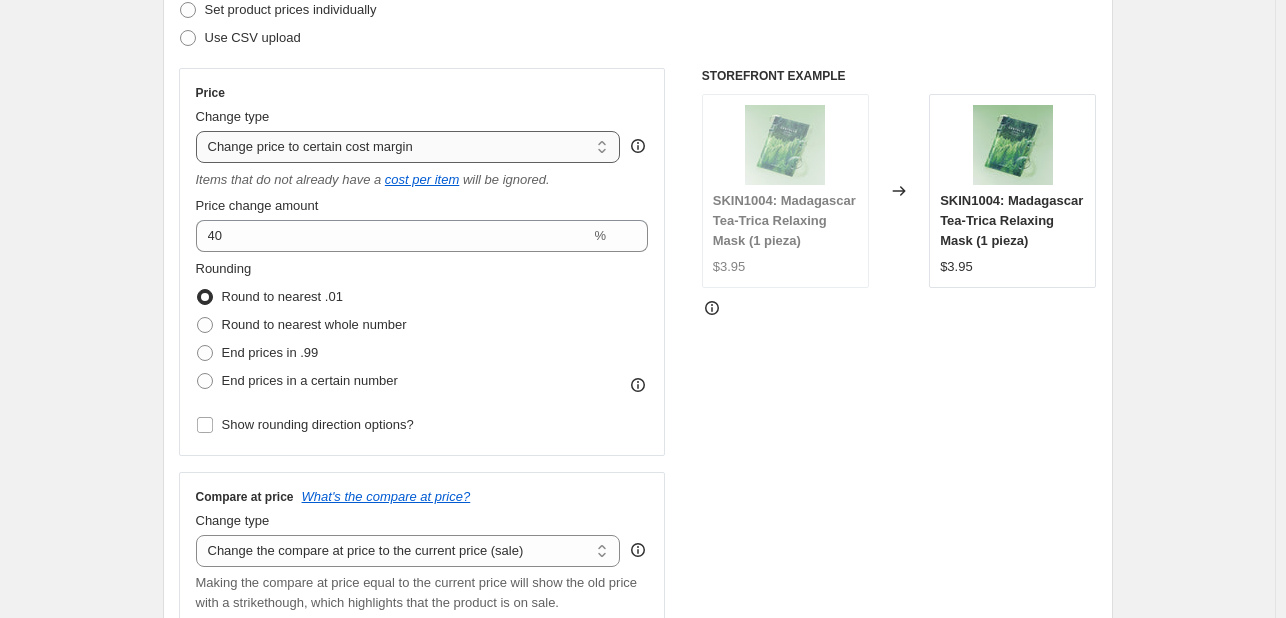 select on "pc" 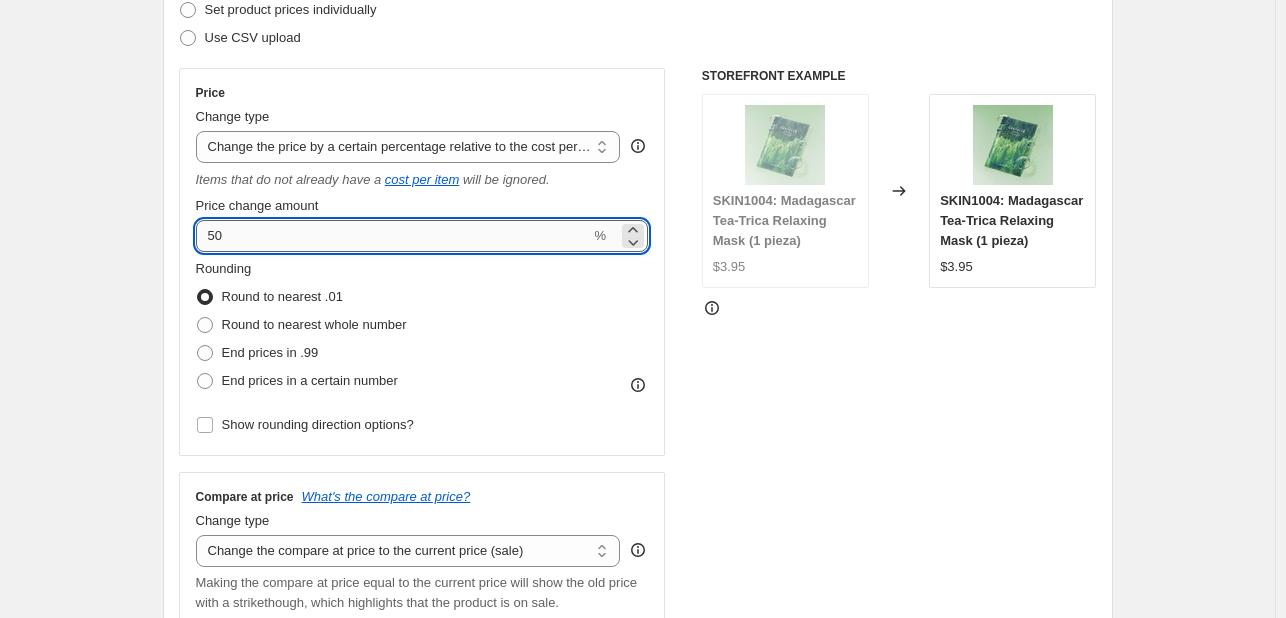 click on "50" at bounding box center [393, 236] 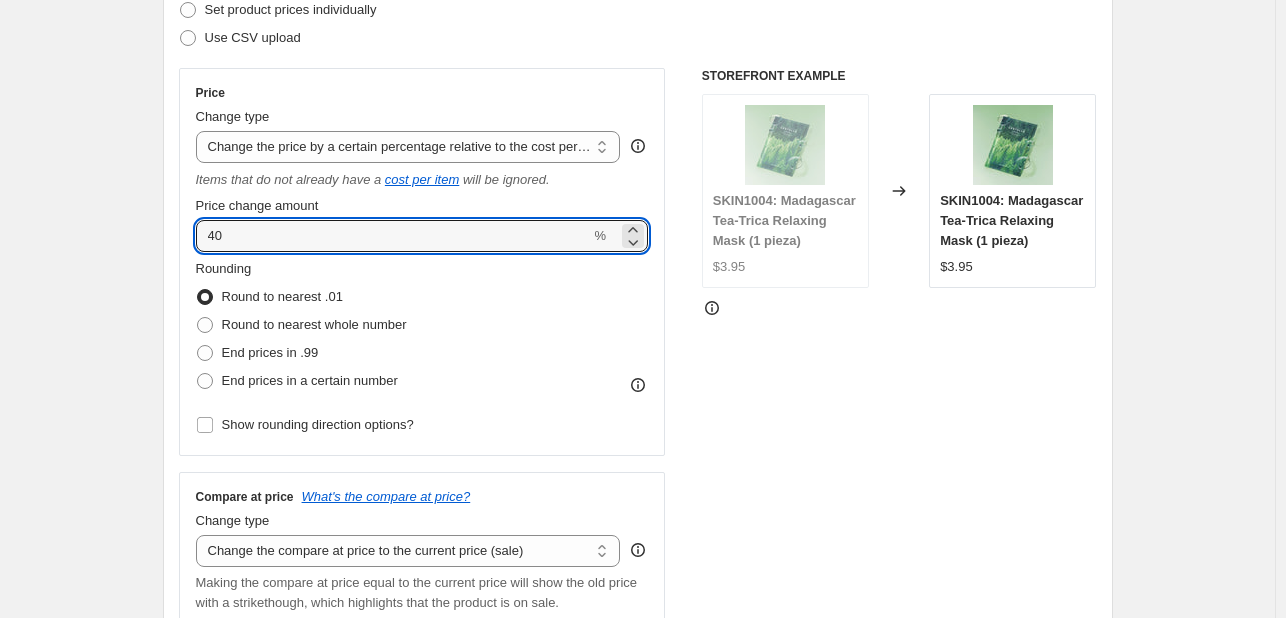 click at bounding box center [899, 308] 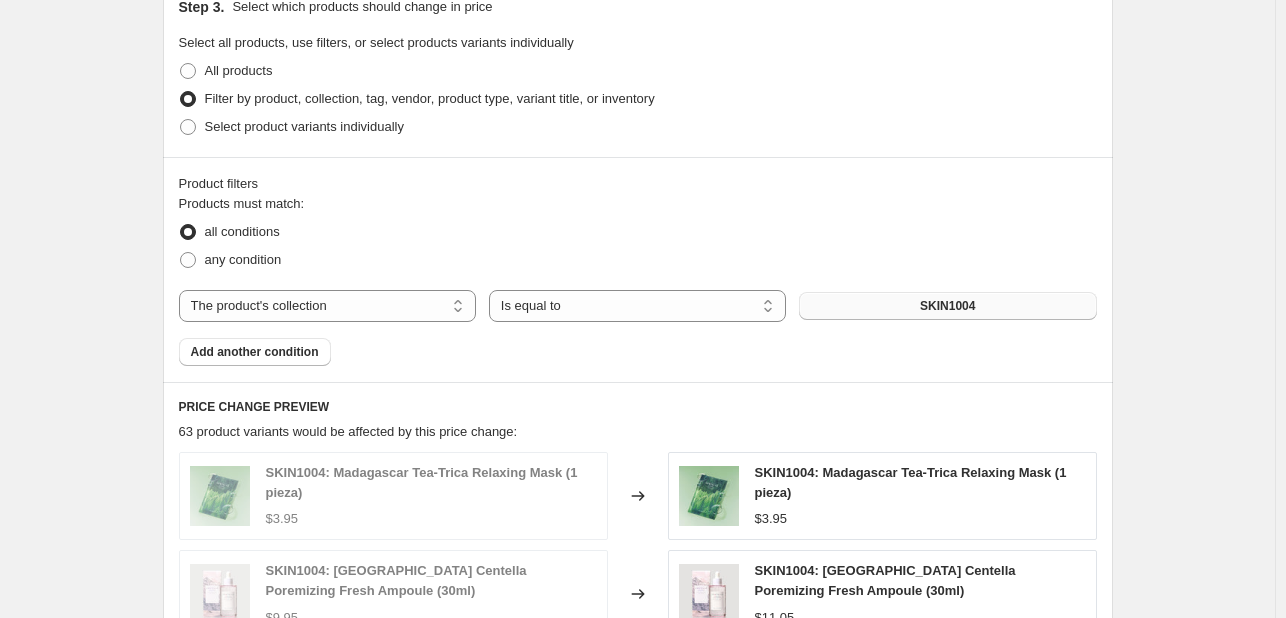 scroll, scrollTop: 1400, scrollLeft: 0, axis: vertical 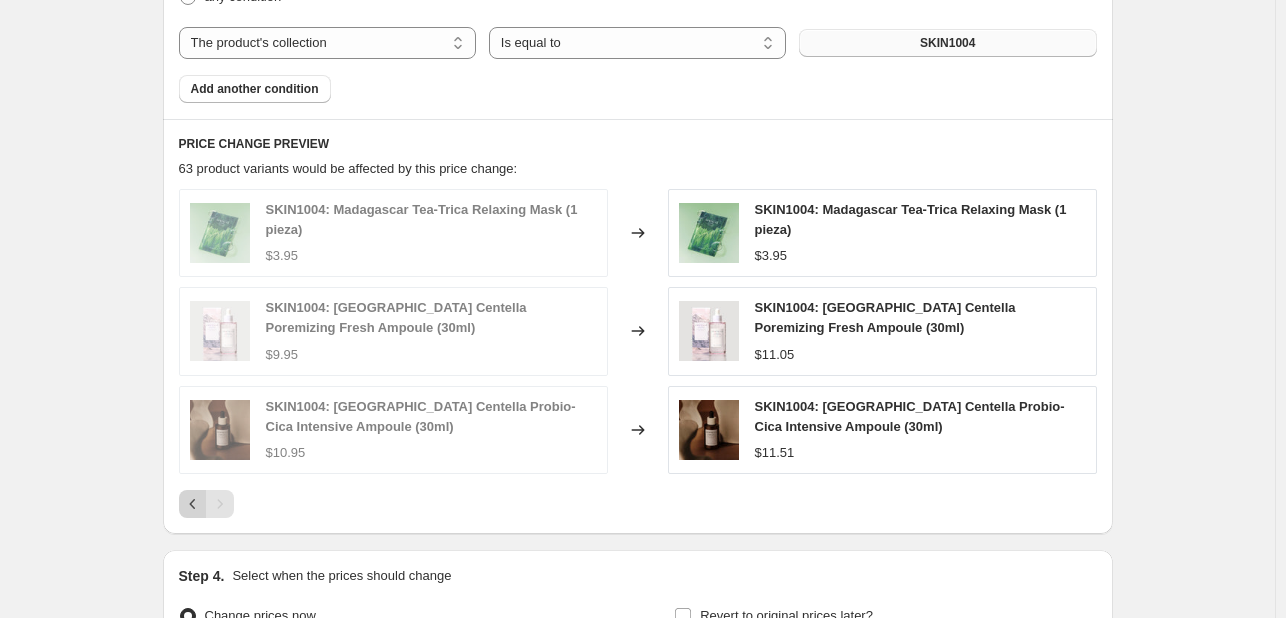 click 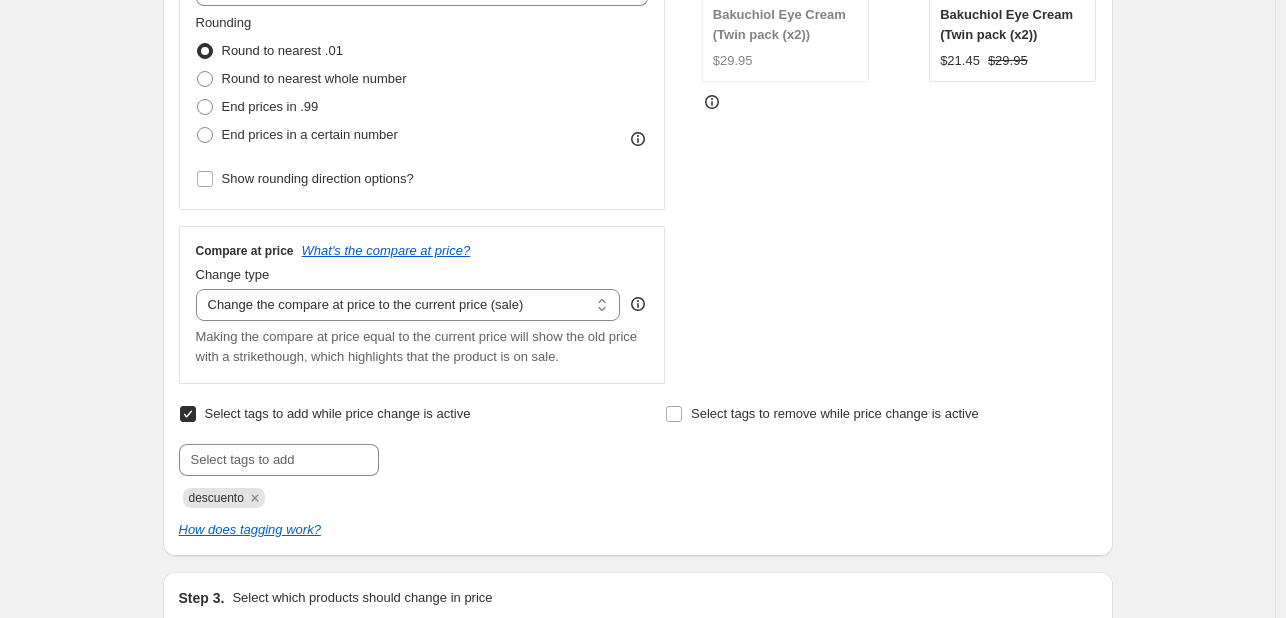 scroll, scrollTop: 300, scrollLeft: 0, axis: vertical 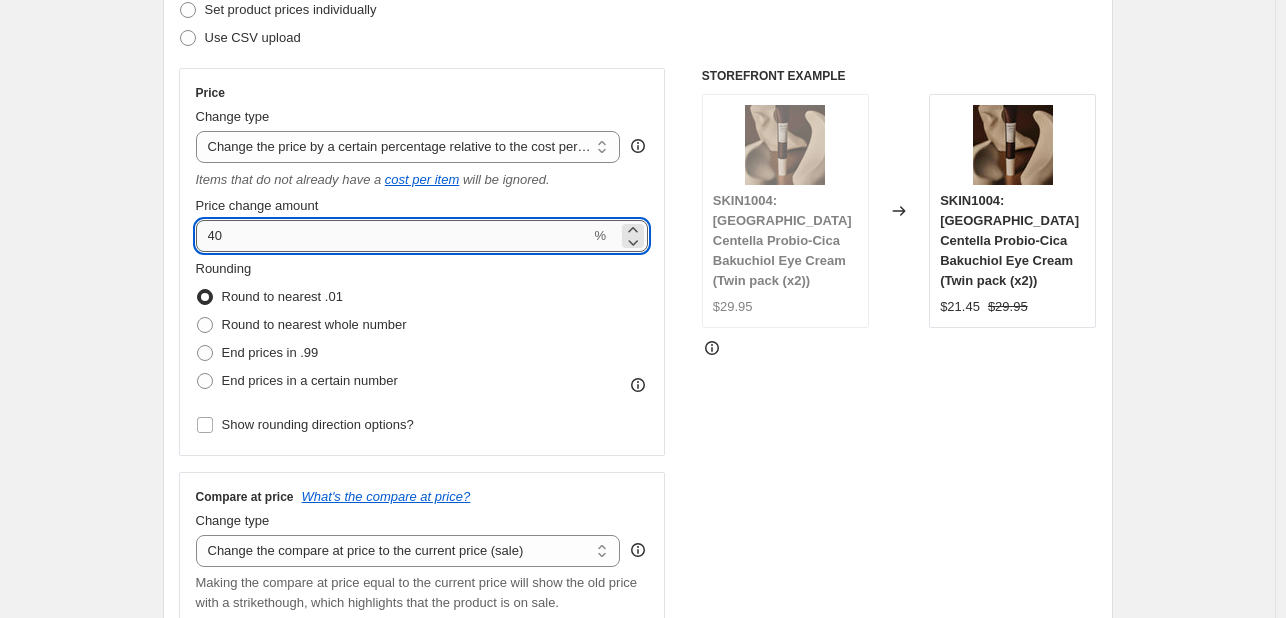 click on "40" at bounding box center [393, 236] 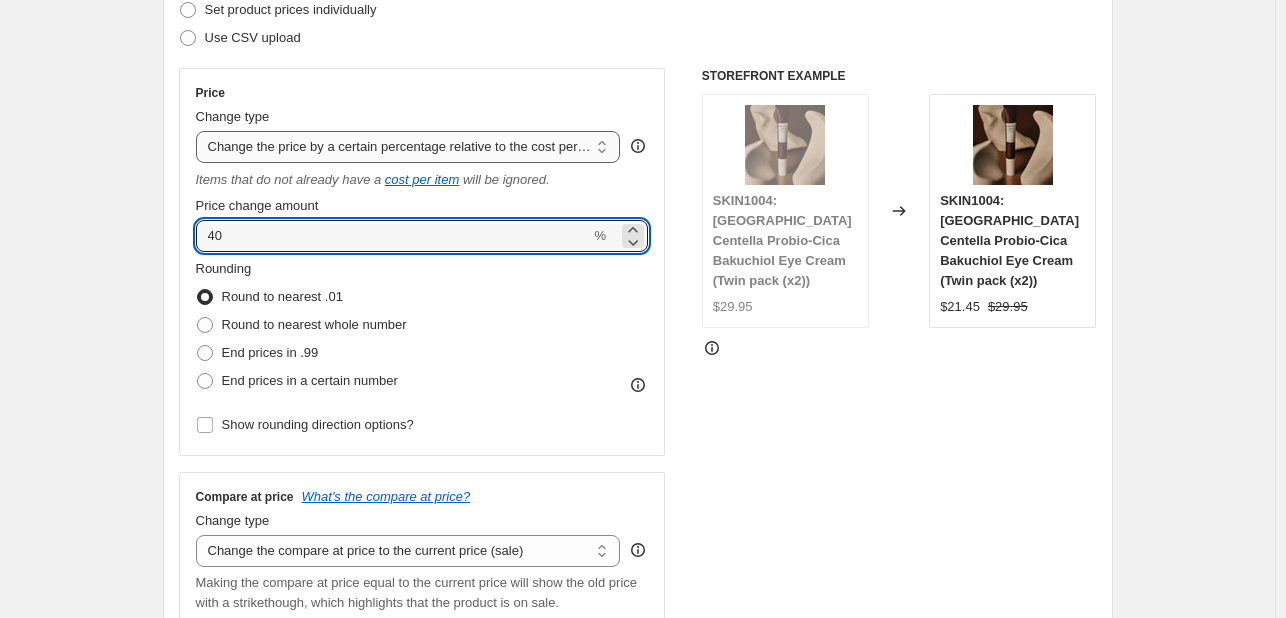 click on "Change the price to a certain amount Change the price by a certain amount Change the price by a certain percentage Change the price to the current compare at price (price before sale) Change the price by a certain amount relative to the compare at price Change the price by a certain percentage relative to the compare at price Don't change the price Change the price by a certain percentage relative to the cost per item Change price to certain cost margin" at bounding box center (408, 147) 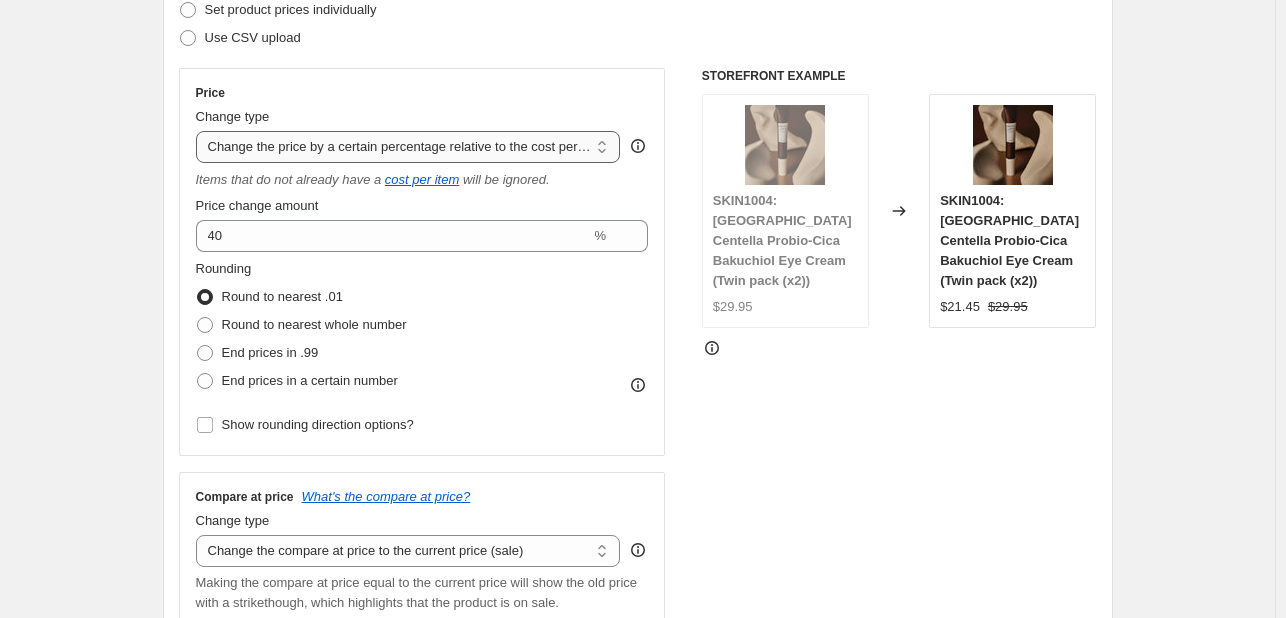 click on "Change the price to a certain amount Change the price by a certain amount Change the price by a certain percentage Change the price to the current compare at price (price before sale) Change the price by a certain amount relative to the compare at price Change the price by a certain percentage relative to the compare at price Don't change the price Change the price by a certain percentage relative to the cost per item Change price to certain cost margin" at bounding box center (408, 147) 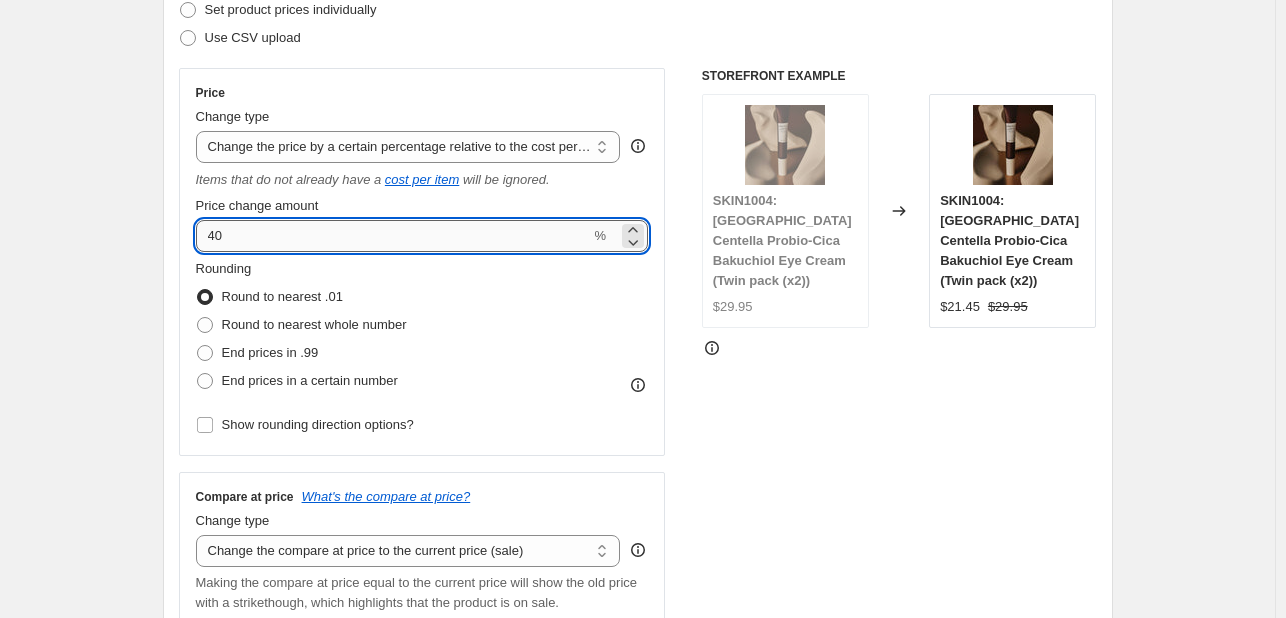click on "40" at bounding box center [393, 236] 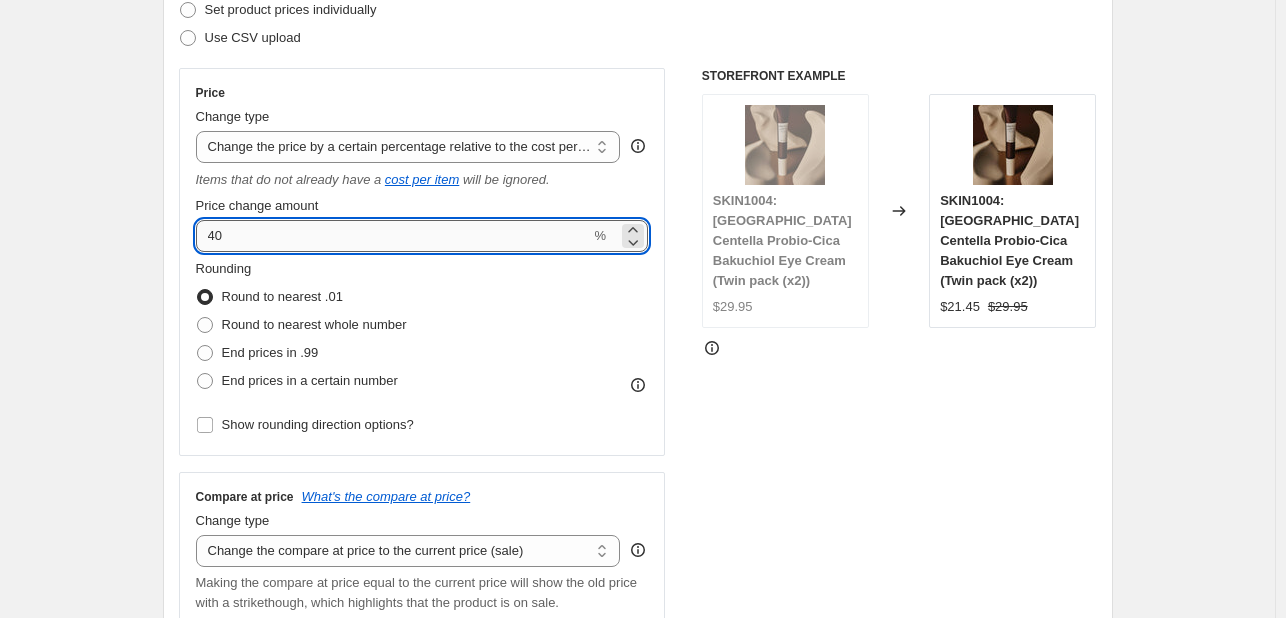 type on "4" 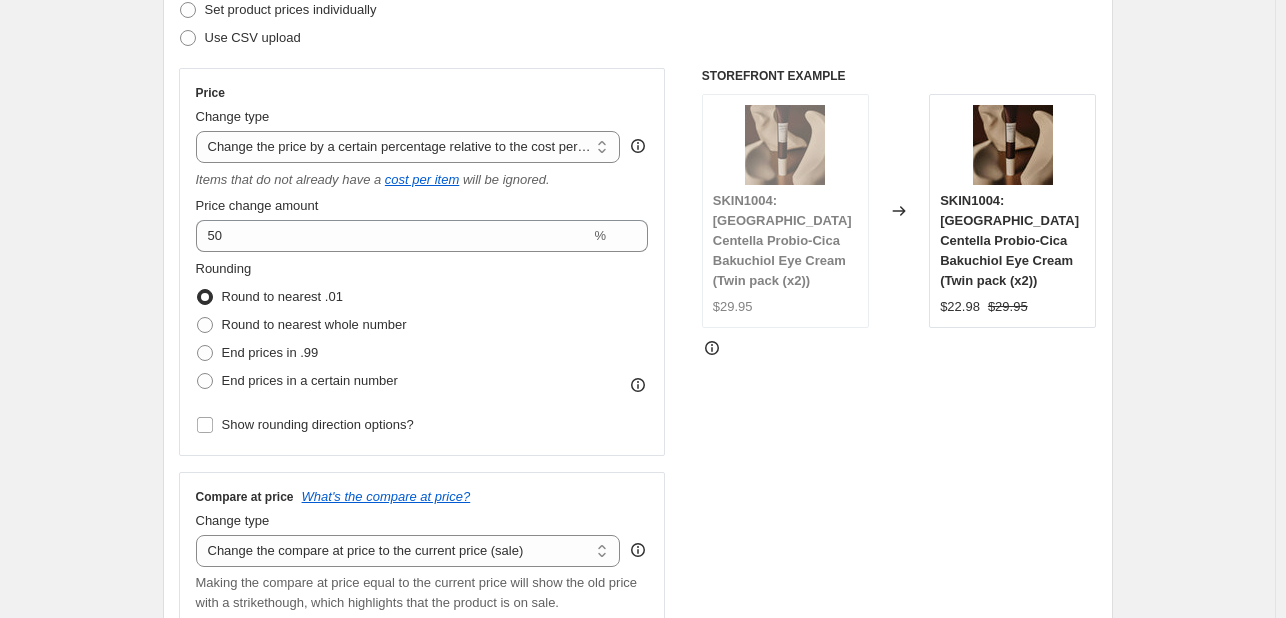 click on "Rounding Round to nearest .01 Round to nearest whole number End prices in .99 End prices in a certain number" at bounding box center (422, 327) 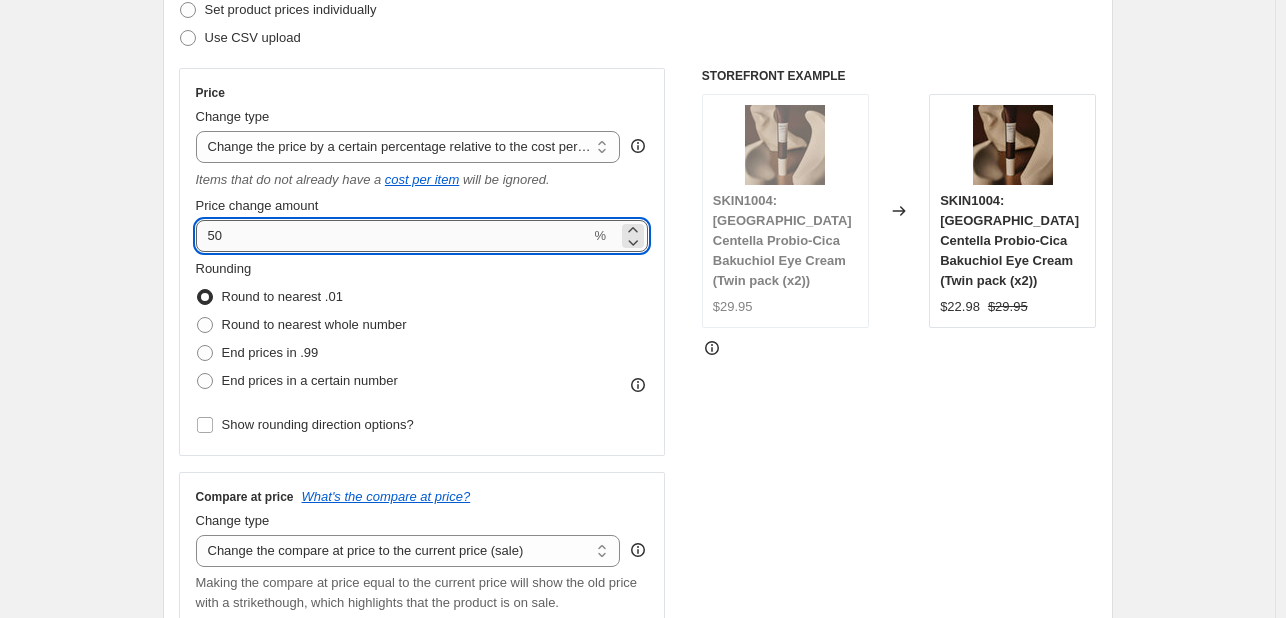 click on "50" at bounding box center (393, 236) 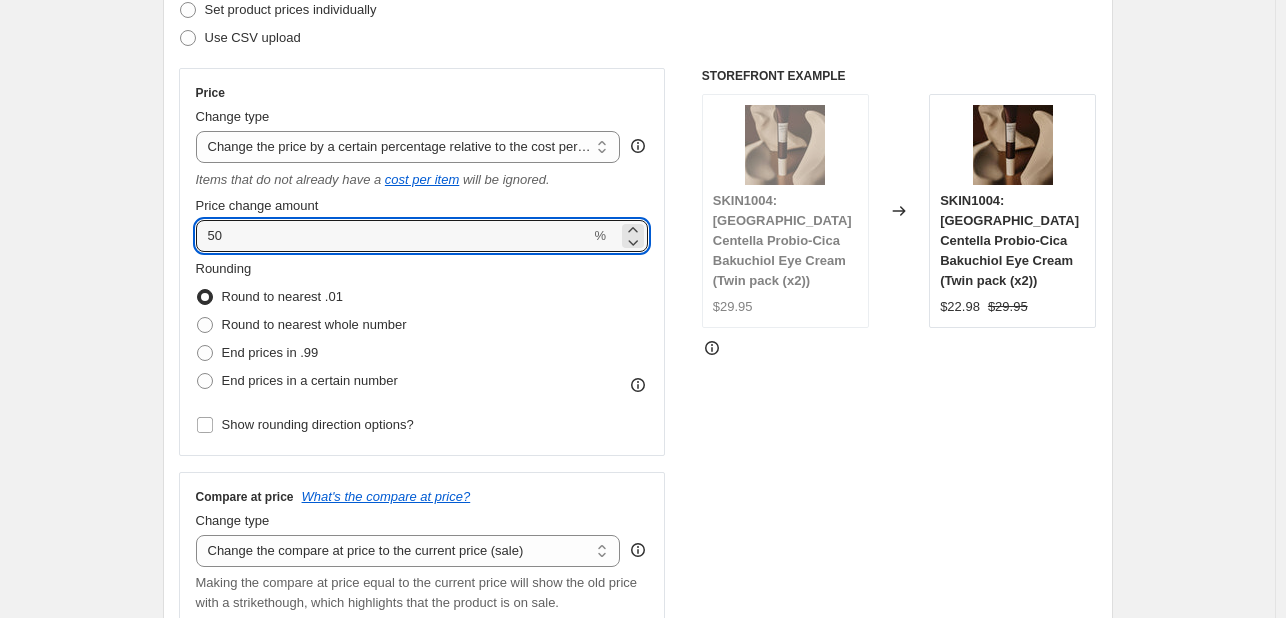 drag, startPoint x: 230, startPoint y: 239, endPoint x: 181, endPoint y: 249, distance: 50.01 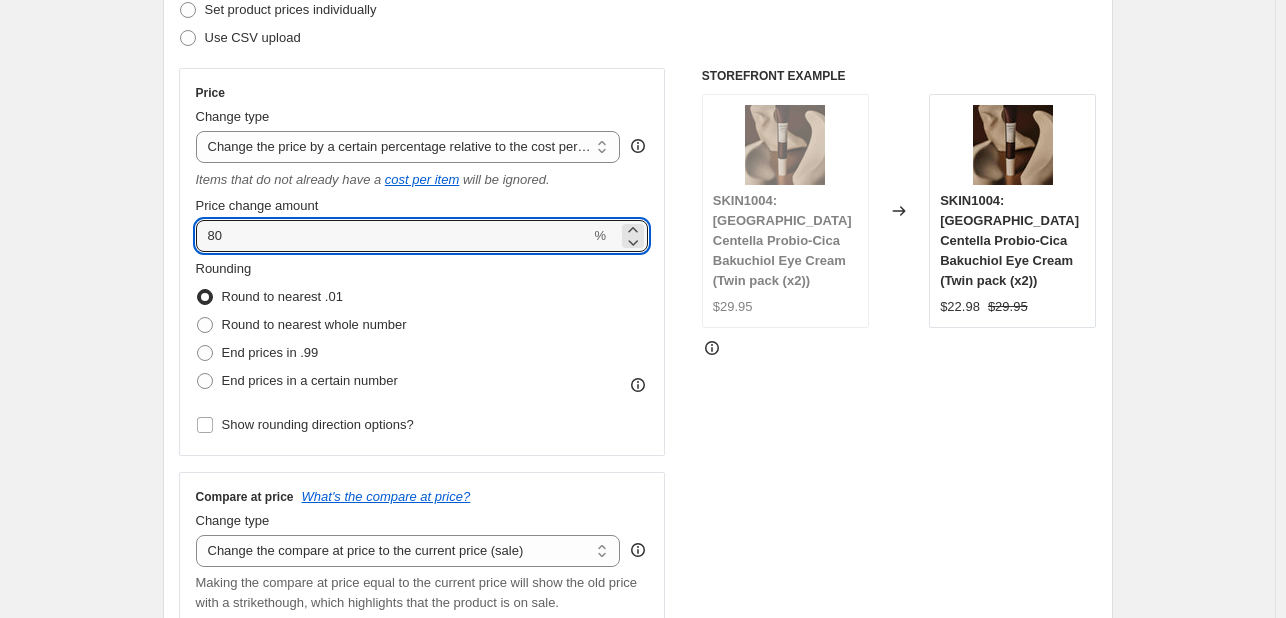 click on "Round to nearest .01" at bounding box center (269, 297) 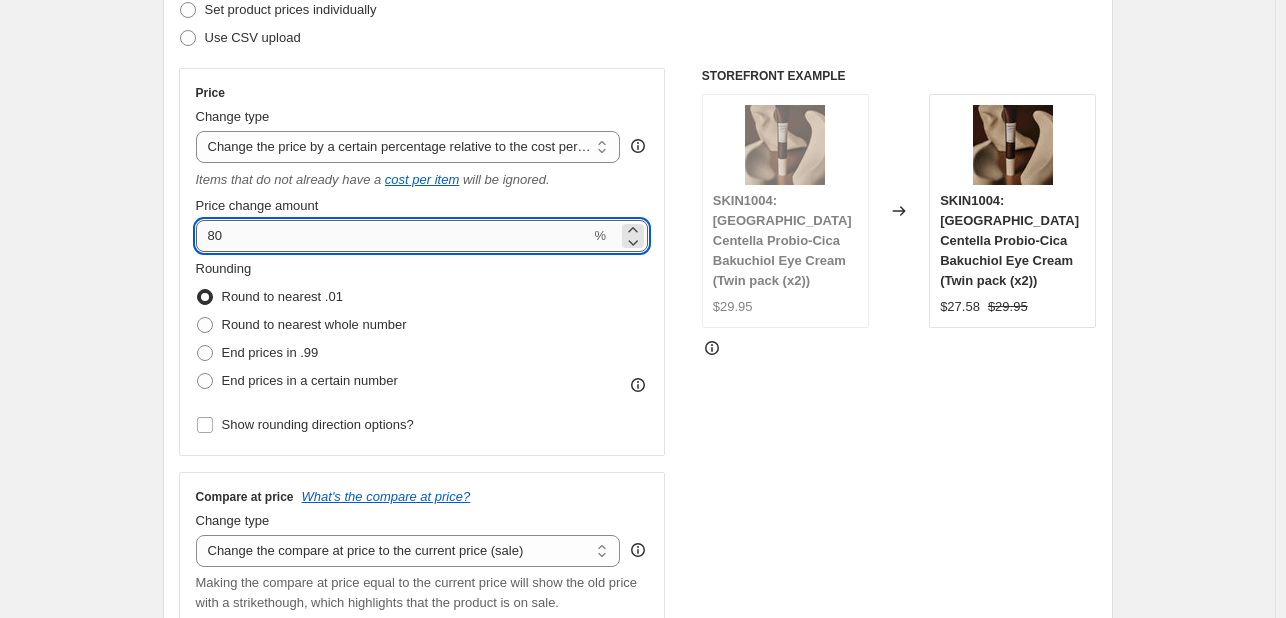 click on "80" at bounding box center (393, 236) 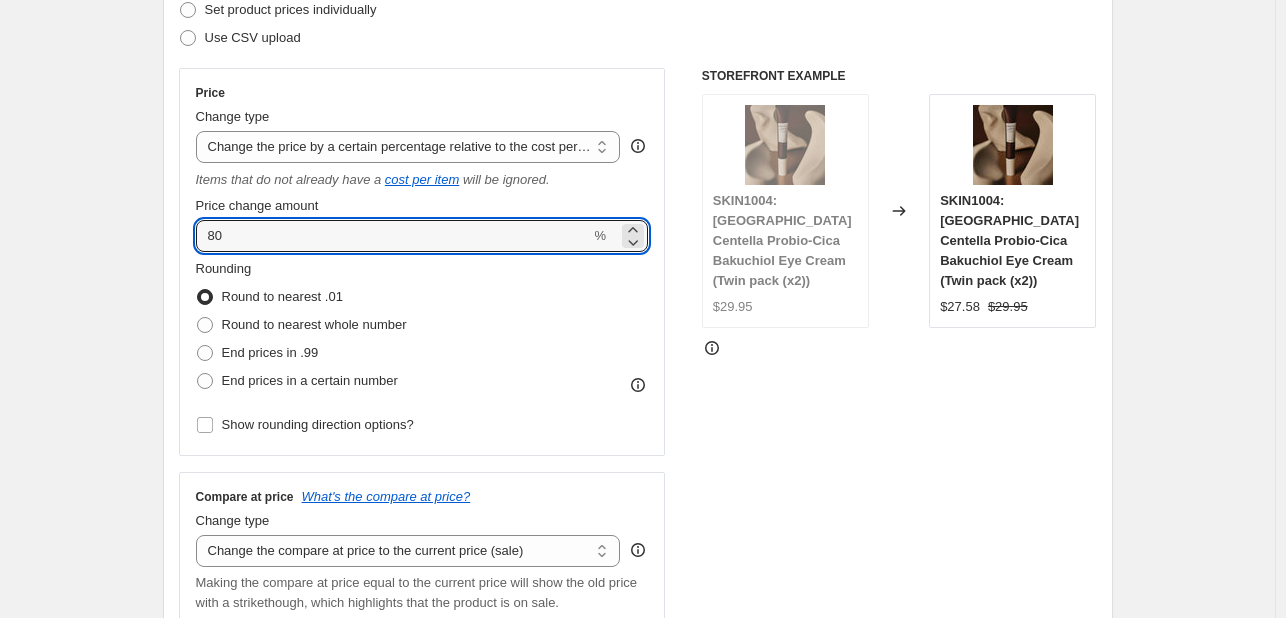 type on "8" 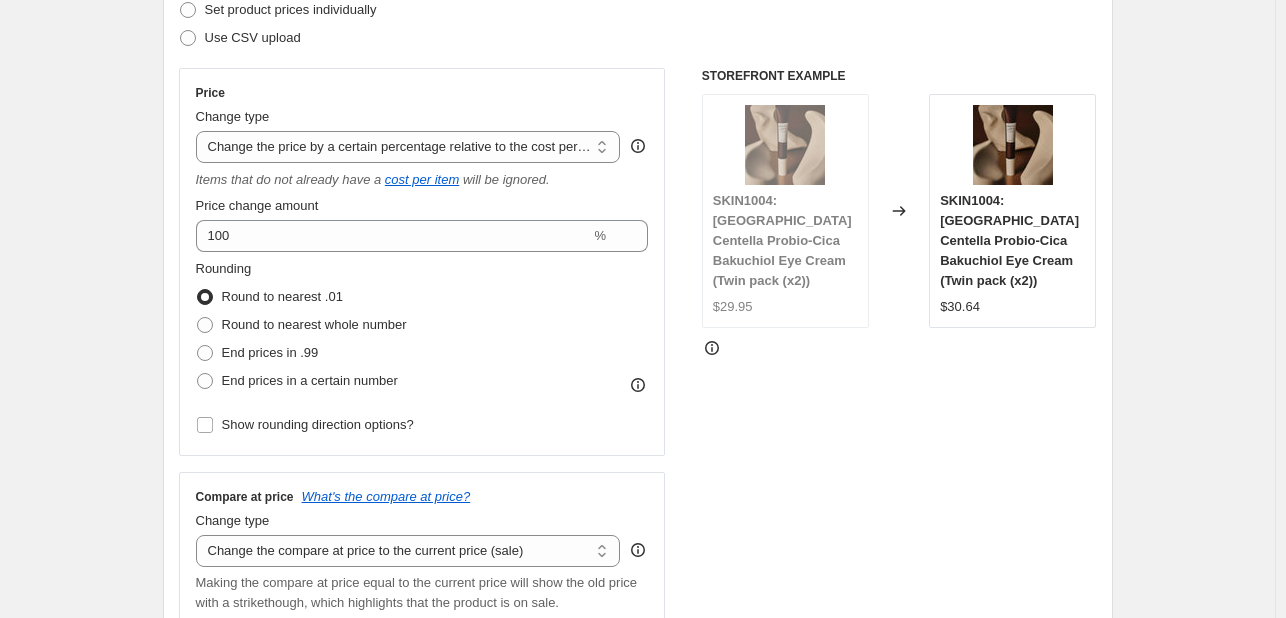 drag, startPoint x: 59, startPoint y: 281, endPoint x: 70, endPoint y: 283, distance: 11.18034 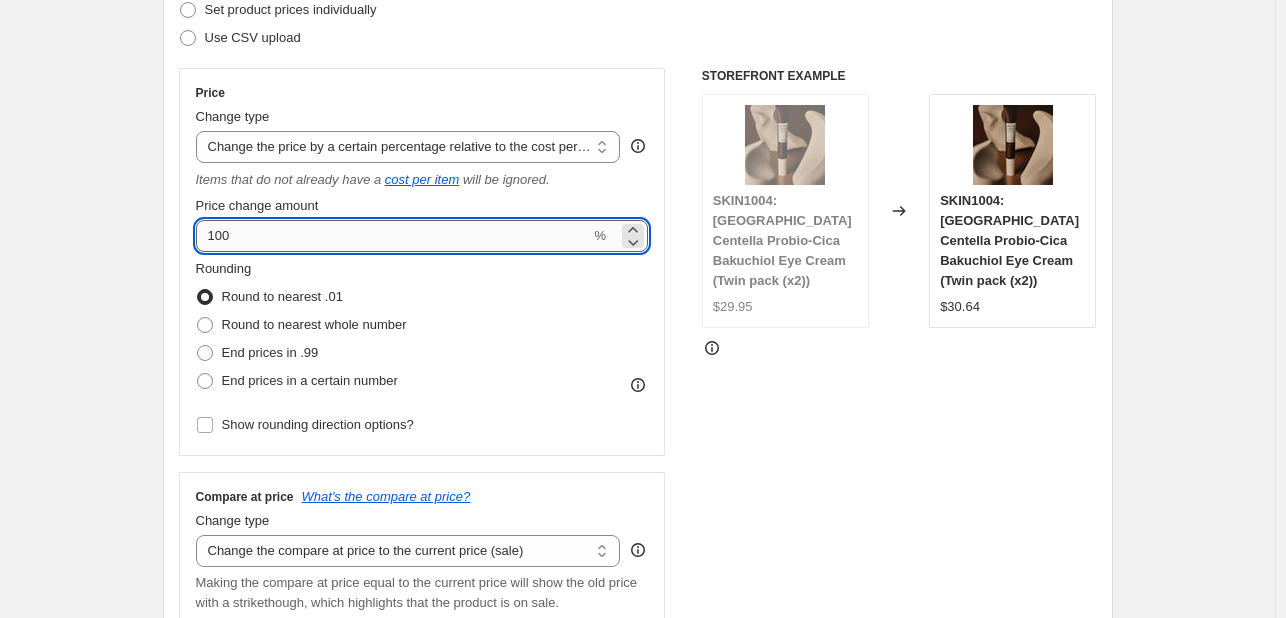 click on "100" at bounding box center (393, 236) 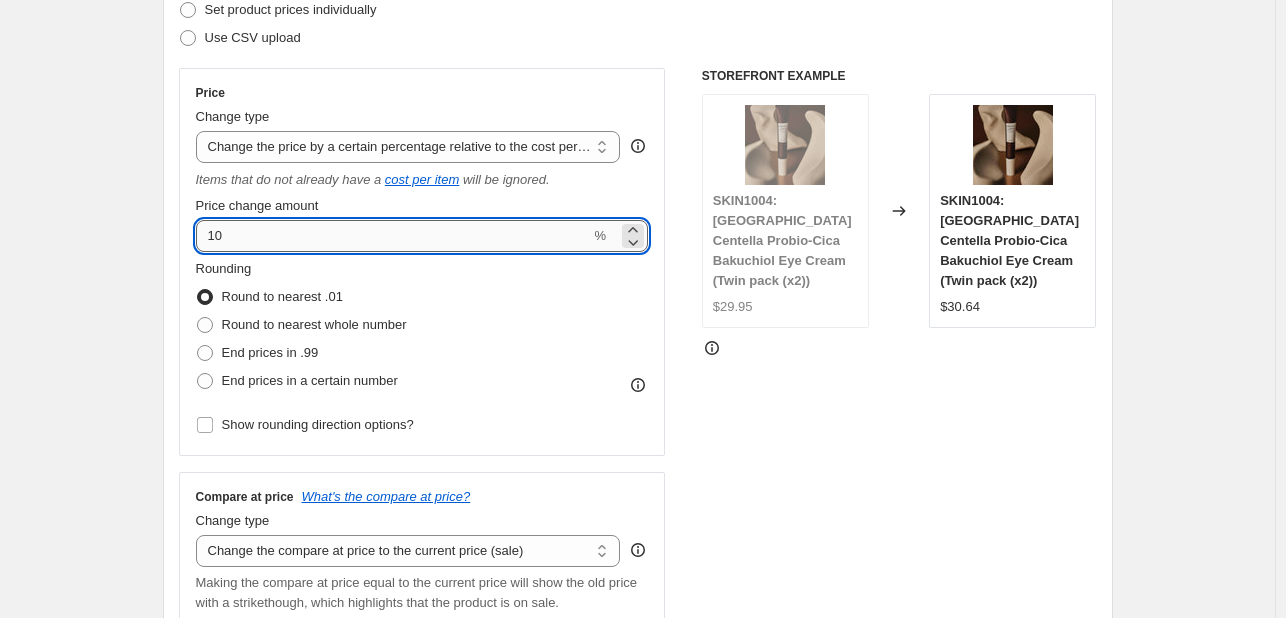 type on "1" 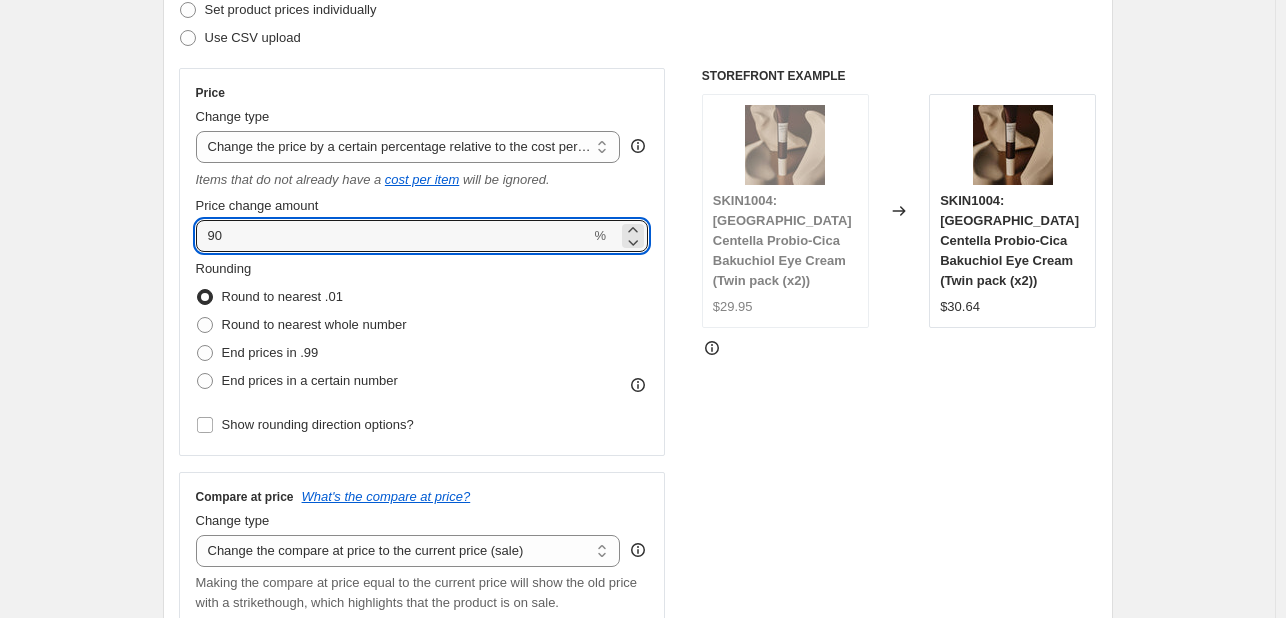 click on "Create new price [MEDICAL_DATA]. This page is ready Create new price [MEDICAL_DATA] Draft Step 1. Optionally give your price [MEDICAL_DATA] a title (eg "March 30% off sale on boots") SKIN1004 OFF This title is just for internal use, customers won't see it Step 2. Select how the prices should change Use bulk price change rules Set product prices individually Use CSV upload Price Change type Change the price to a certain amount Change the price by a certain amount Change the price by a certain percentage Change the price to the current compare at price (price before sale) Change the price by a certain amount relative to the compare at price Change the price by a certain percentage relative to the compare at price Don't change the price Change the price by a certain percentage relative to the cost per item Change price to certain cost margin Change the price by a certain percentage relative to the cost per item Items that do not already have a   cost per item   will be ignored. Price change amount 90 % Rounding Change type" at bounding box center (637, 920) 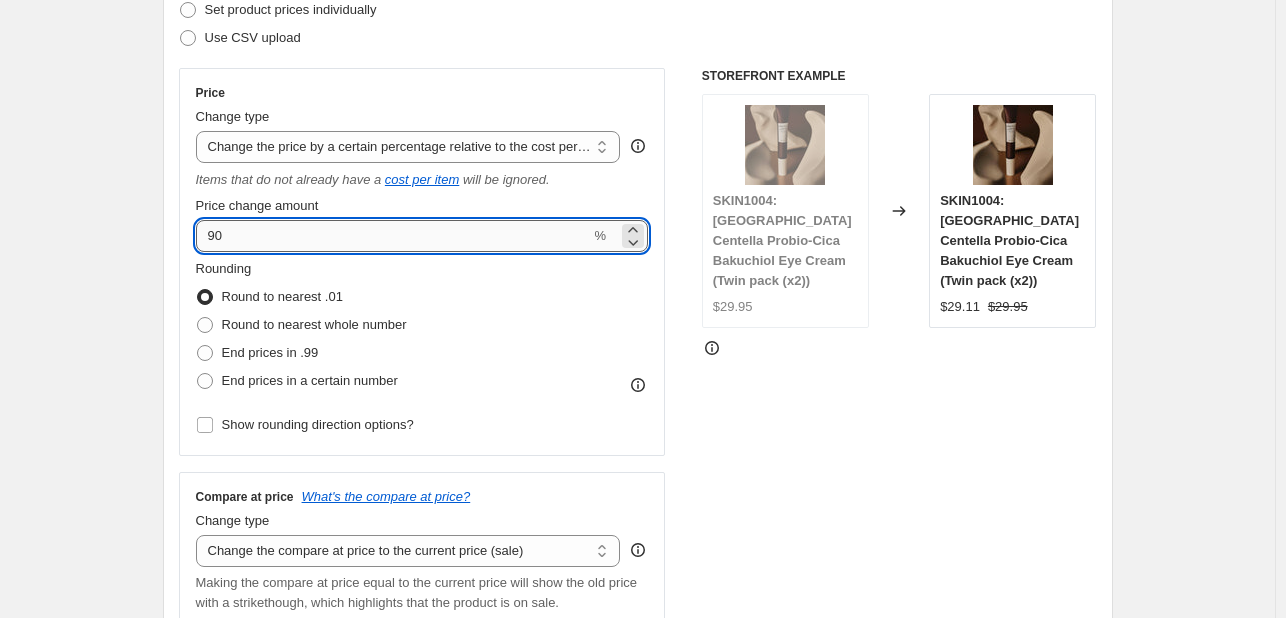 click on "90" at bounding box center (393, 236) 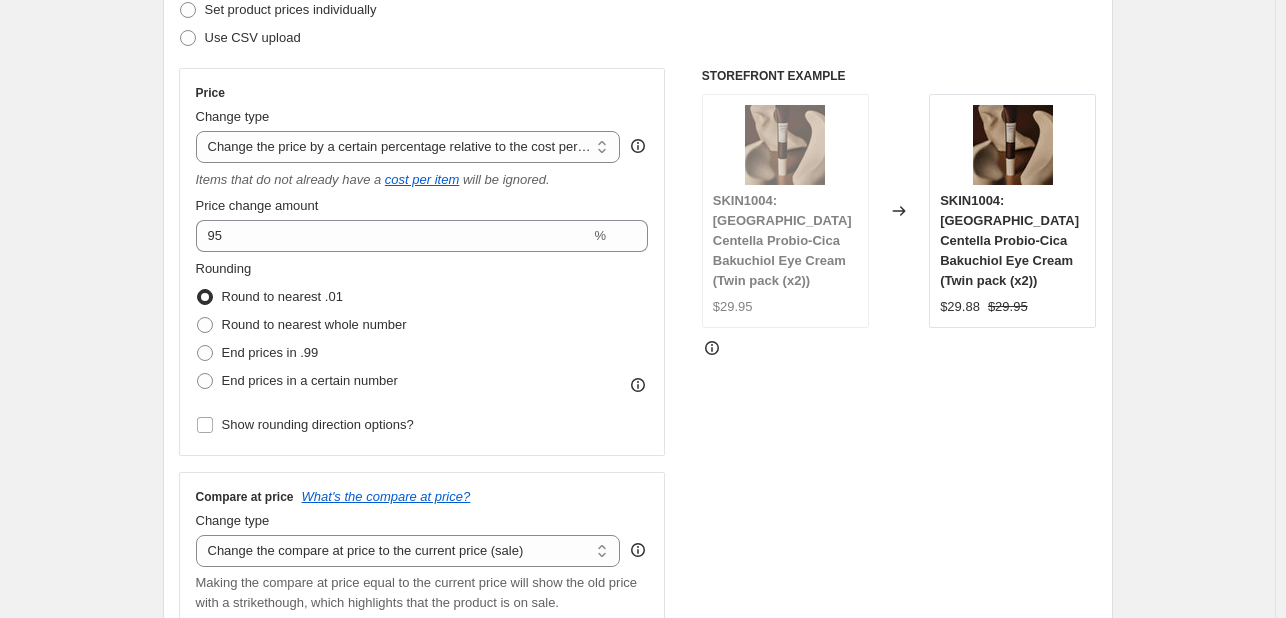 click on "Create new price [MEDICAL_DATA]. This page is ready Create new price [MEDICAL_DATA] Draft Step 1. Optionally give your price [MEDICAL_DATA] a title (eg "March 30% off sale on boots") SKIN1004 OFF This title is just for internal use, customers won't see it Step 2. Select how the prices should change Use bulk price change rules Set product prices individually Use CSV upload Price Change type Change the price to a certain amount Change the price by a certain amount Change the price by a certain percentage Change the price to the current compare at price (price before sale) Change the price by a certain amount relative to the compare at price Change the price by a certain percentage relative to the compare at price Don't change the price Change the price by a certain percentage relative to the cost per item Change price to certain cost margin Change the price by a certain percentage relative to the cost per item Items that do not already have a   cost per item   will be ignored. Price change amount 95 % Rounding Change type" at bounding box center [637, 920] 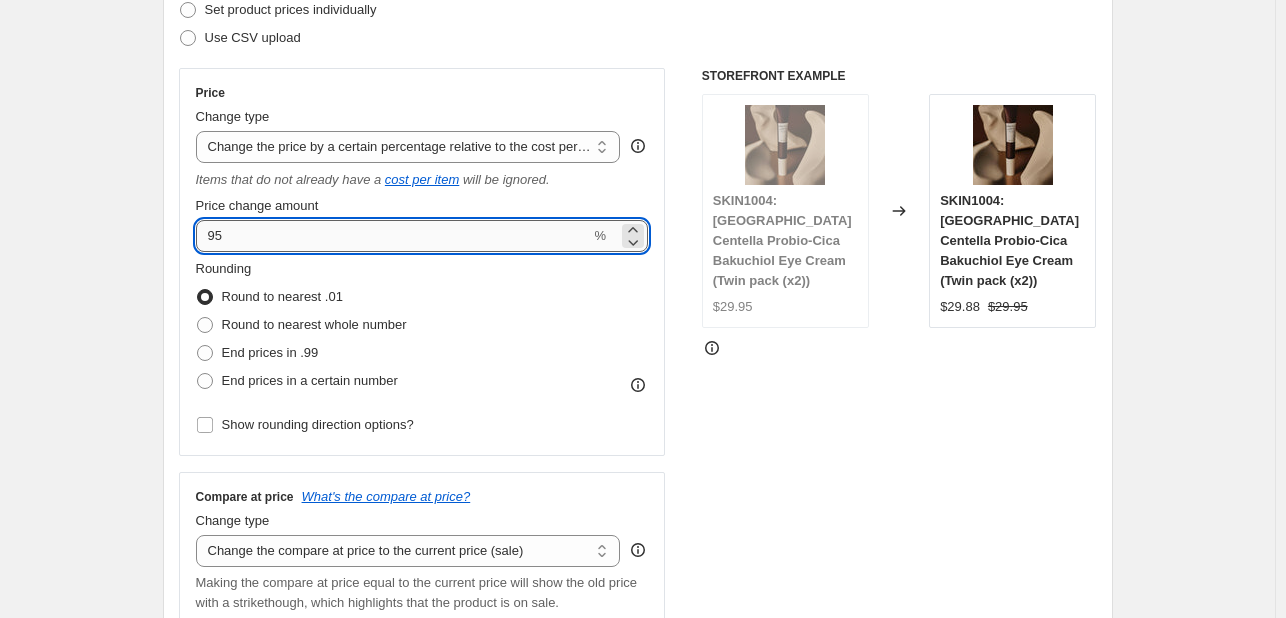 click on "95" at bounding box center [393, 236] 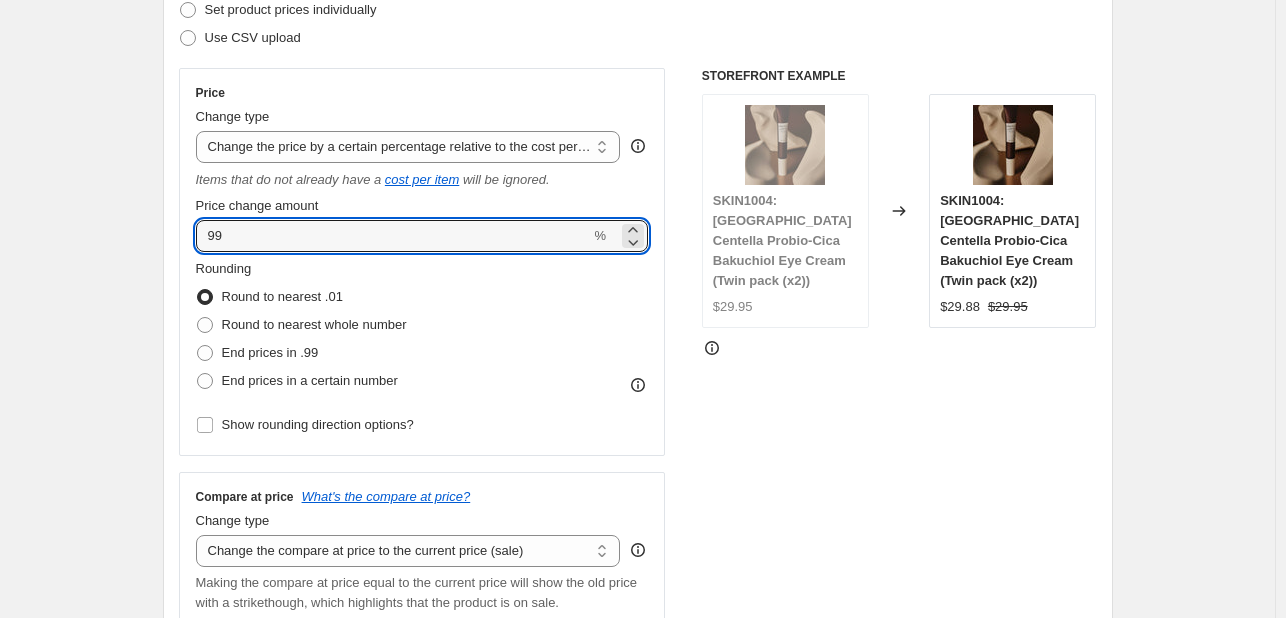 click on "Create new price [MEDICAL_DATA]. This page is ready Create new price [MEDICAL_DATA] Draft Step 1. Optionally give your price [MEDICAL_DATA] a title (eg "March 30% off sale on boots") SKIN1004 OFF This title is just for internal use, customers won't see it Step 2. Select how the prices should change Use bulk price change rules Set product prices individually Use CSV upload Price Change type Change the price to a certain amount Change the price by a certain amount Change the price by a certain percentage Change the price to the current compare at price (price before sale) Change the price by a certain amount relative to the compare at price Change the price by a certain percentage relative to the compare at price Don't change the price Change the price by a certain percentage relative to the cost per item Change price to certain cost margin Change the price by a certain percentage relative to the cost per item Items that do not already have a   cost per item   will be ignored. Price change amount 99 % Rounding Change type" at bounding box center [637, 920] 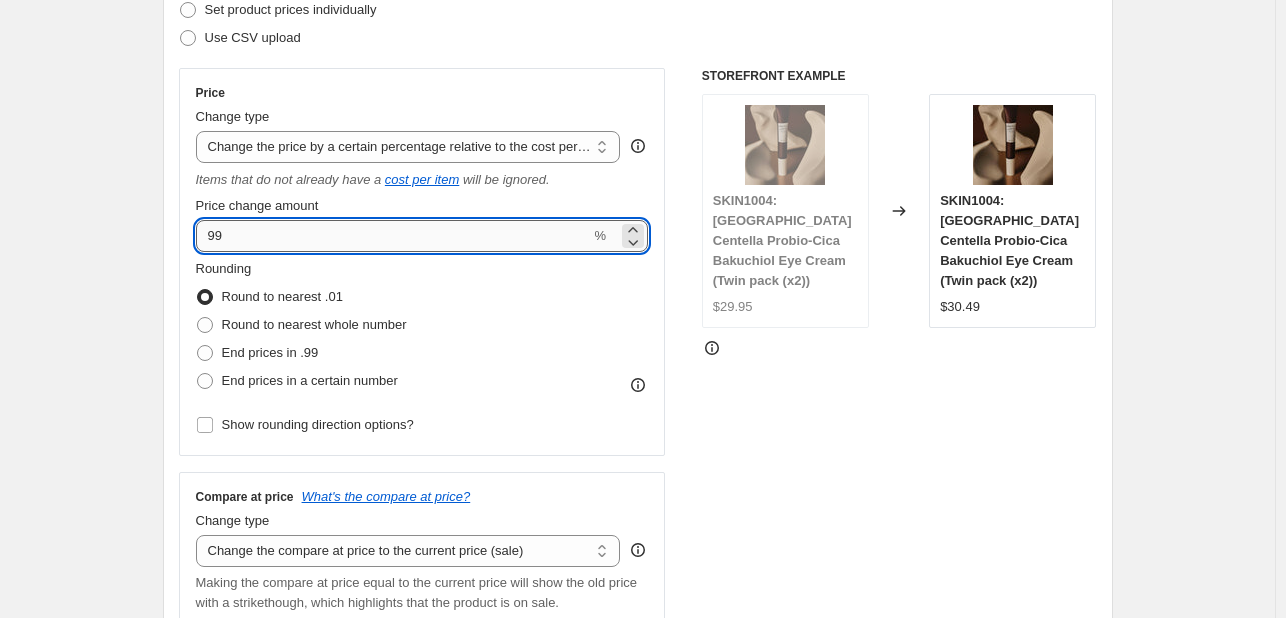 click on "99" at bounding box center (393, 236) 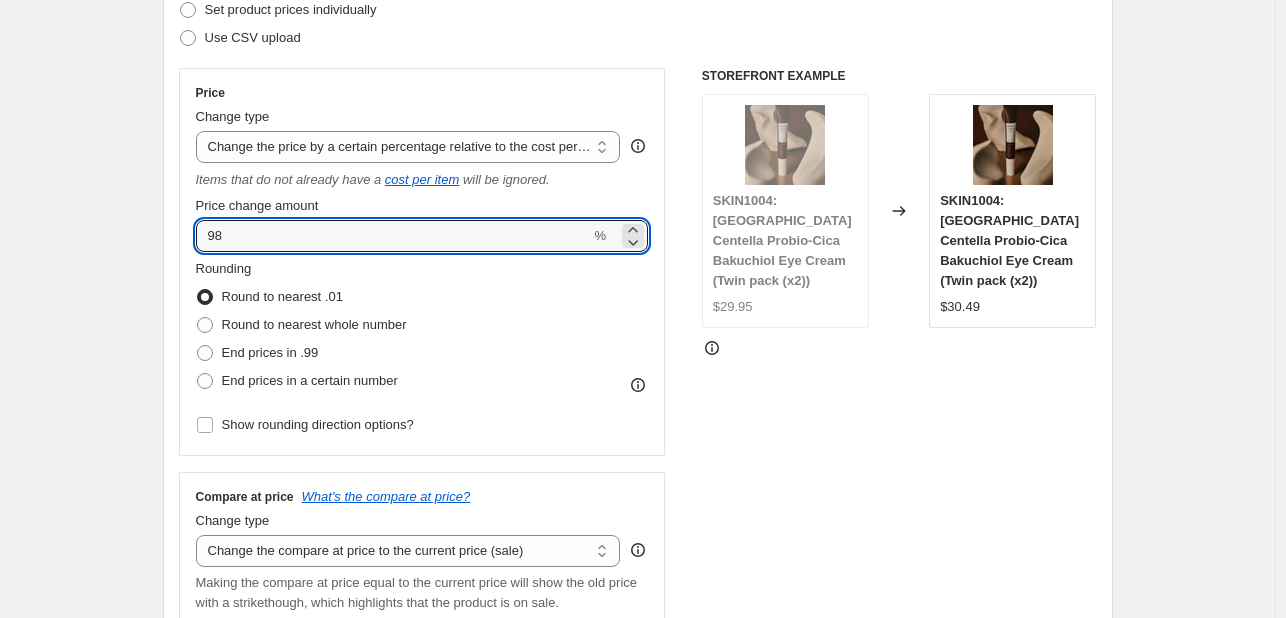 click on "Create new price [MEDICAL_DATA]. This page is ready Create new price [MEDICAL_DATA] Draft Step 1. Optionally give your price [MEDICAL_DATA] a title (eg "March 30% off sale on boots") SKIN1004 OFF This title is just for internal use, customers won't see it Step 2. Select how the prices should change Use bulk price change rules Set product prices individually Use CSV upload Price Change type Change the price to a certain amount Change the price by a certain amount Change the price by a certain percentage Change the price to the current compare at price (price before sale) Change the price by a certain amount relative to the compare at price Change the price by a certain percentage relative to the compare at price Don't change the price Change the price by a certain percentage relative to the cost per item Change price to certain cost margin Change the price by a certain percentage relative to the cost per item Items that do not already have a   cost per item   will be ignored. Price change amount 98 % Rounding Change type" at bounding box center (637, 920) 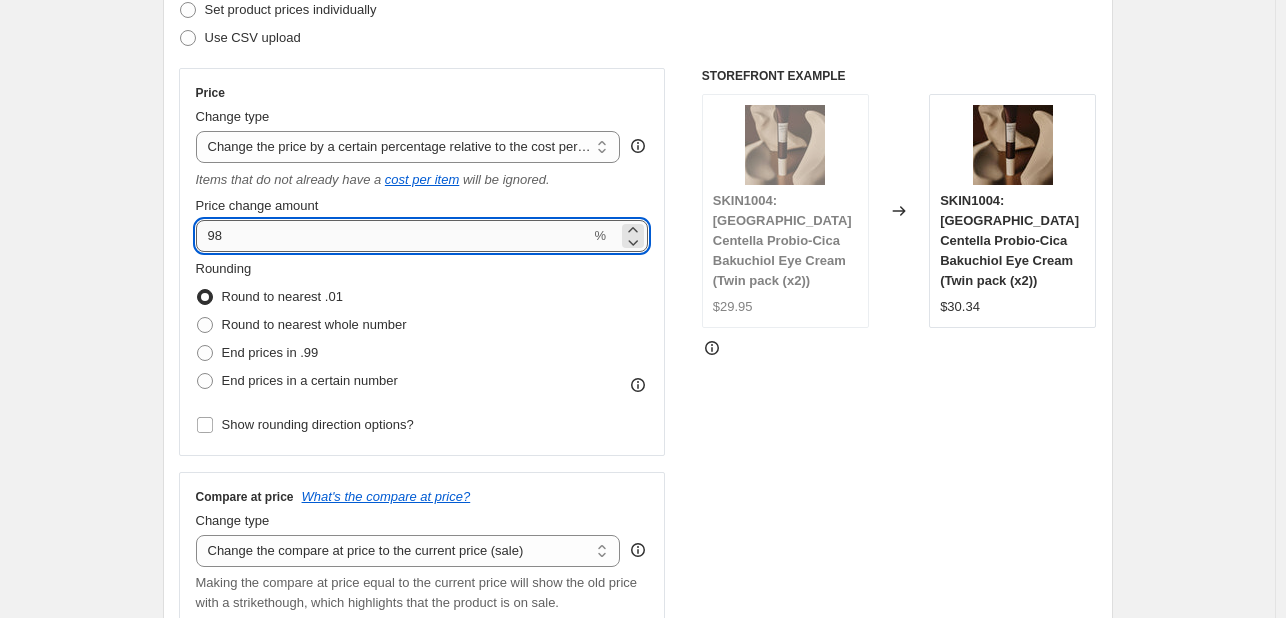 click on "98" at bounding box center [393, 236] 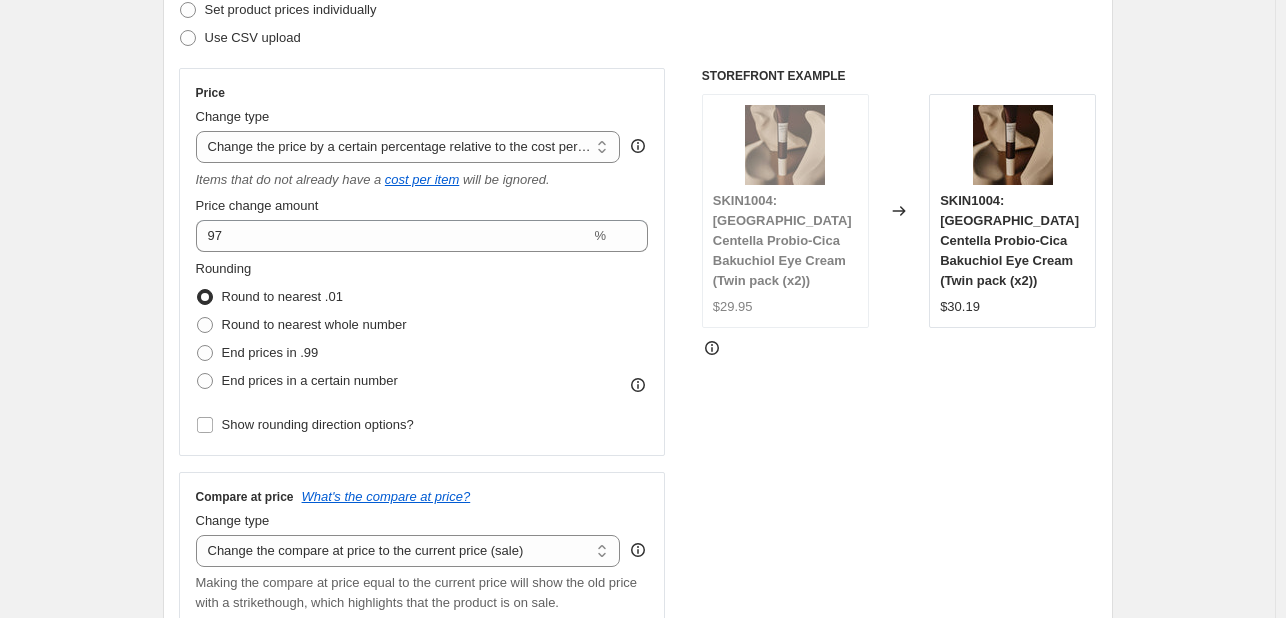 click on "Create new price [MEDICAL_DATA]. This page is ready Create new price [MEDICAL_DATA] Draft Step 1. Optionally give your price [MEDICAL_DATA] a title (eg "March 30% off sale on boots") SKIN1004 OFF This title is just for internal use, customers won't see it Step 2. Select how the prices should change Use bulk price change rules Set product prices individually Use CSV upload Price Change type Change the price to a certain amount Change the price by a certain amount Change the price by a certain percentage Change the price to the current compare at price (price before sale) Change the price by a certain amount relative to the compare at price Change the price by a certain percentage relative to the compare at price Don't change the price Change the price by a certain percentage relative to the cost per item Change price to certain cost margin Change the price by a certain percentage relative to the cost per item Items that do not already have a   cost per item   will be ignored. Price change amount 97 % Rounding Change type" at bounding box center (637, 920) 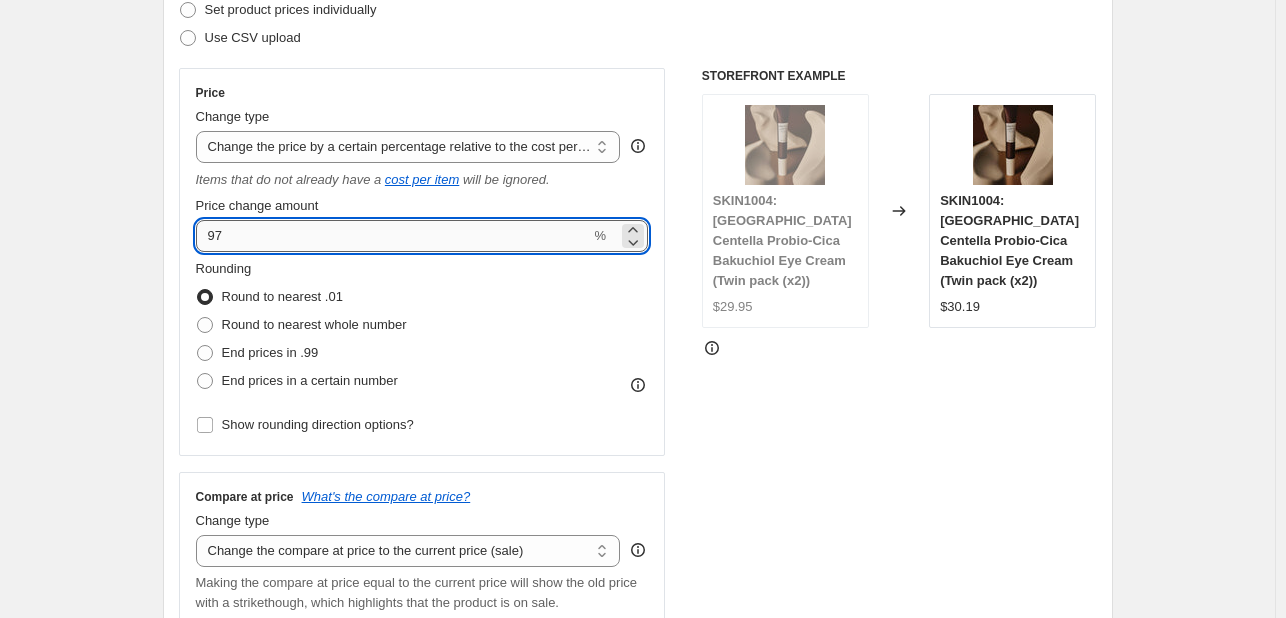 click on "97" at bounding box center (393, 236) 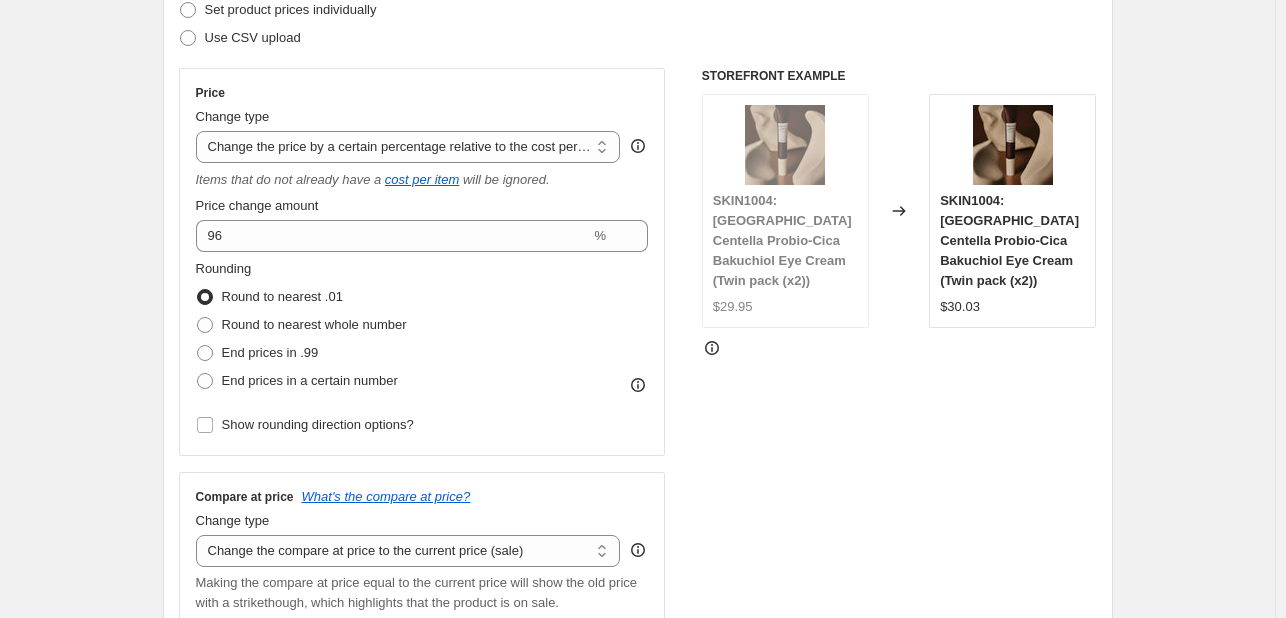 click on "Create new price [MEDICAL_DATA]. This page is ready Create new price [MEDICAL_DATA] Draft Step 1. Optionally give your price [MEDICAL_DATA] a title (eg "March 30% off sale on boots") SKIN1004 OFF This title is just for internal use, customers won't see it Step 2. Select how the prices should change Use bulk price change rules Set product prices individually Use CSV upload Price Change type Change the price to a certain amount Change the price by a certain amount Change the price by a certain percentage Change the price to the current compare at price (price before sale) Change the price by a certain amount relative to the compare at price Change the price by a certain percentage relative to the compare at price Don't change the price Change the price by a certain percentage relative to the cost per item Change price to certain cost margin Change the price by a certain percentage relative to the cost per item Items that do not already have a   cost per item   will be ignored. Price change amount 96 % Rounding Change type" at bounding box center [637, 920] 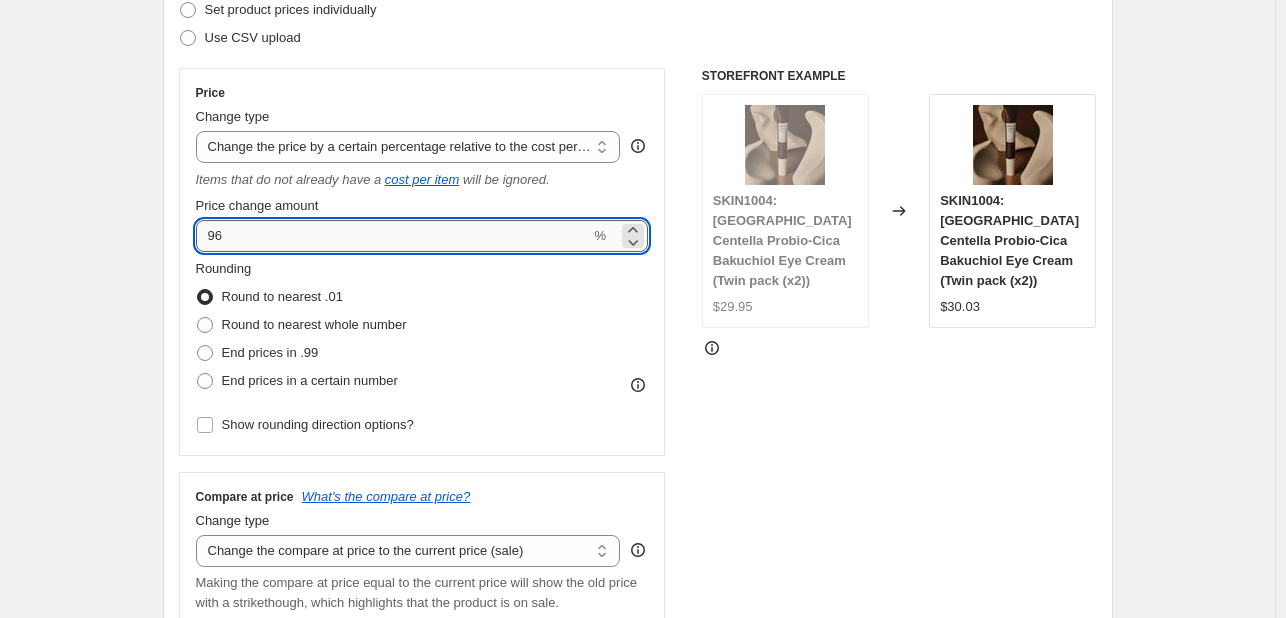 click on "96" at bounding box center (393, 236) 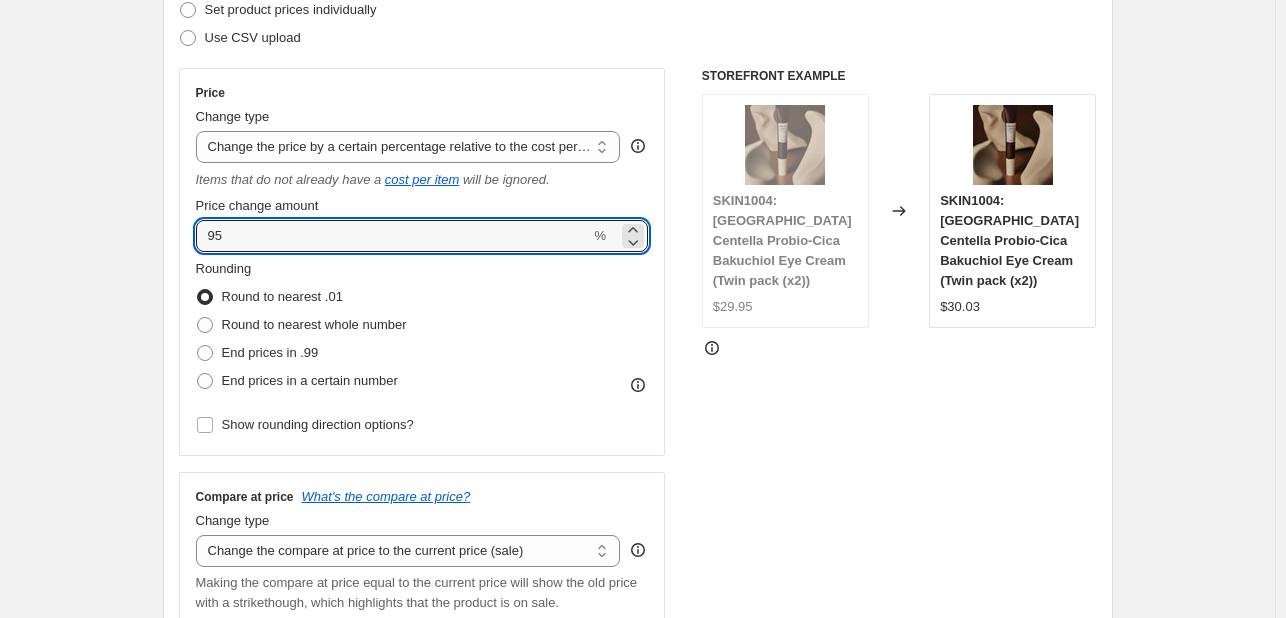 type on "95" 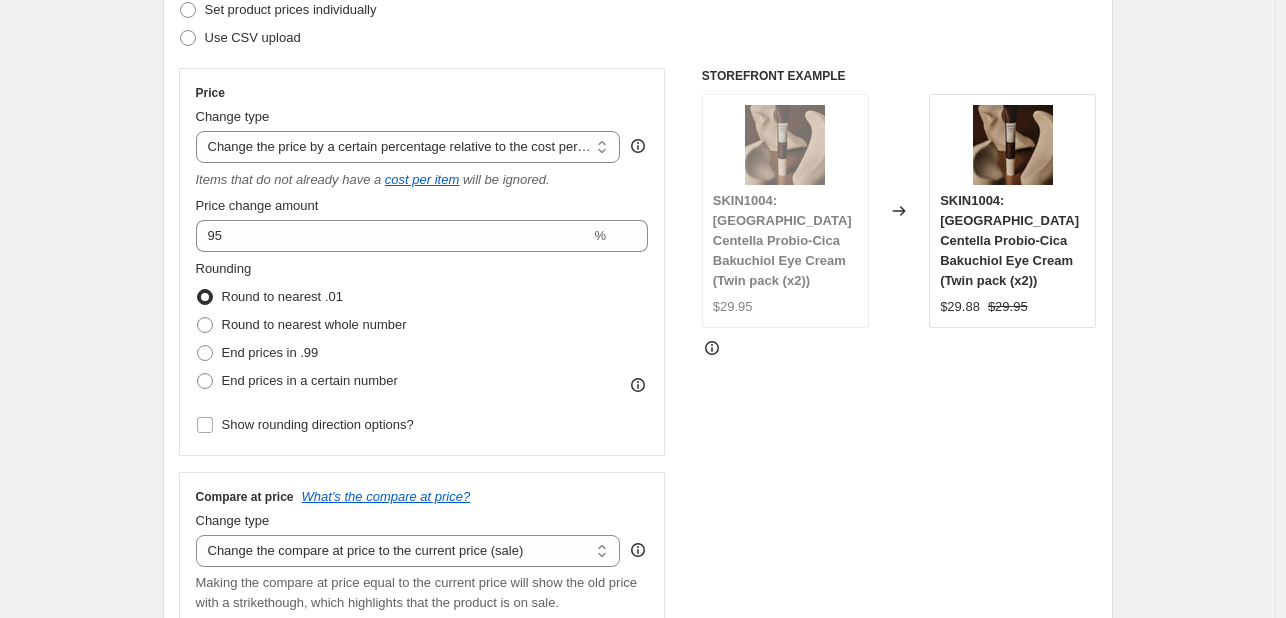 click on "Create new price [MEDICAL_DATA]. This page is ready Create new price [MEDICAL_DATA] Draft Step 1. Optionally give your price [MEDICAL_DATA] a title (eg "March 30% off sale on boots") SKIN1004 OFF This title is just for internal use, customers won't see it Step 2. Select how the prices should change Use bulk price change rules Set product prices individually Use CSV upload Price Change type Change the price to a certain amount Change the price by a certain amount Change the price by a certain percentage Change the price to the current compare at price (price before sale) Change the price by a certain amount relative to the compare at price Change the price by a certain percentage relative to the compare at price Don't change the price Change the price by a certain percentage relative to the cost per item Change price to certain cost margin Change the price by a certain percentage relative to the cost per item Items that do not already have a   cost per item   will be ignored. Price change amount 95 % Rounding Change type" at bounding box center (637, 920) 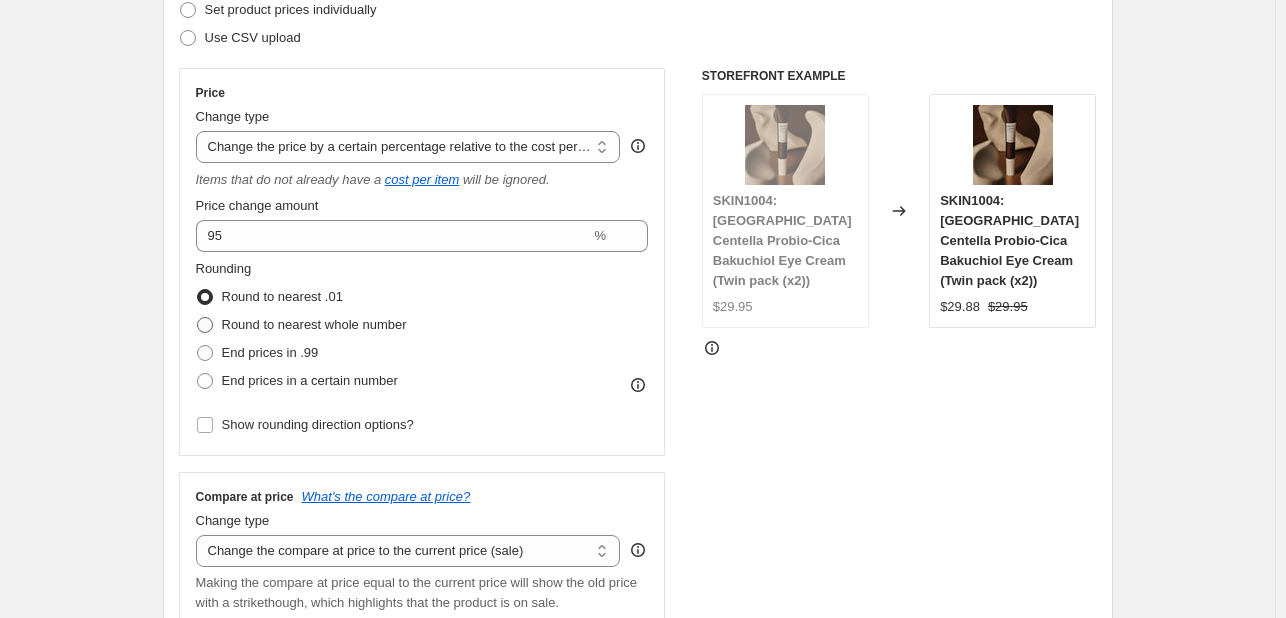 click on "Round to nearest whole number" at bounding box center [314, 324] 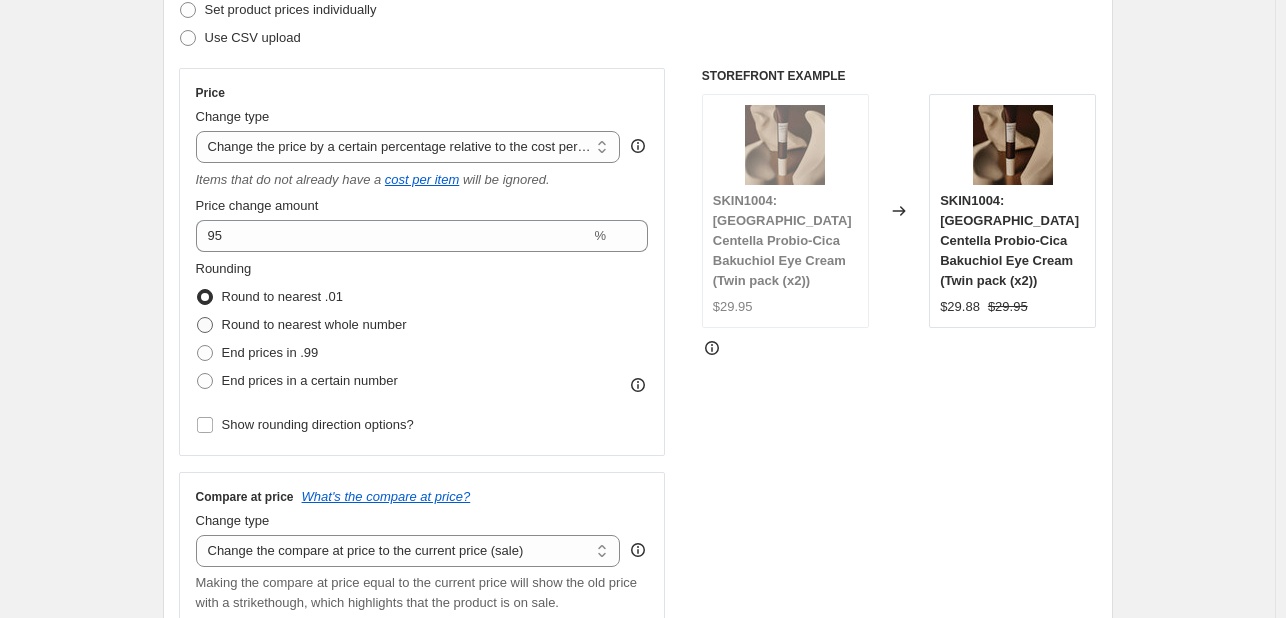 radio on "true" 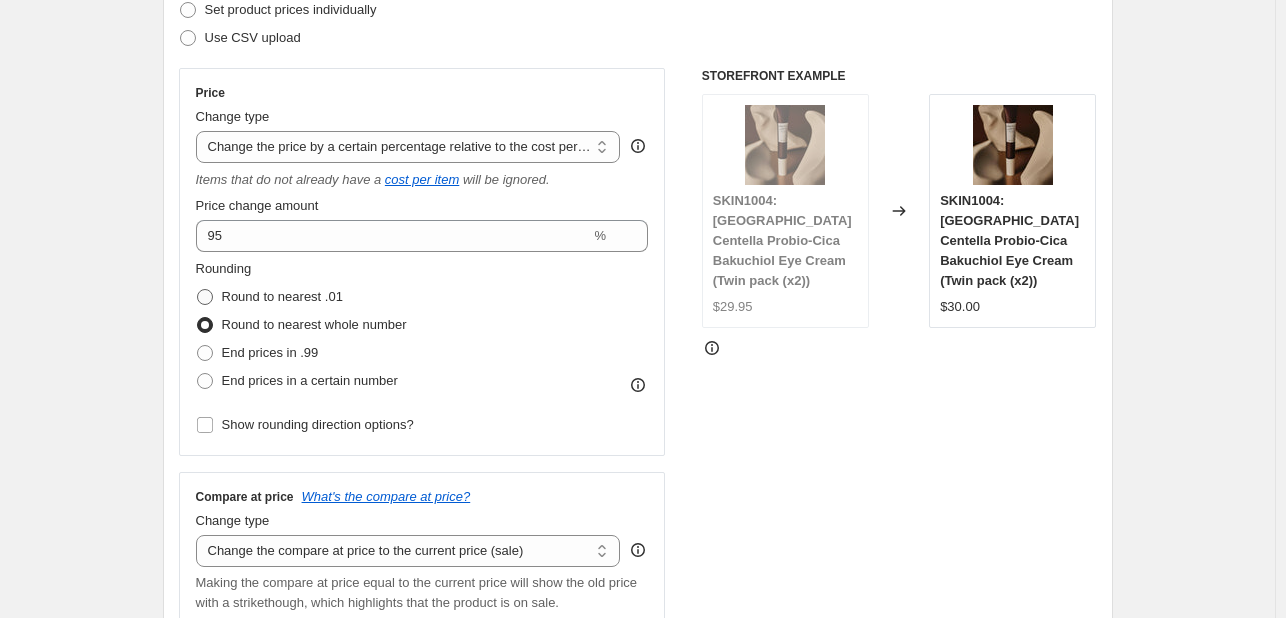 click on "Round to nearest .01" at bounding box center (282, 296) 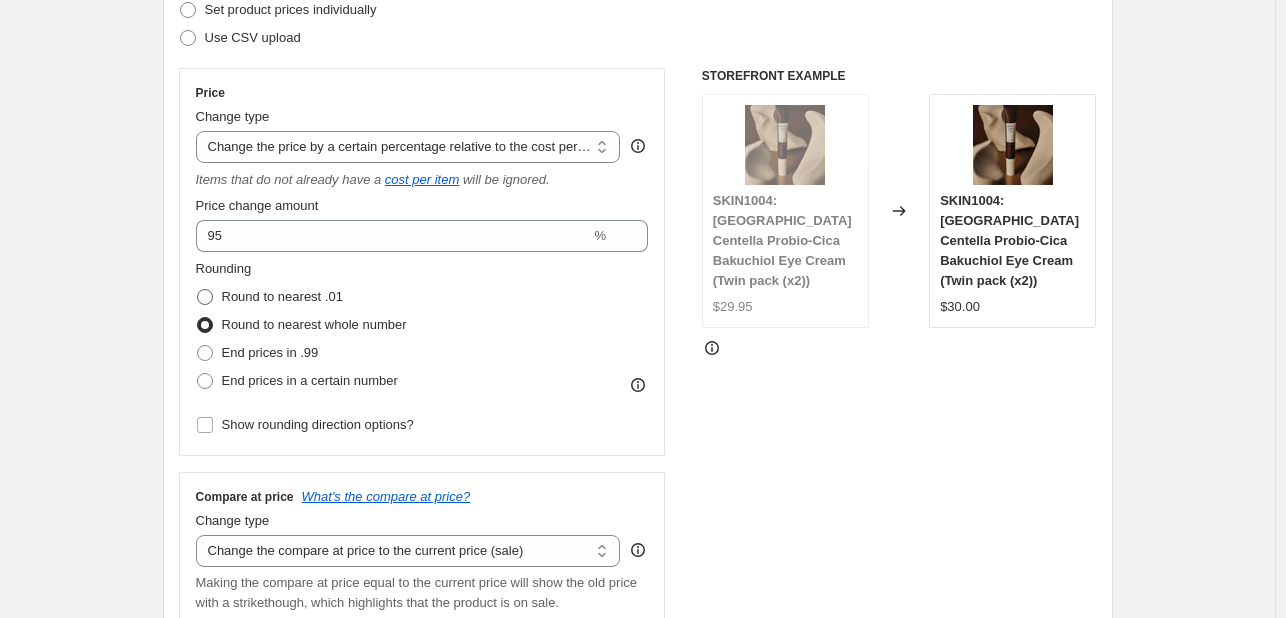 radio on "true" 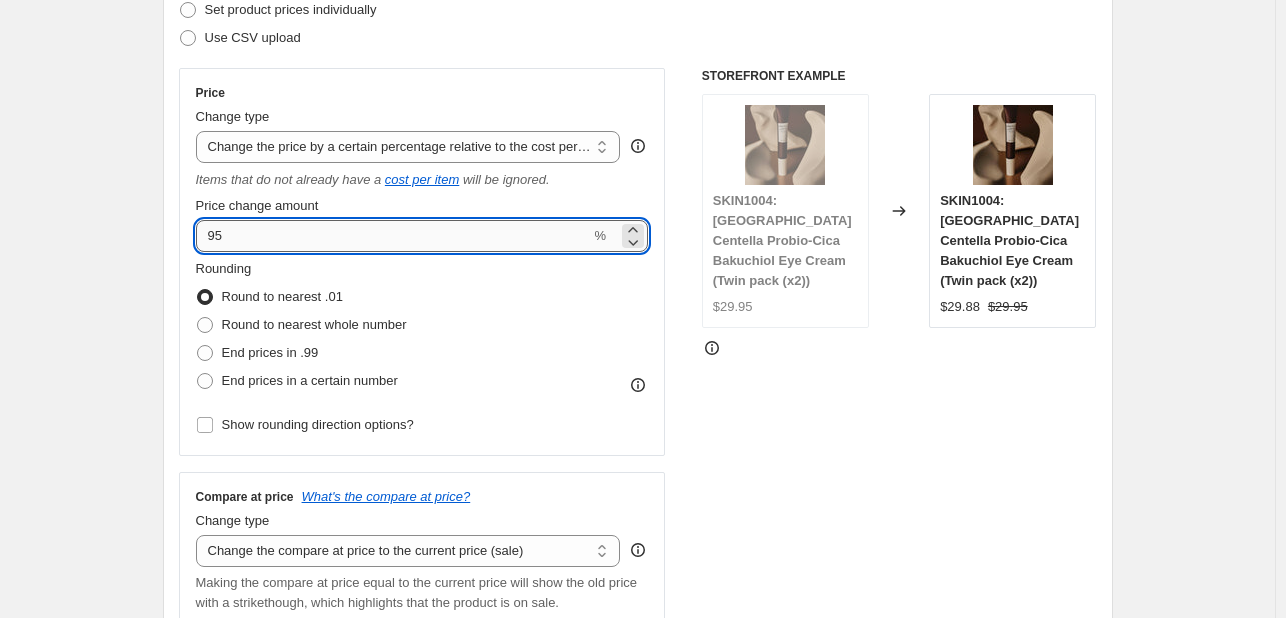click on "95" at bounding box center (393, 236) 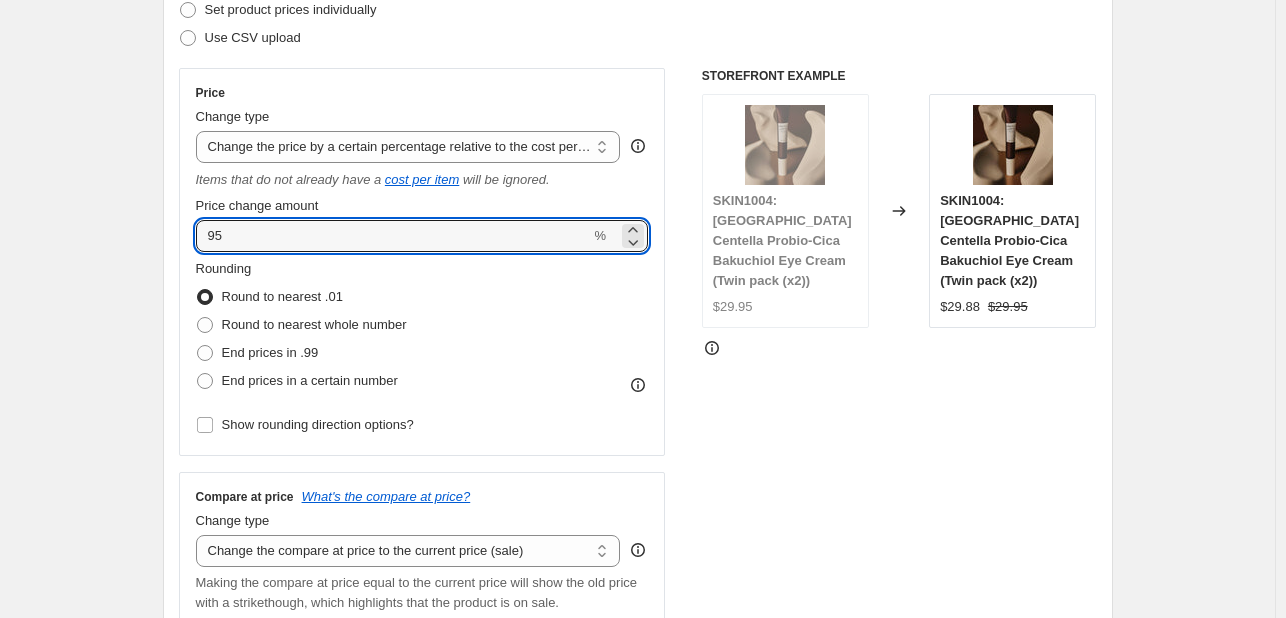 drag, startPoint x: 239, startPoint y: 235, endPoint x: 195, endPoint y: 239, distance: 44.181442 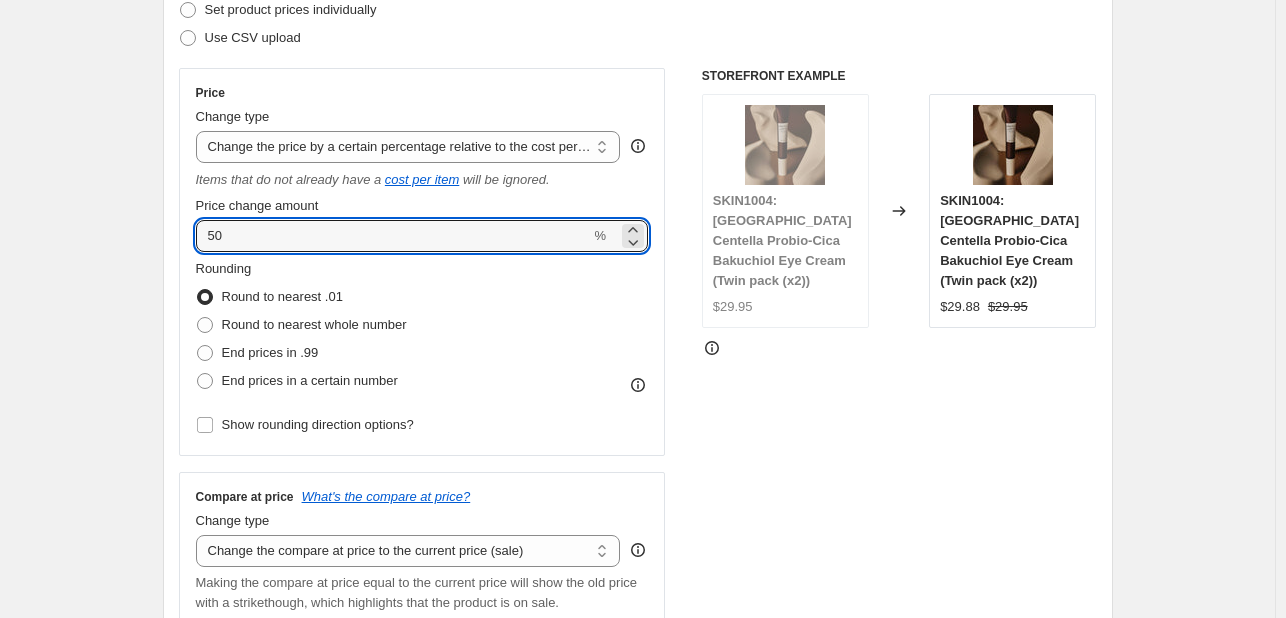 click on "Create new price [MEDICAL_DATA]. This page is ready Create new price [MEDICAL_DATA] Draft Step 1. Optionally give your price [MEDICAL_DATA] a title (eg "March 30% off sale on boots") SKIN1004 OFF This title is just for internal use, customers won't see it Step 2. Select how the prices should change Use bulk price change rules Set product prices individually Use CSV upload Price Change type Change the price to a certain amount Change the price by a certain amount Change the price by a certain percentage Change the price to the current compare at price (price before sale) Change the price by a certain amount relative to the compare at price Change the price by a certain percentage relative to the compare at price Don't change the price Change the price by a certain percentage relative to the cost per item Change price to certain cost margin Change the price by a certain percentage relative to the cost per item Items that do not already have a   cost per item   will be ignored. Price change amount 50 % Rounding Change type" at bounding box center (637, 920) 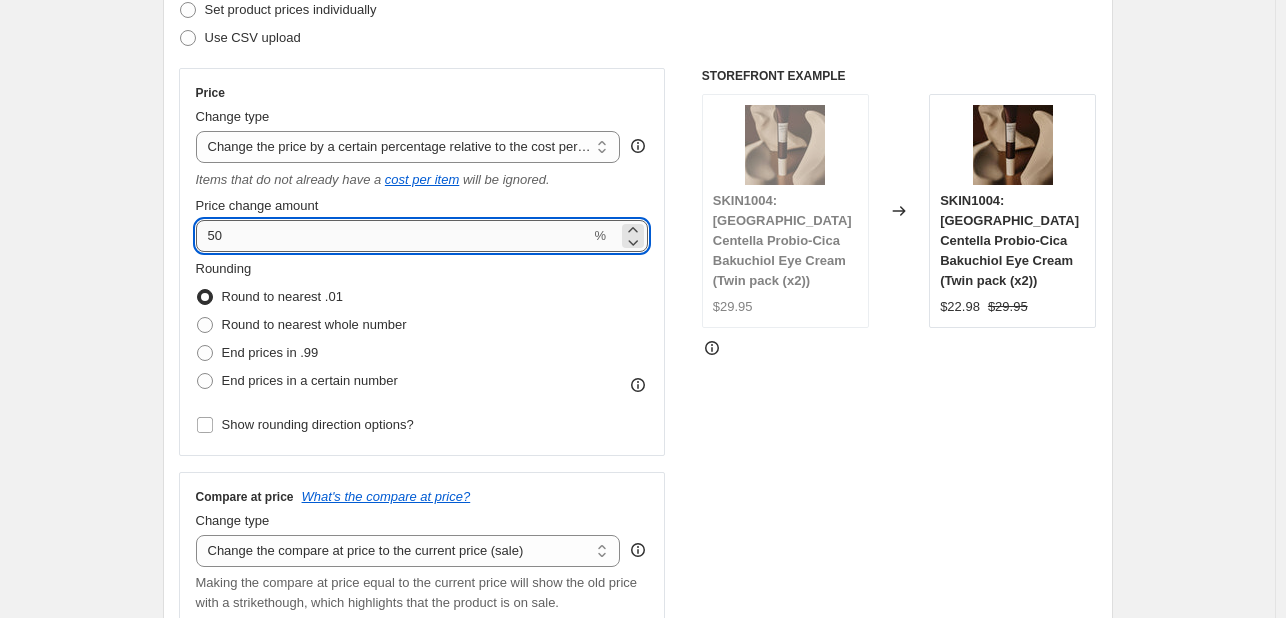 click on "50" at bounding box center [393, 236] 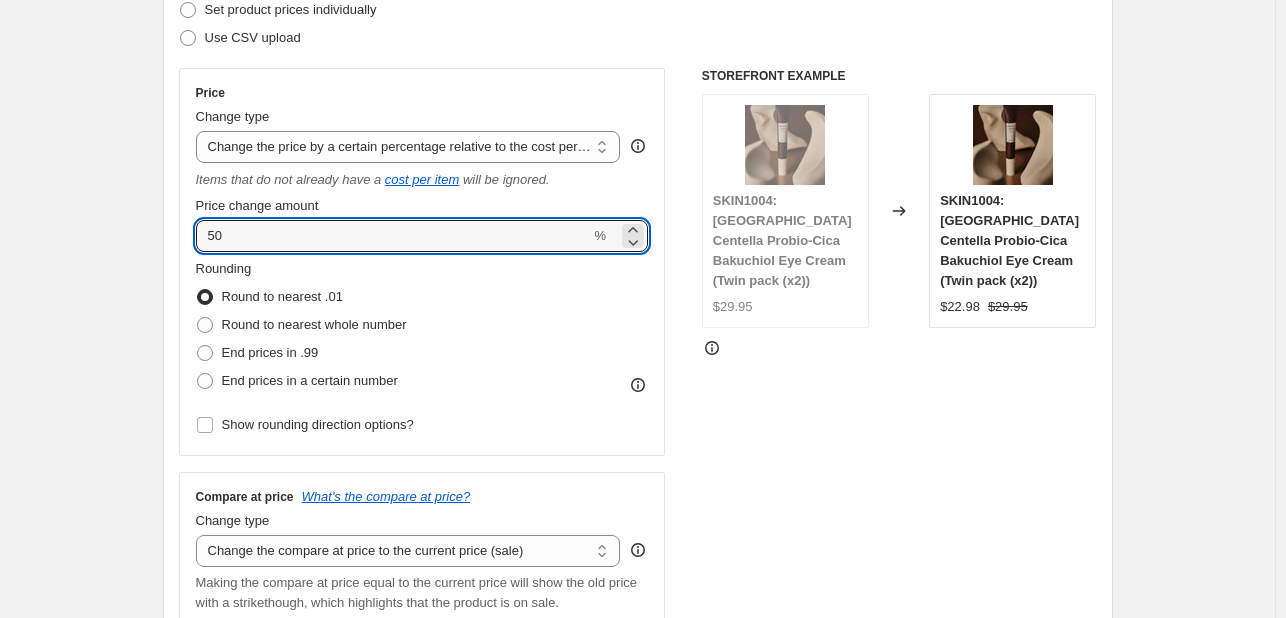 type on "5" 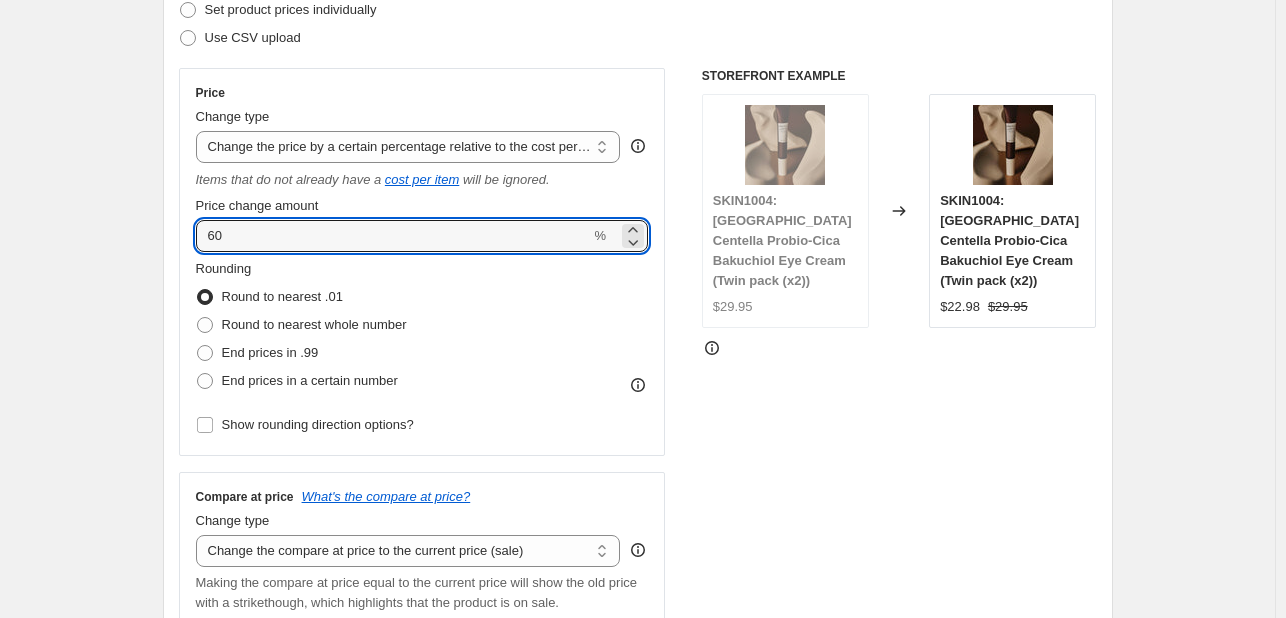 type on "60" 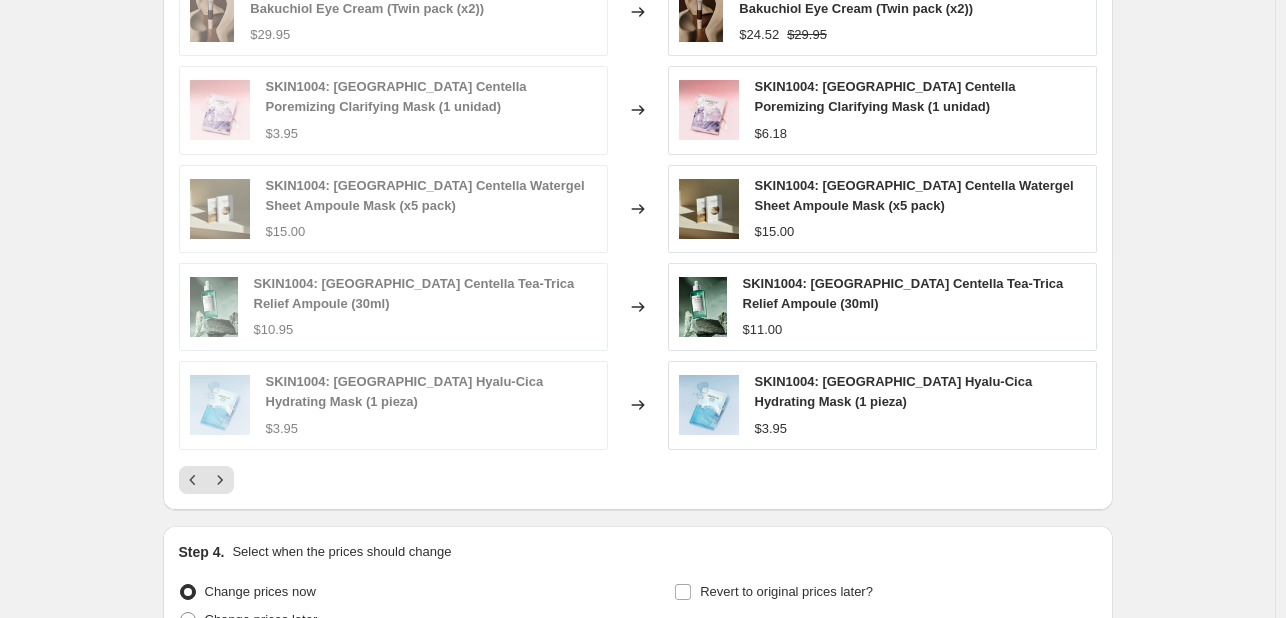 scroll, scrollTop: 1500, scrollLeft: 0, axis: vertical 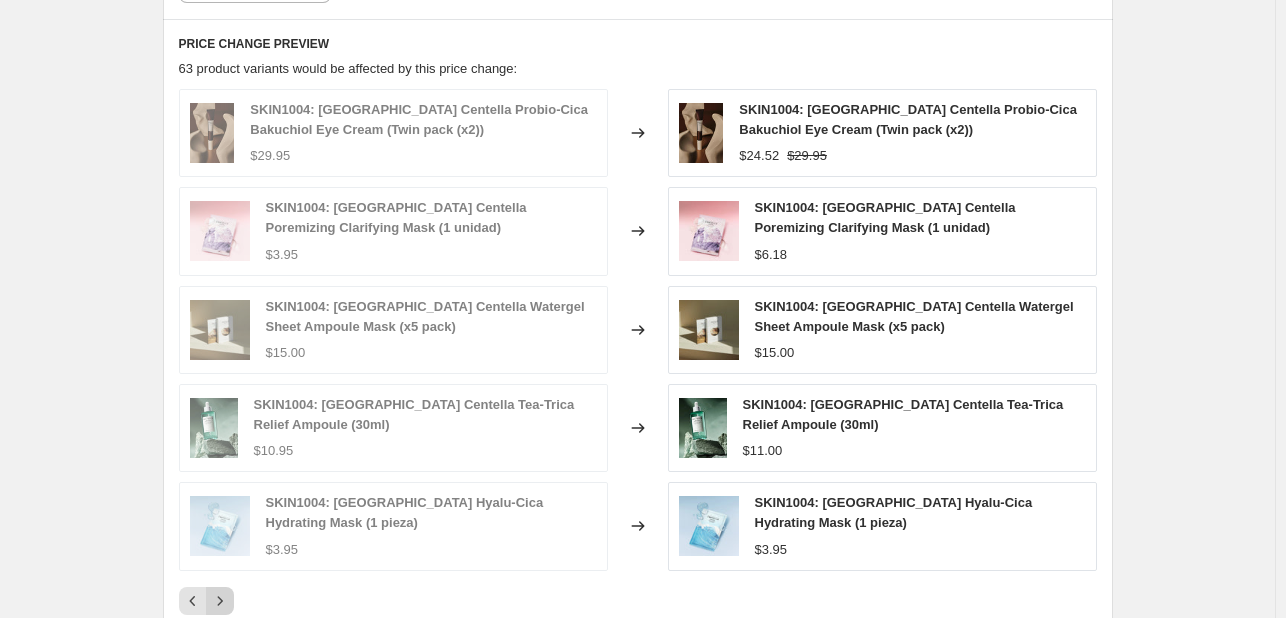 click 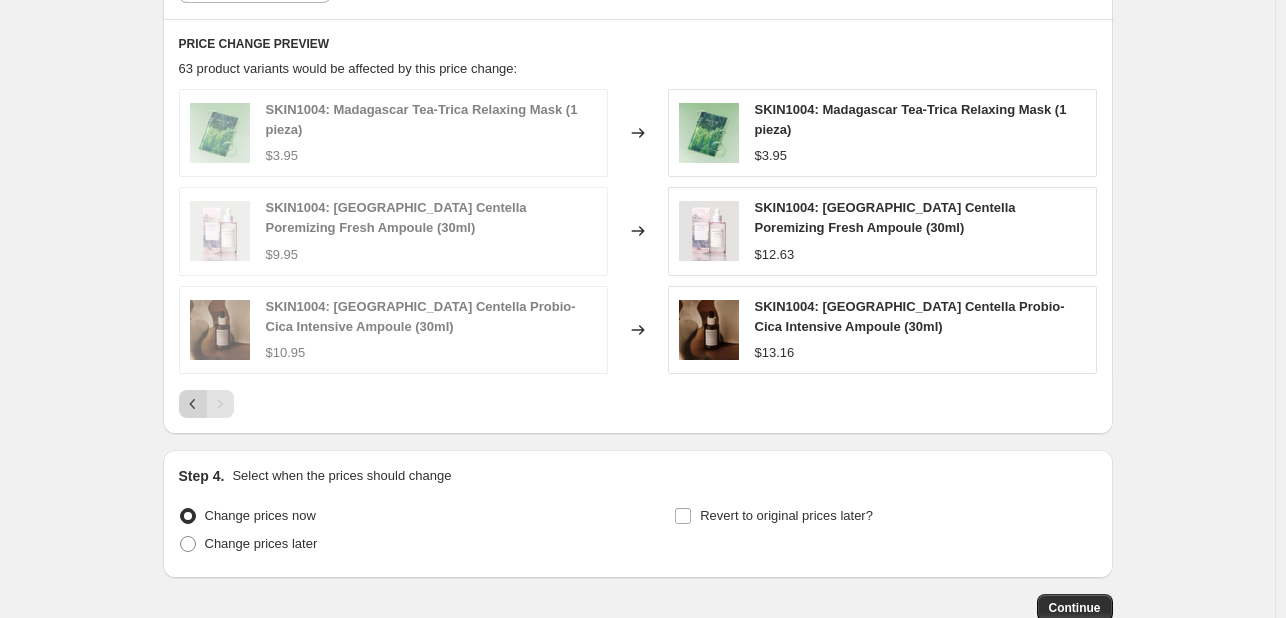 click 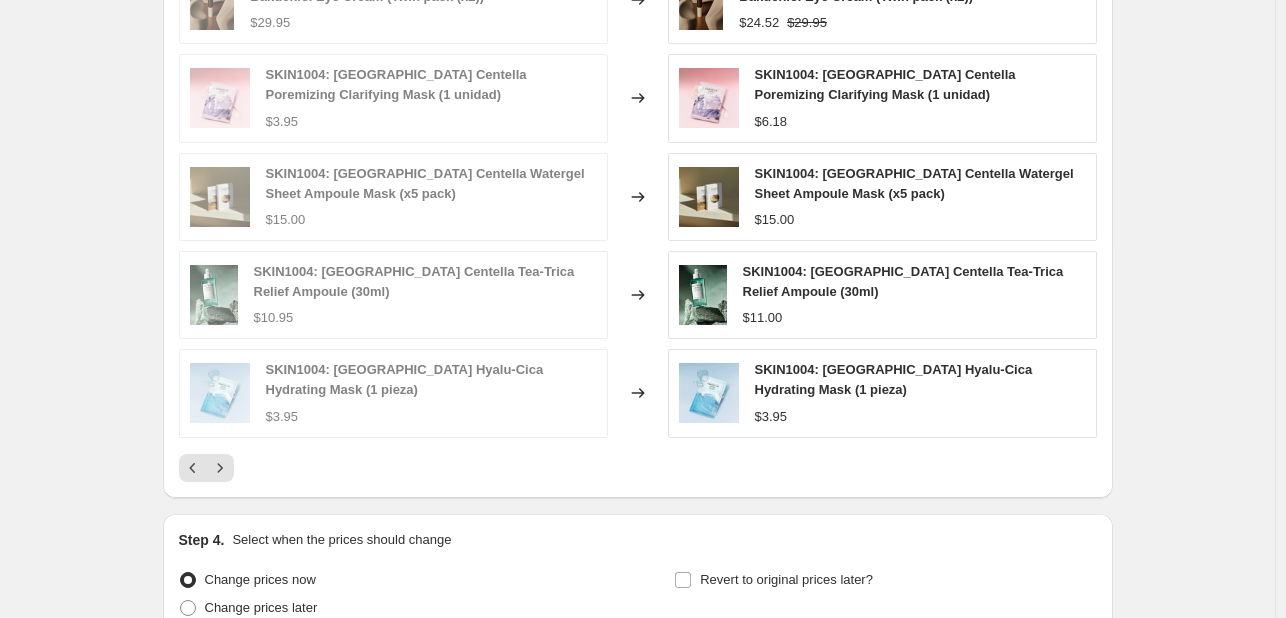 scroll, scrollTop: 1600, scrollLeft: 0, axis: vertical 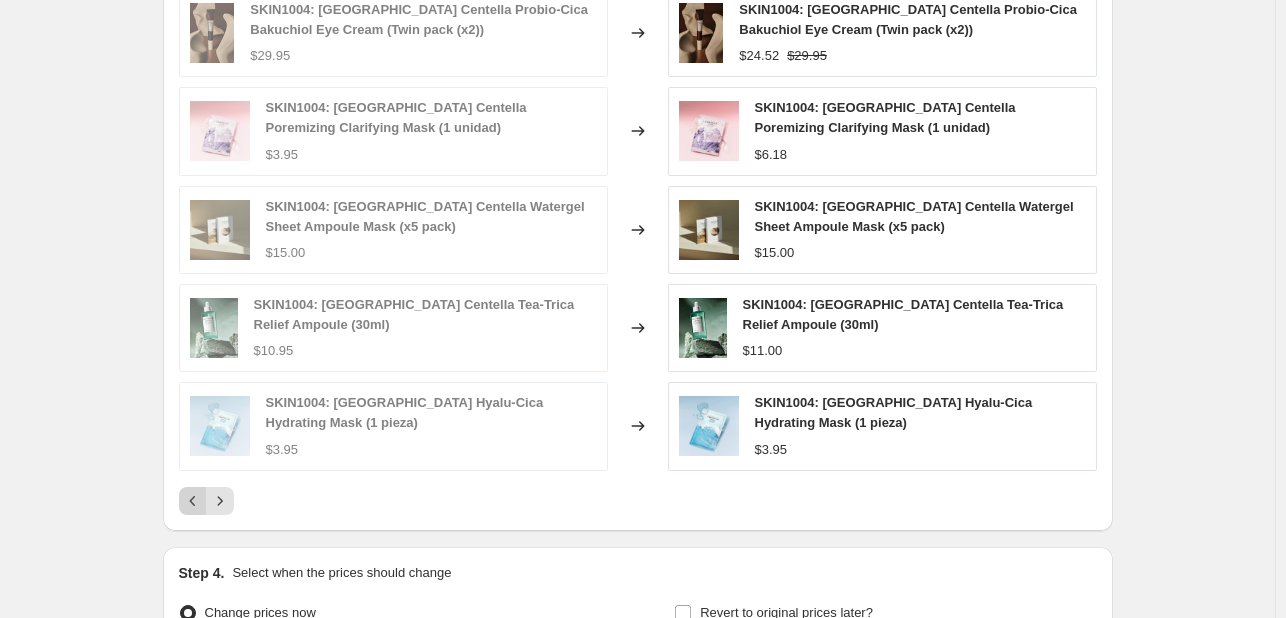 drag, startPoint x: 180, startPoint y: 493, endPoint x: 196, endPoint y: 495, distance: 16.124516 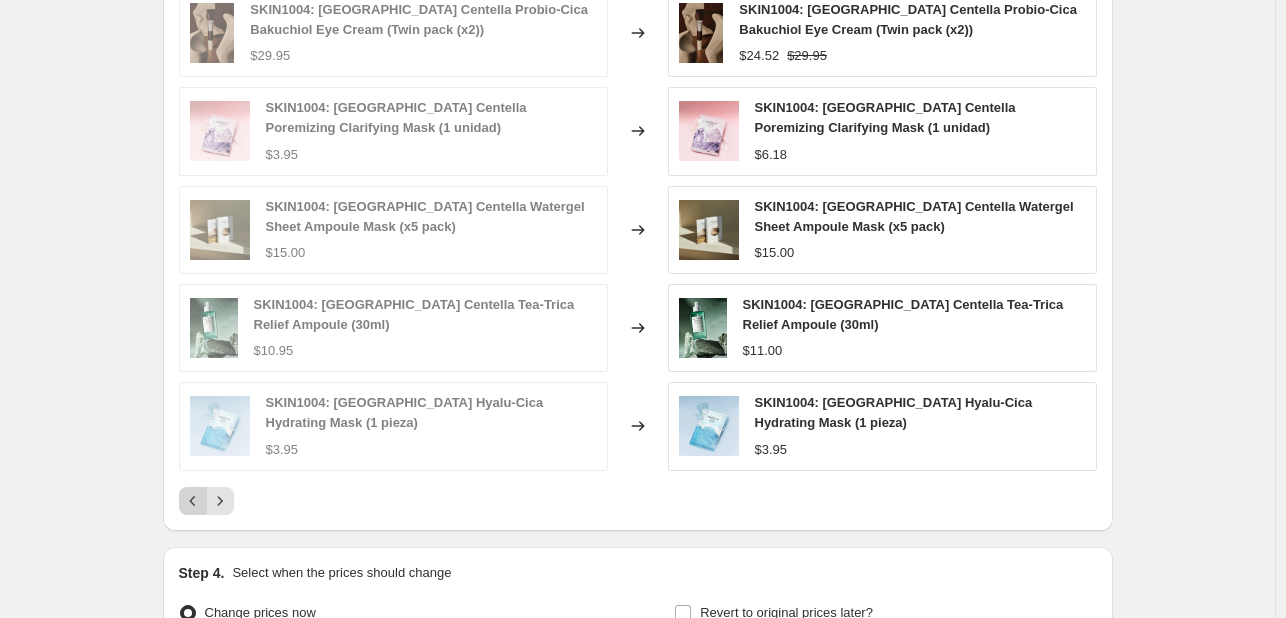 click 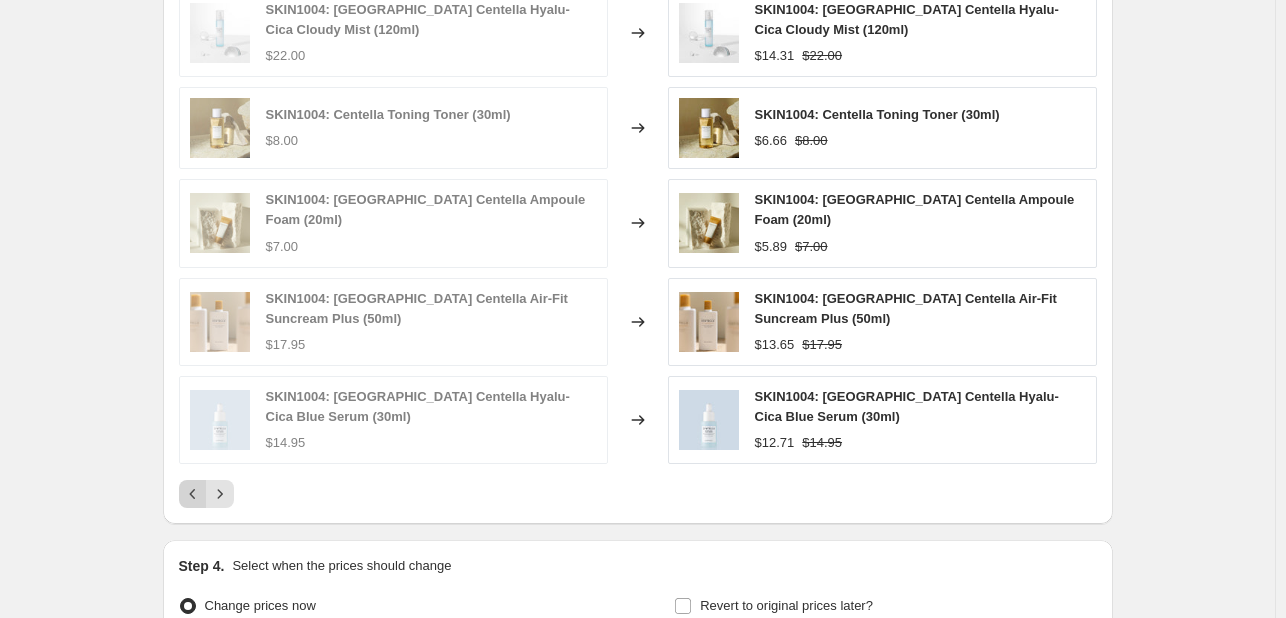 click 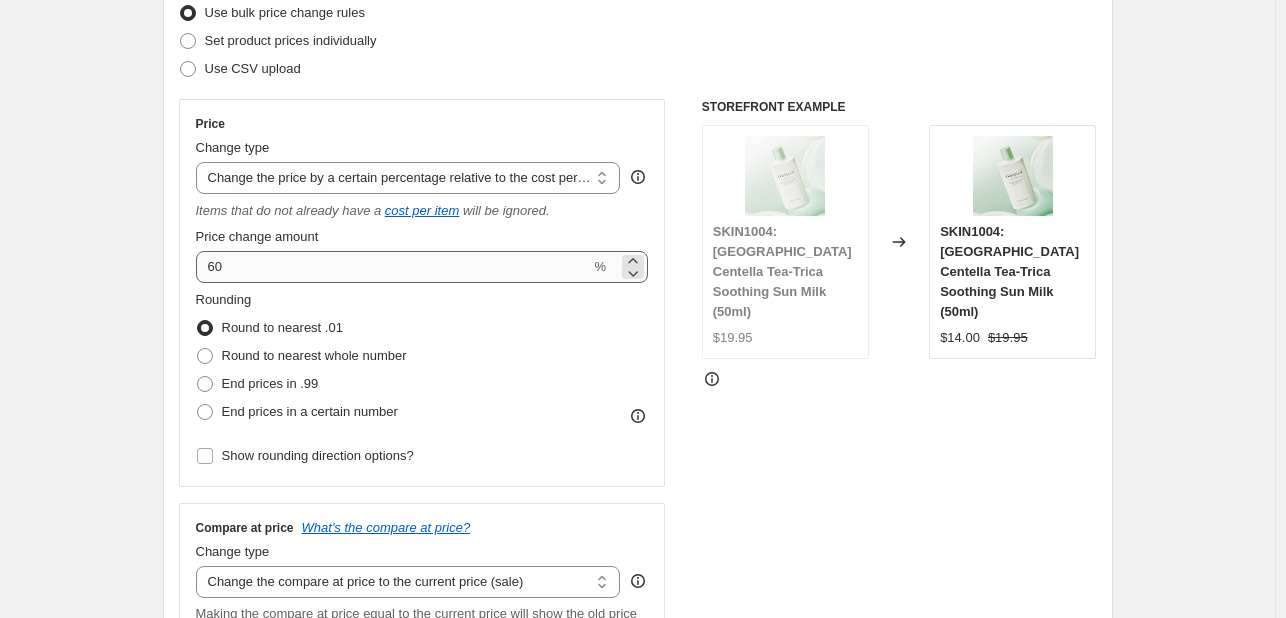 scroll, scrollTop: 300, scrollLeft: 0, axis: vertical 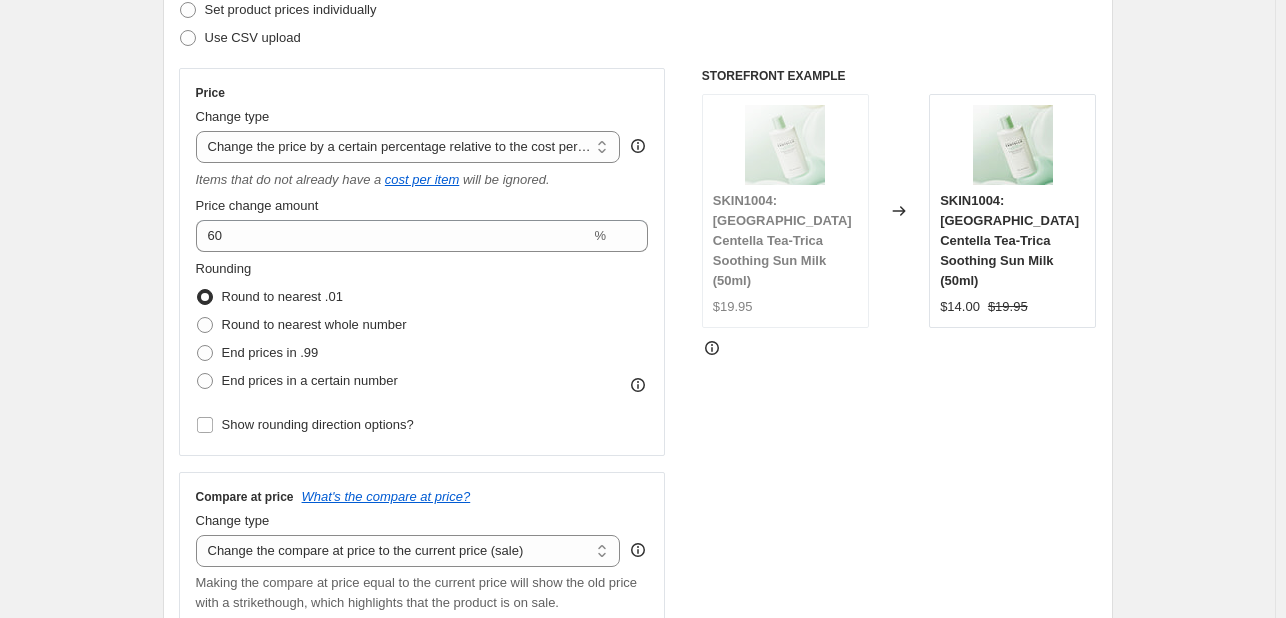 click 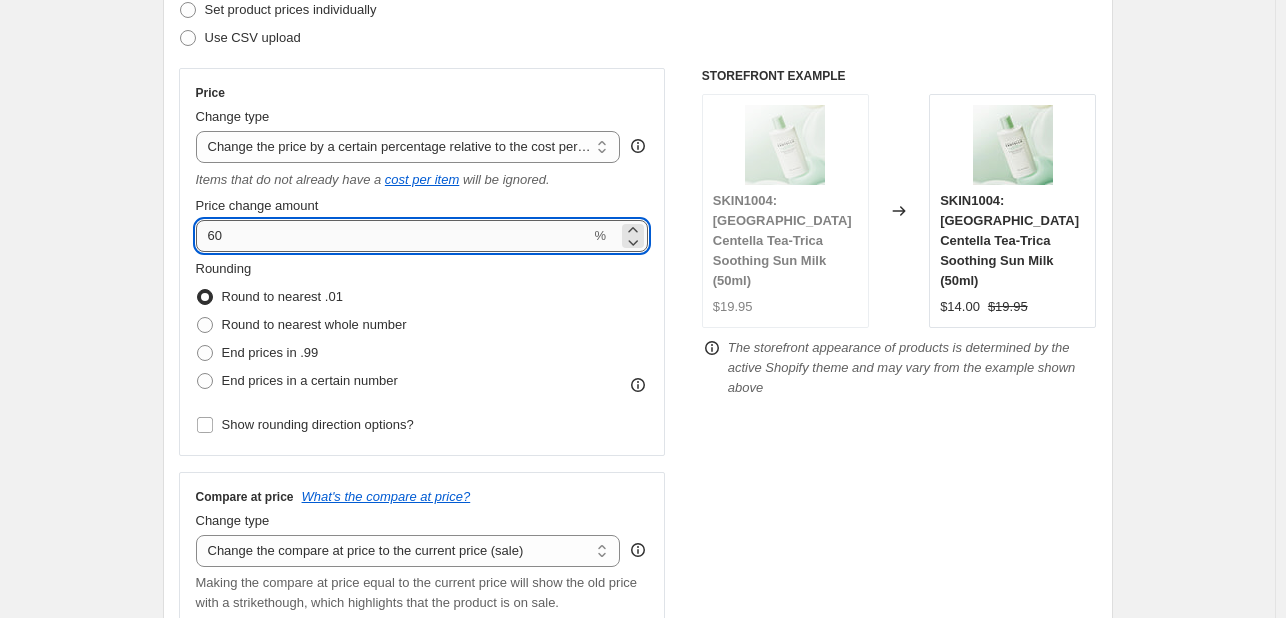 click on "60" at bounding box center [393, 236] 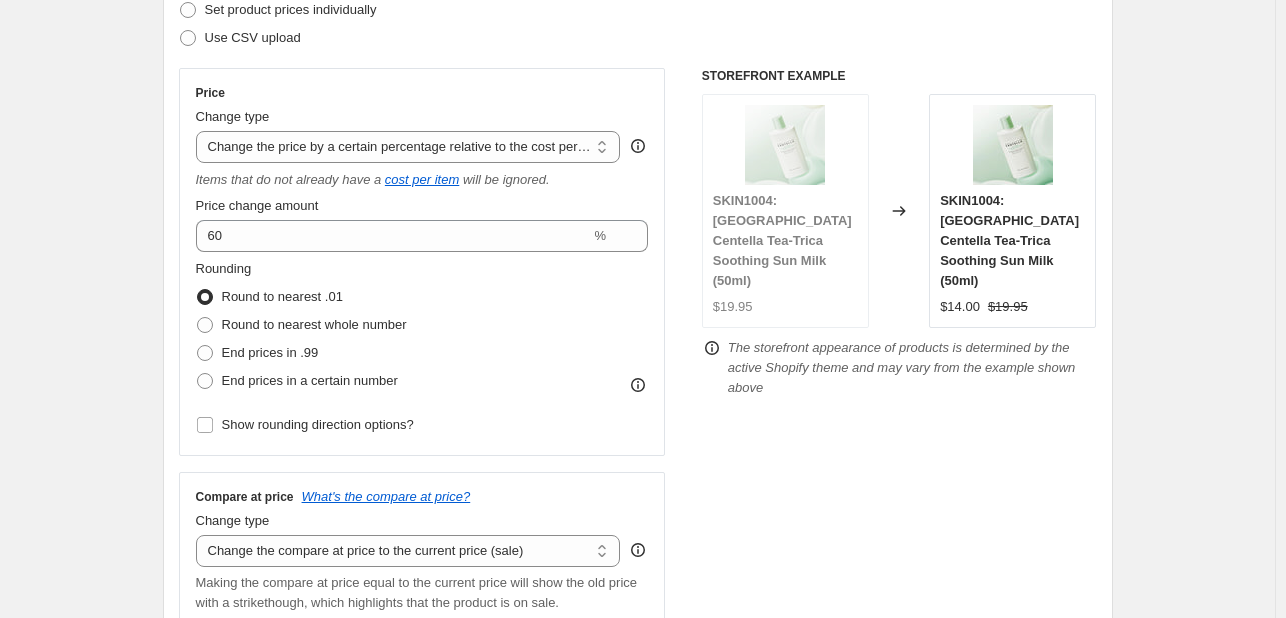 click on "Create new price [MEDICAL_DATA]. This page is ready Create new price [MEDICAL_DATA] Draft Step 1. Optionally give your price [MEDICAL_DATA] a title (eg "March 30% off sale on boots") SKIN1004 OFF This title is just for internal use, customers won't see it Step 2. Select how the prices should change Use bulk price change rules Set product prices individually Use CSV upload Price Change type Change the price to a certain amount Change the price by a certain amount Change the price by a certain percentage Change the price to the current compare at price (price before sale) Change the price by a certain amount relative to the compare at price Change the price by a certain percentage relative to the compare at price Don't change the price Change the price by a certain percentage relative to the cost per item Change price to certain cost margin Change the price by a certain percentage relative to the cost per item Items that do not already have a   cost per item   will be ignored. Price change amount 60 % Rounding Change type" at bounding box center (638, 917) 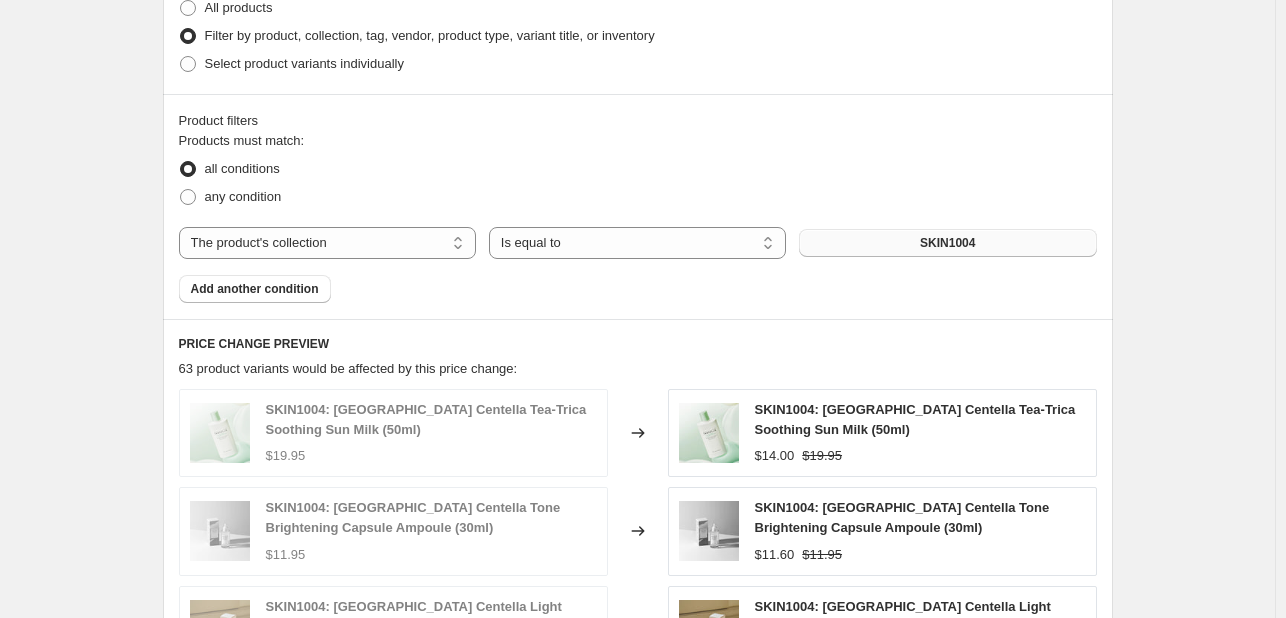 scroll, scrollTop: 1600, scrollLeft: 0, axis: vertical 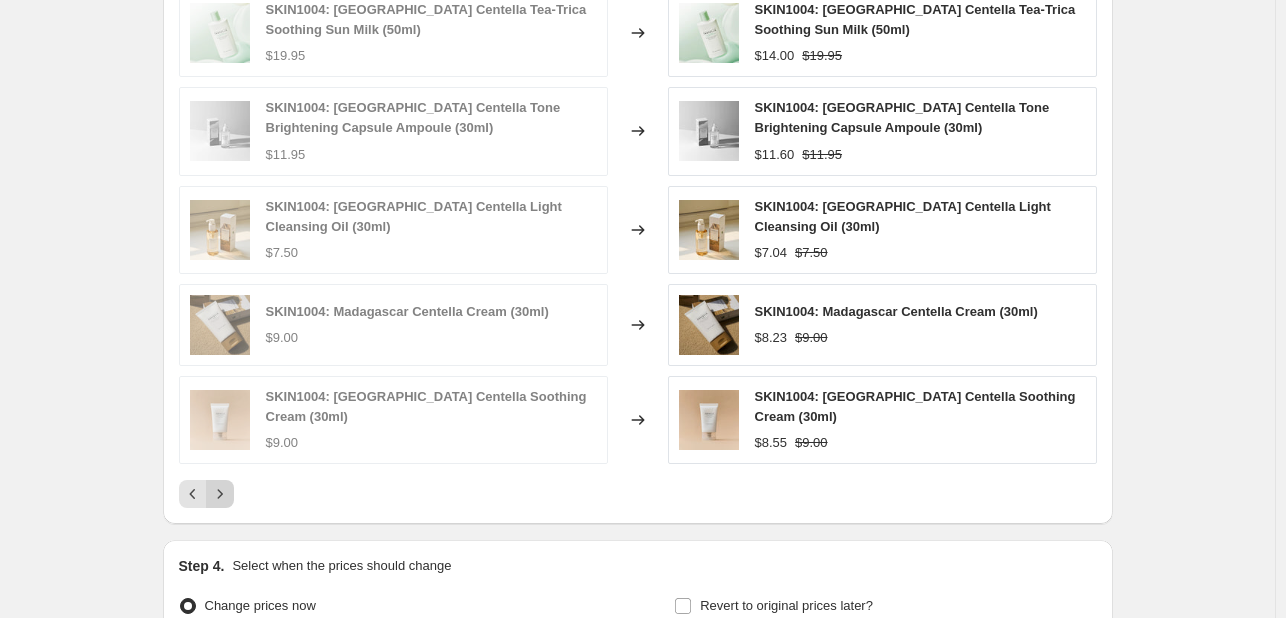 click 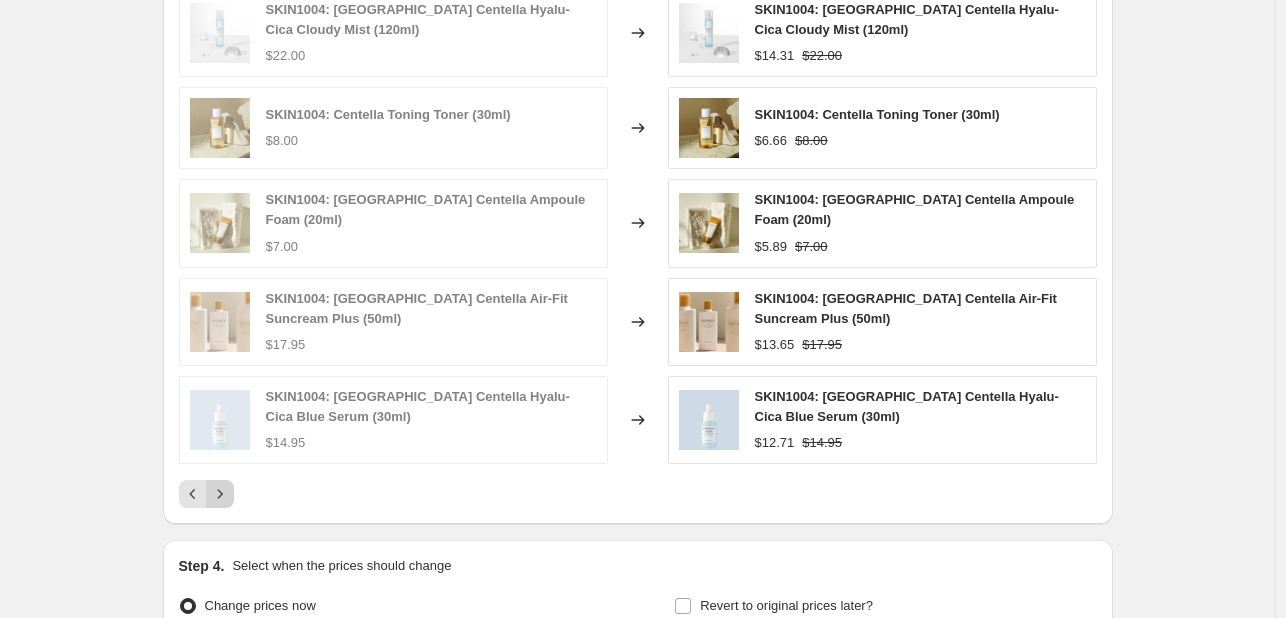 click 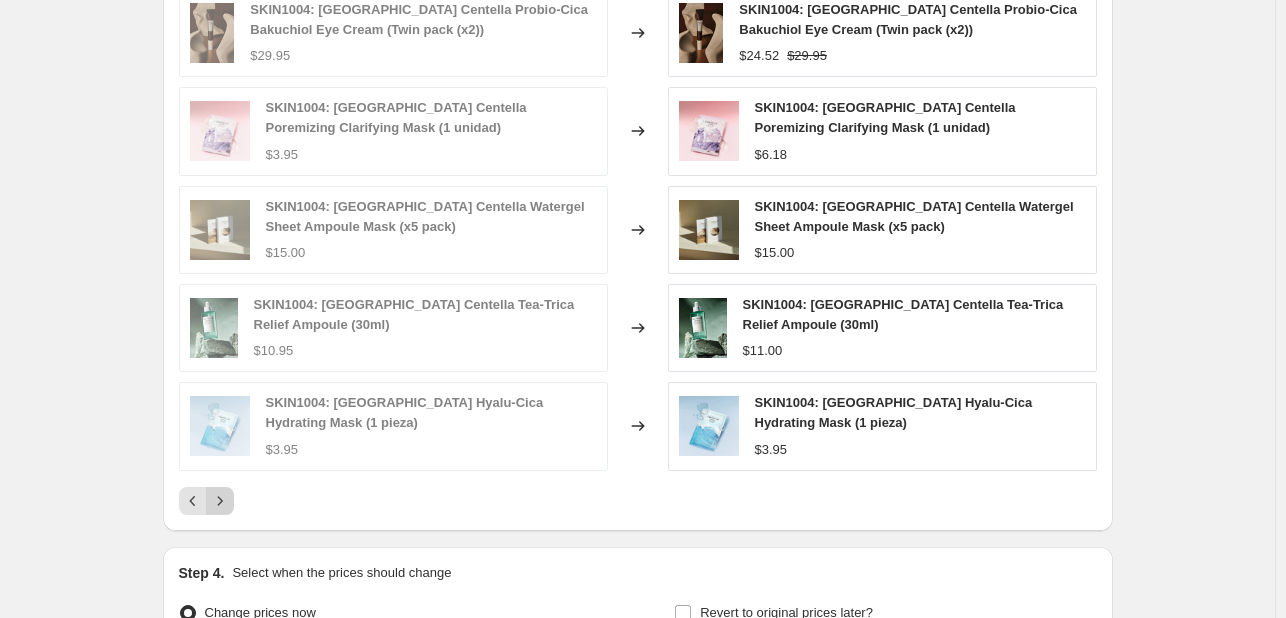 click 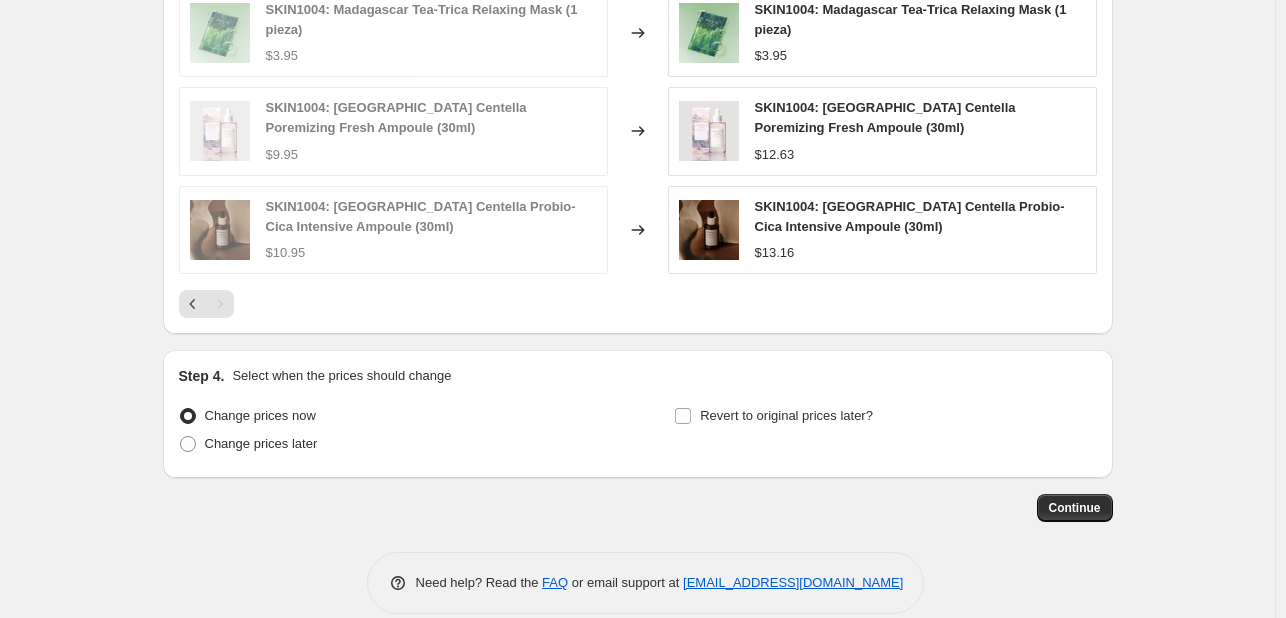 scroll, scrollTop: 1500, scrollLeft: 0, axis: vertical 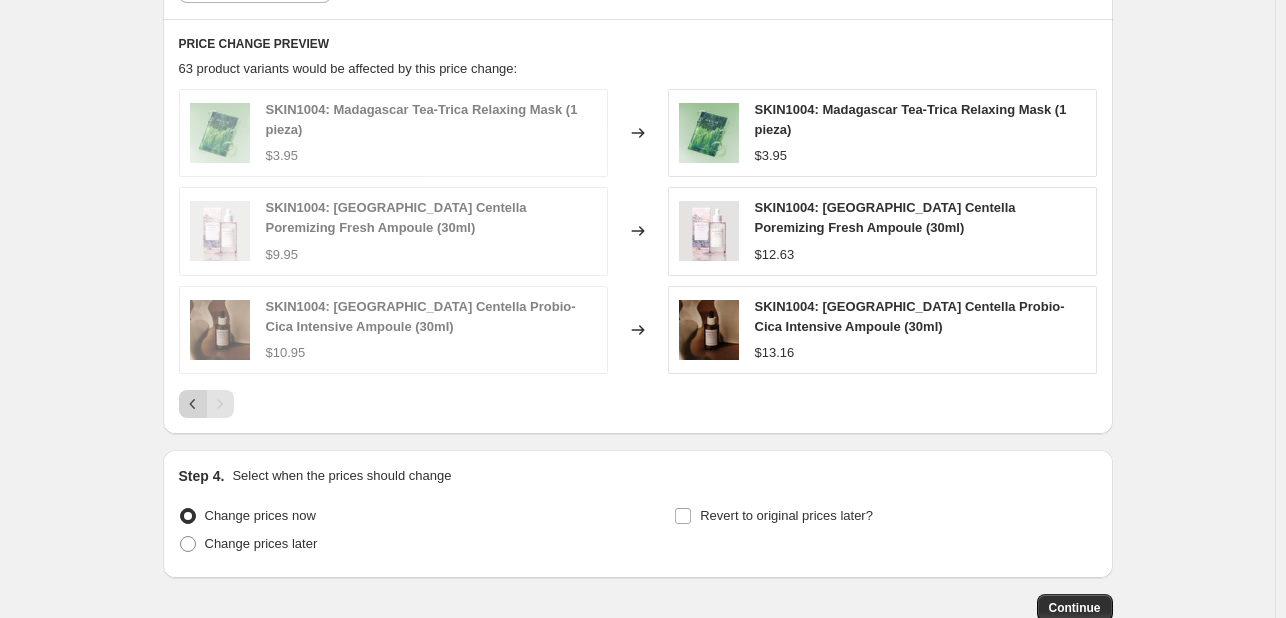 click at bounding box center [193, 404] 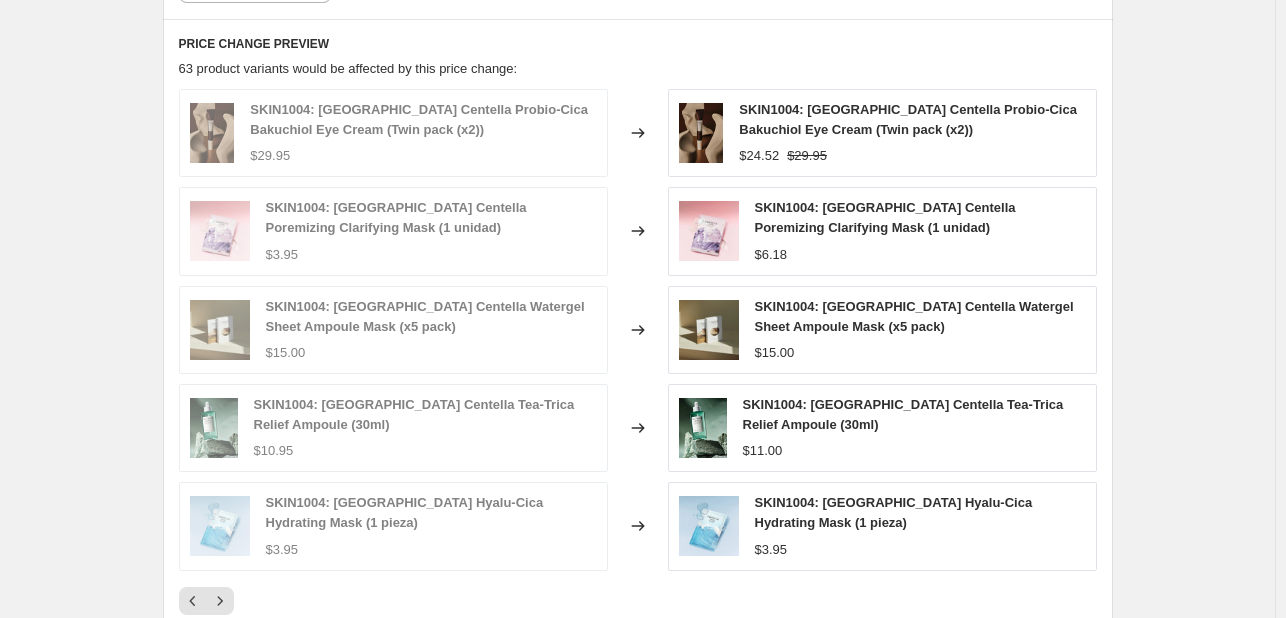 click at bounding box center [193, 601] 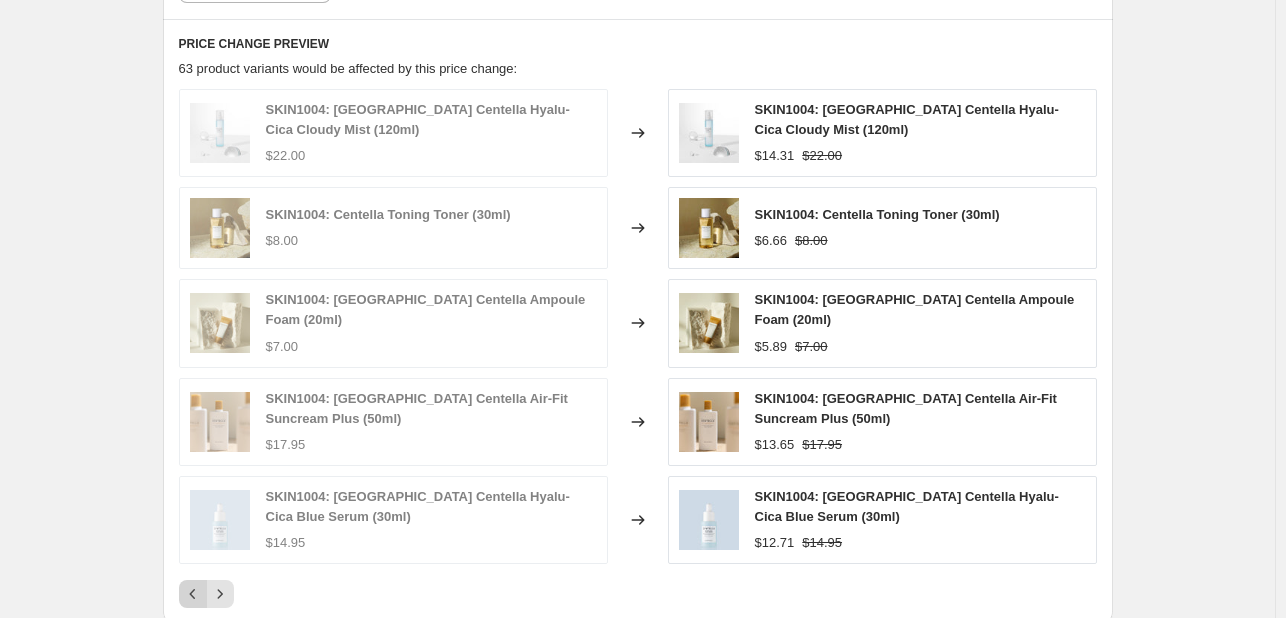 click 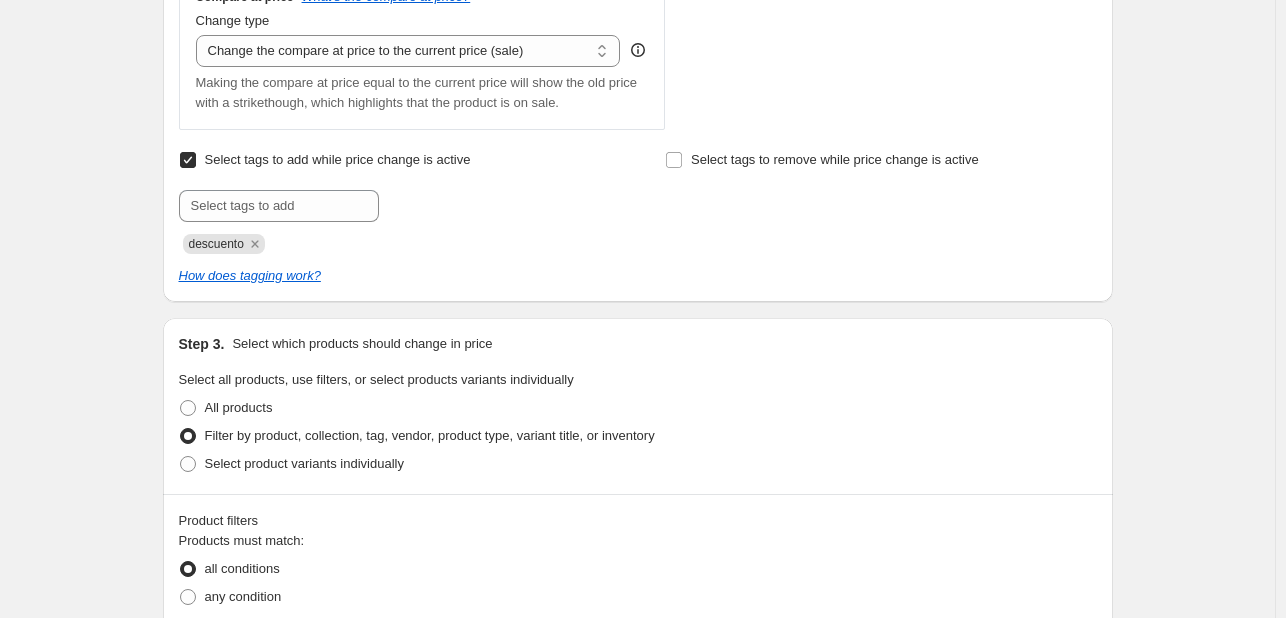 scroll, scrollTop: 200, scrollLeft: 0, axis: vertical 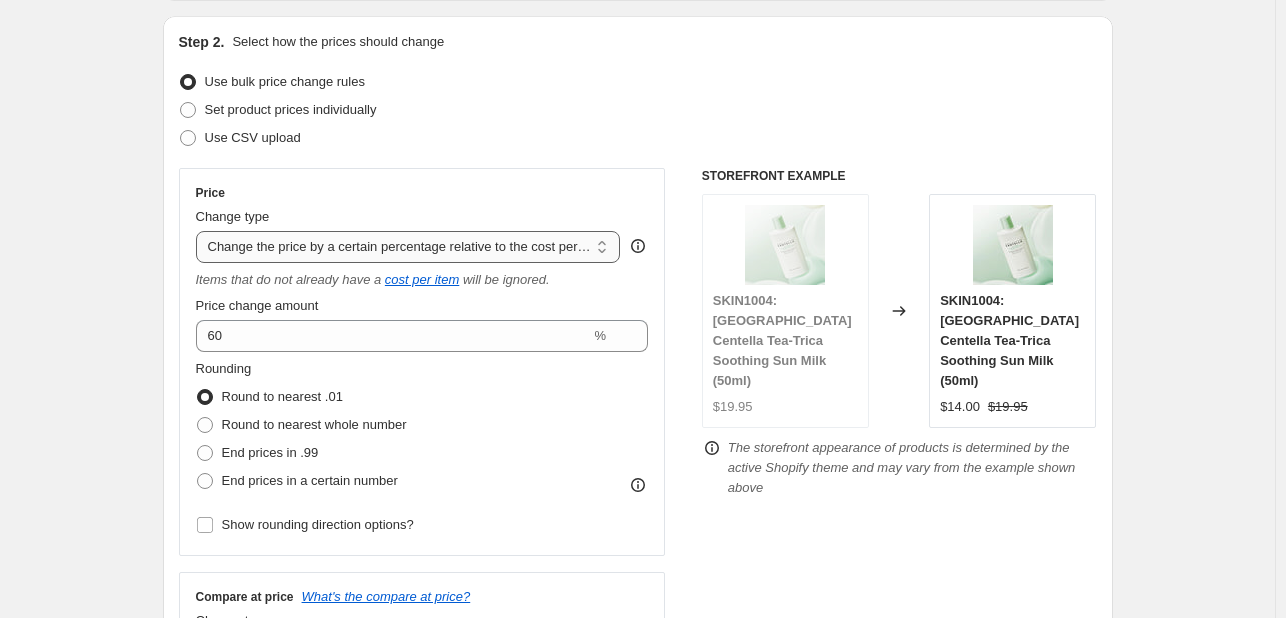 click on "Change the price to a certain amount Change the price by a certain amount Change the price by a certain percentage Change the price to the current compare at price (price before sale) Change the price by a certain amount relative to the compare at price Change the price by a certain percentage relative to the compare at price Don't change the price Change the price by a certain percentage relative to the cost per item Change price to certain cost margin" at bounding box center [408, 247] 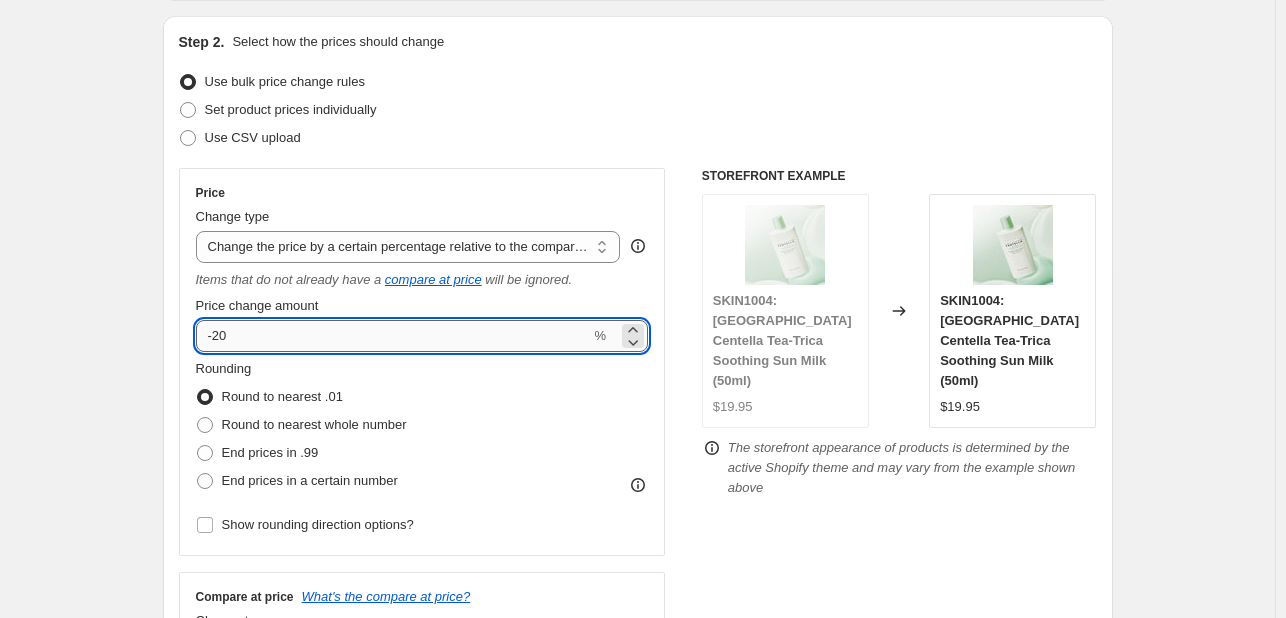 click on "-20" at bounding box center [393, 336] 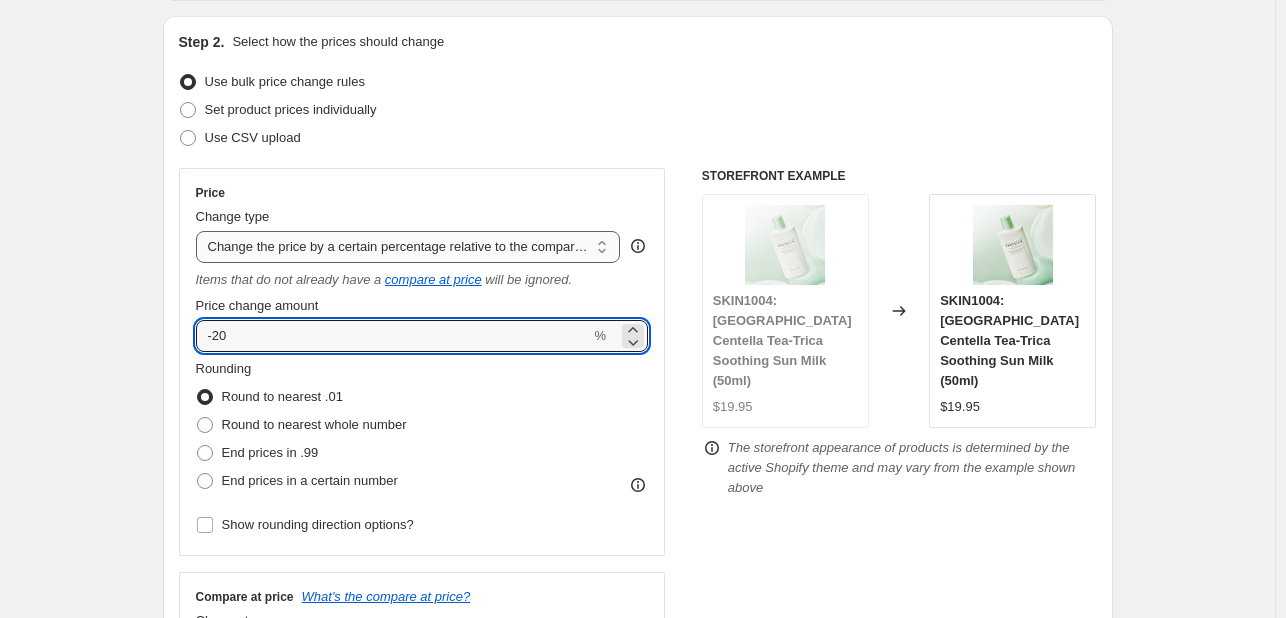 click on "Change the price to a certain amount Change the price by a certain amount Change the price by a certain percentage Change the price to the current compare at price (price before sale) Change the price by a certain amount relative to the compare at price Change the price by a certain percentage relative to the compare at price Don't change the price Change the price by a certain percentage relative to the cost per item Change price to certain cost margin" at bounding box center [408, 247] 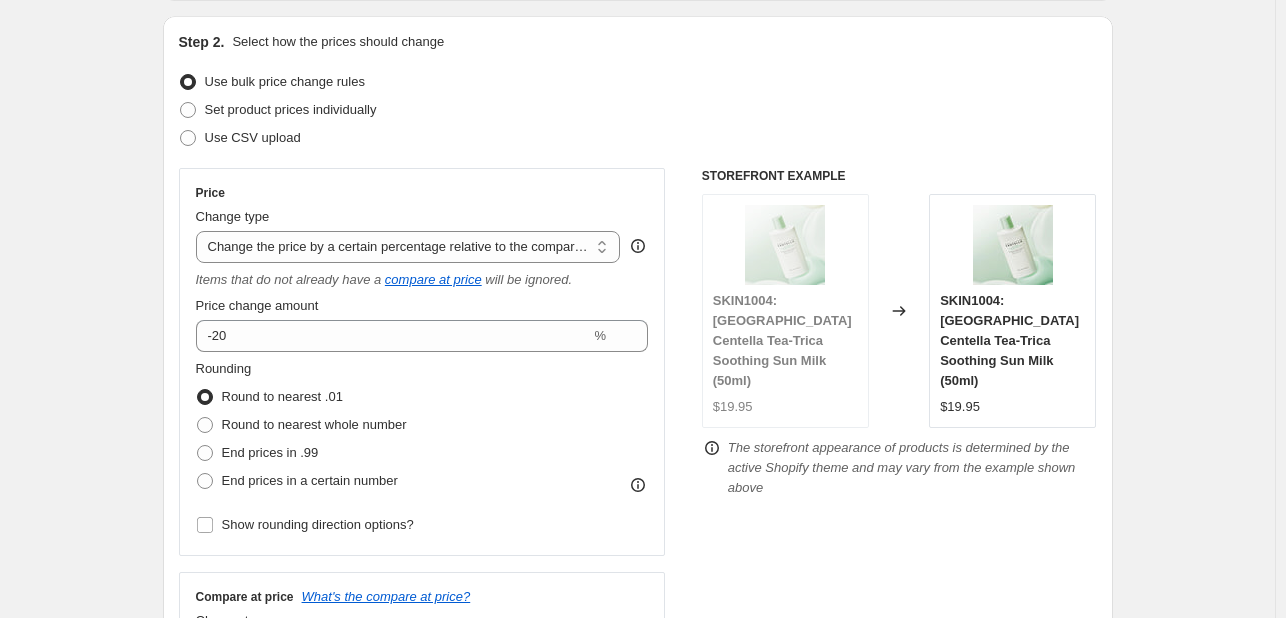 click on "Step 1. Optionally give your price [MEDICAL_DATA] a title (eg "March 30% off sale on boots") SKIN1004 OFF This title is just for internal use, customers won't see it Step 2. Select how the prices should change Use bulk price change rules Set product prices individually Use CSV upload Price Change type Change the price to a certain amount Change the price by a certain amount Change the price by a certain percentage Change the price to the current compare at price (price before sale) Change the price by a certain amount relative to the compare at price Change the price by a certain percentage relative to the compare at price Don't change the price Change the price by a certain percentage relative to the cost per item Change price to certain cost margin Change the price by a certain percentage relative to the compare at price Items that do not already have a   compare at price   will be ignored. Price change amount -20 % Rounding Round to nearest .01 Round to nearest whole number End prices in .99 Compare at price" at bounding box center [630, 986] 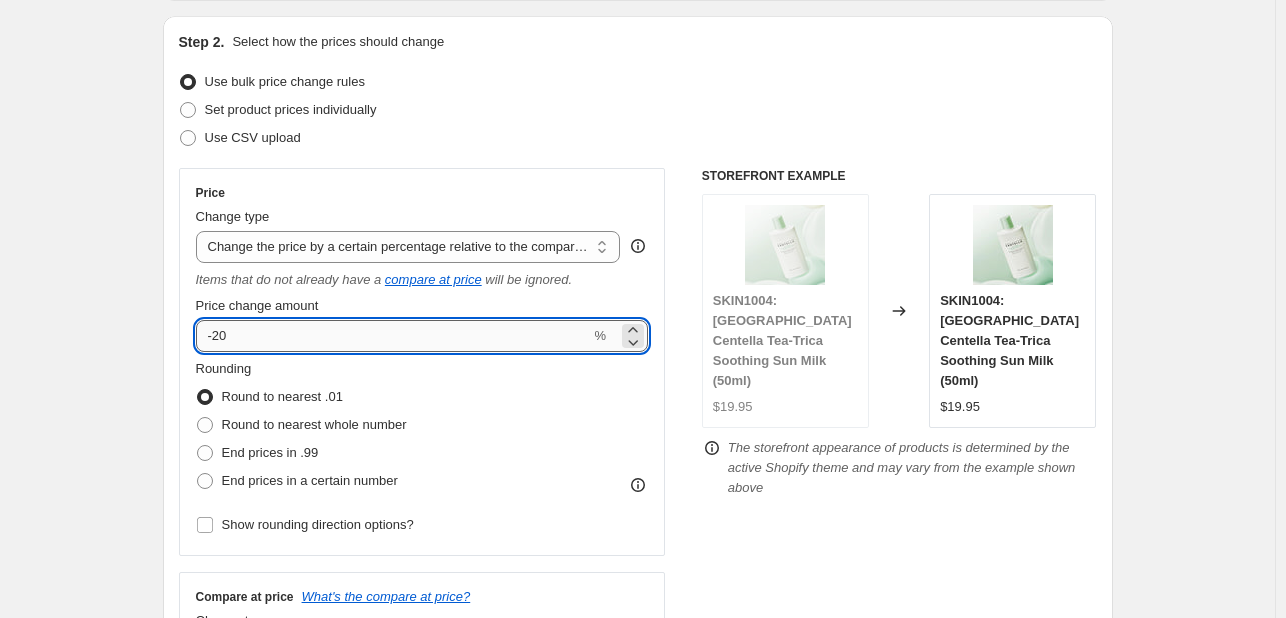 click on "-20" at bounding box center (393, 336) 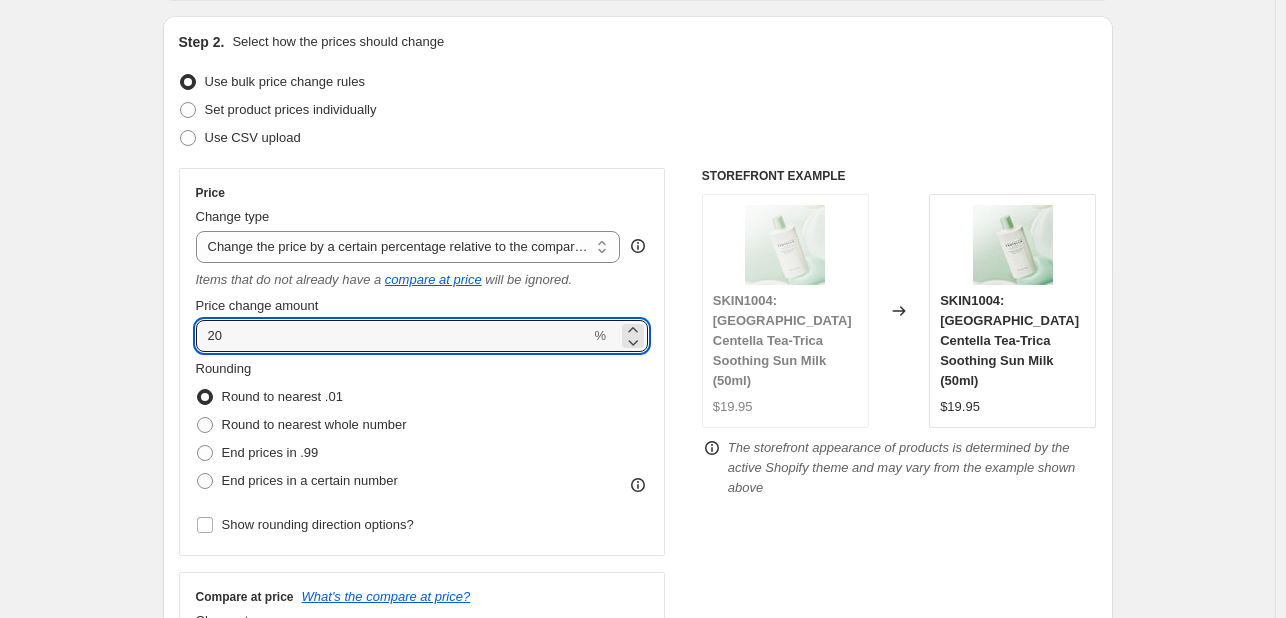 click on "Create new price [MEDICAL_DATA]. This page is ready Create new price [MEDICAL_DATA] Draft Step 1. Optionally give your price [MEDICAL_DATA] a title (eg "March 30% off sale on boots") SKIN1004 OFF This title is just for internal use, customers won't see it Step 2. Select how the prices should change Use bulk price change rules Set product prices individually Use CSV upload Price Change type Change the price to a certain amount Change the price by a certain amount Change the price by a certain percentage Change the price to the current compare at price (price before sale) Change the price by a certain amount relative to the compare at price Change the price by a certain percentage relative to the compare at price Don't change the price Change the price by a certain percentage relative to the cost per item Change price to certain cost margin Change the price by a certain percentage relative to the compare at price Items that do not already have a   compare at price   will be ignored. Price change amount 20 % Rounding $19.95" at bounding box center [637, 1017] 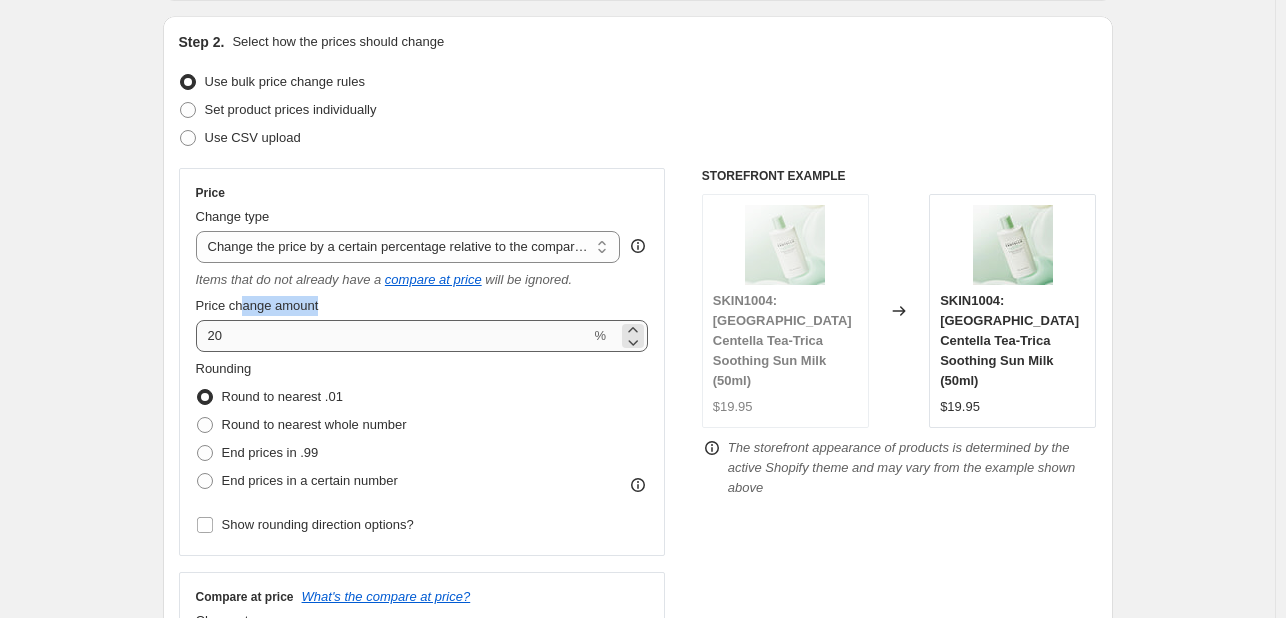drag, startPoint x: 246, startPoint y: 319, endPoint x: 248, endPoint y: 329, distance: 10.198039 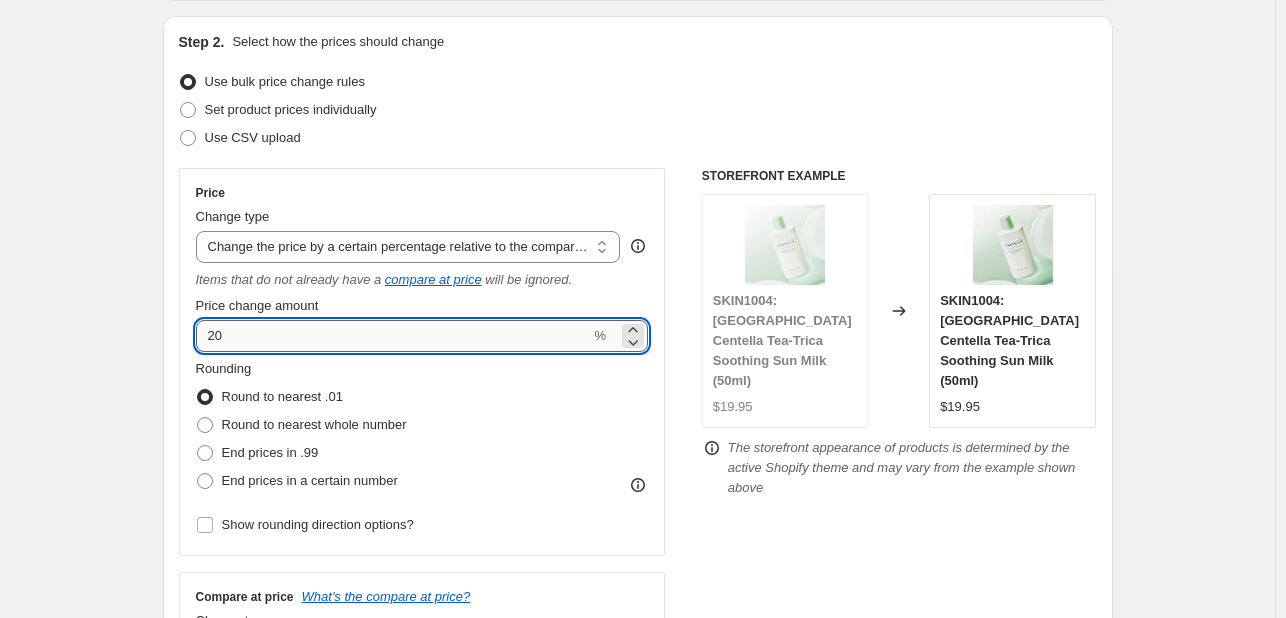 click on "20" at bounding box center [393, 336] 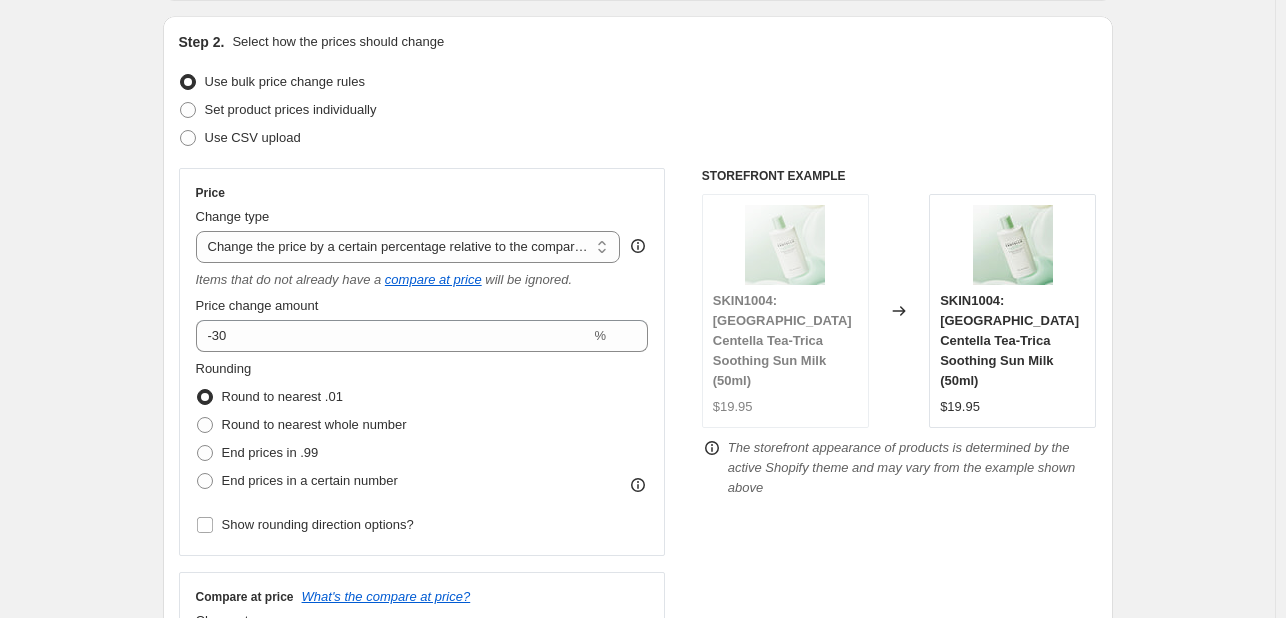 click on "Create new price [MEDICAL_DATA]. This page is ready Create new price [MEDICAL_DATA] Draft Step 1. Optionally give your price [MEDICAL_DATA] a title (eg "March 30% off sale on boots") SKIN1004 OFF This title is just for internal use, customers won't see it Step 2. Select how the prices should change Use bulk price change rules Set product prices individually Use CSV upload Price Change type Change the price to a certain amount Change the price by a certain amount Change the price by a certain percentage Change the price to the current compare at price (price before sale) Change the price by a certain amount relative to the compare at price Change the price by a certain percentage relative to the compare at price Don't change the price Change the price by a certain percentage relative to the cost per item Change price to certain cost margin Change the price by a certain percentage relative to the compare at price Items that do not already have a   compare at price   will be ignored. Price change amount -30 % Rounding $7.50" at bounding box center [637, 1017] 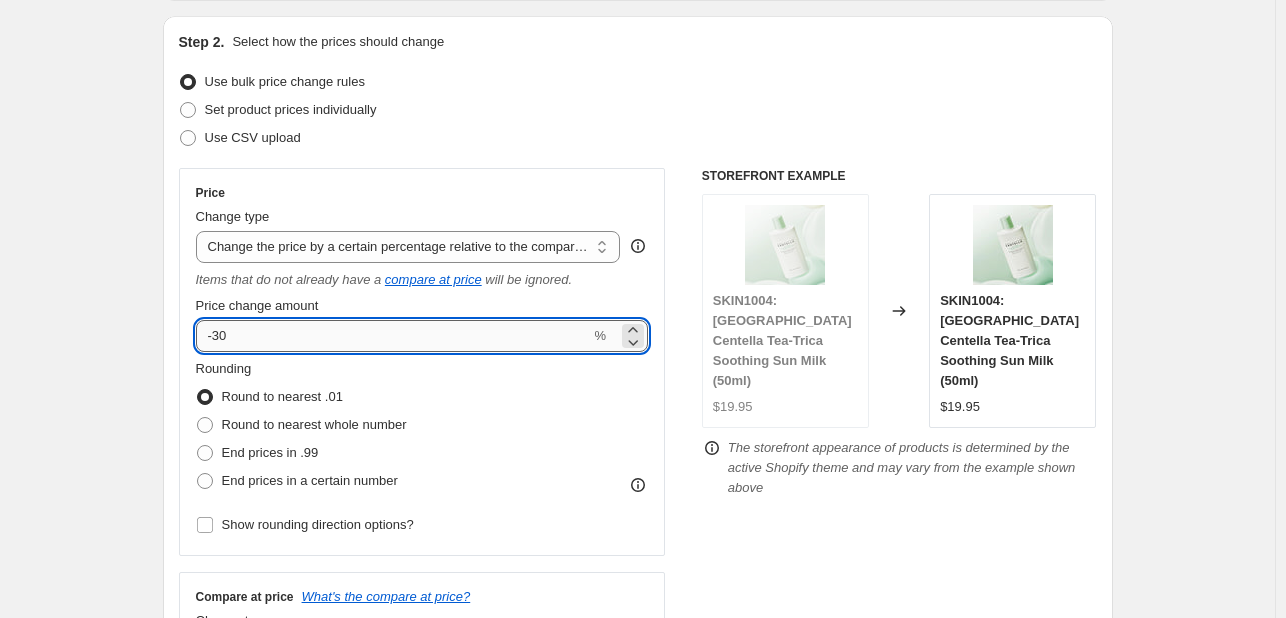 click on "-30" at bounding box center [393, 336] 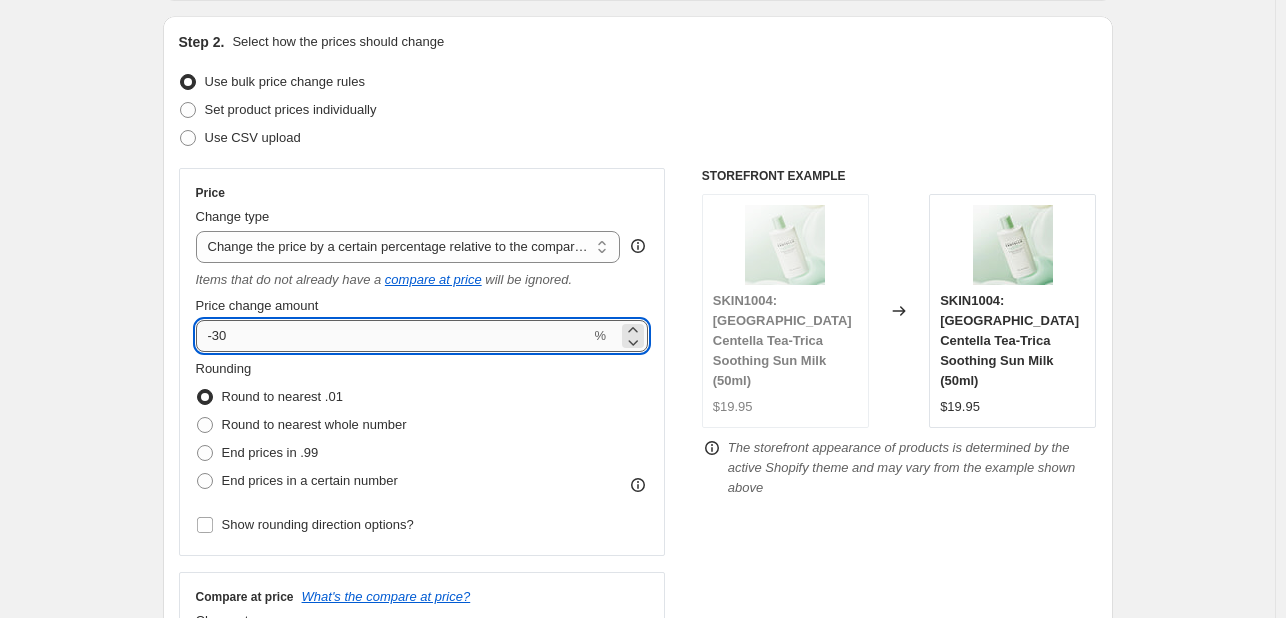 type on "-3" 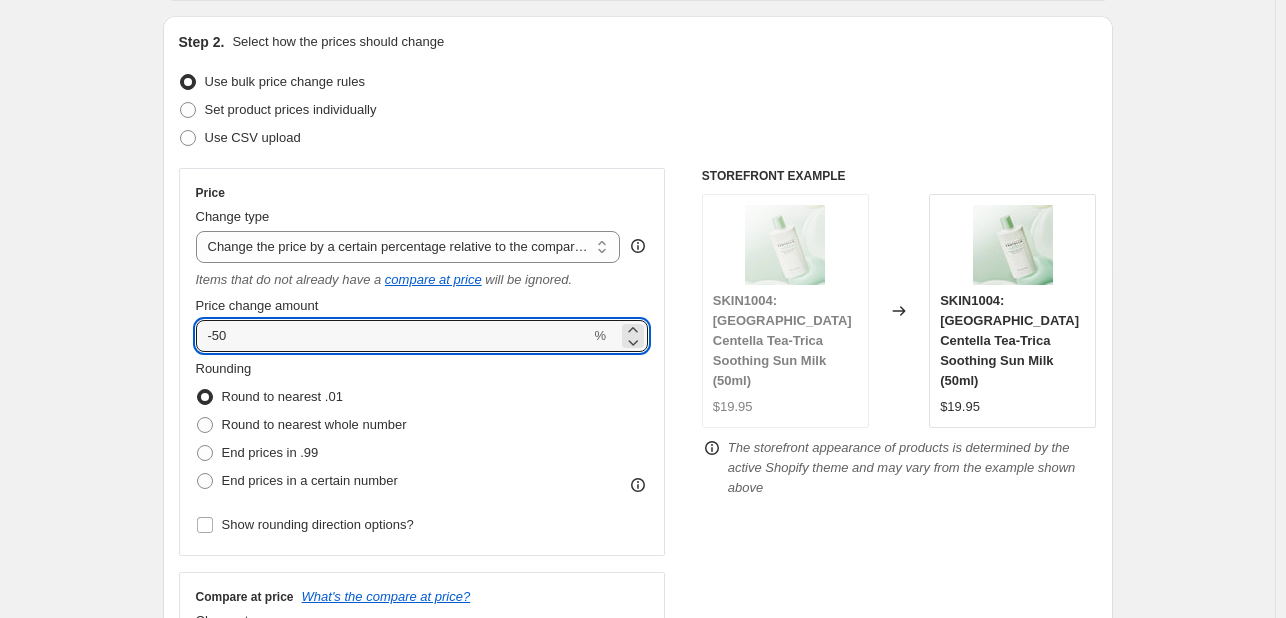 type on "-50" 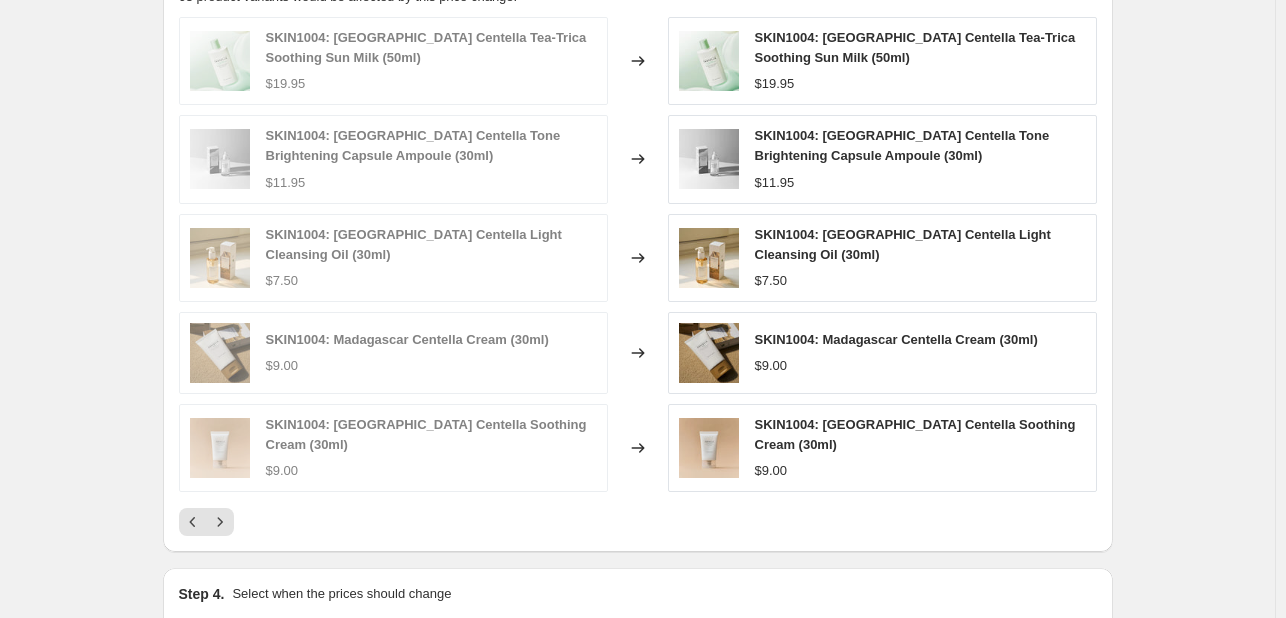 scroll, scrollTop: 1700, scrollLeft: 0, axis: vertical 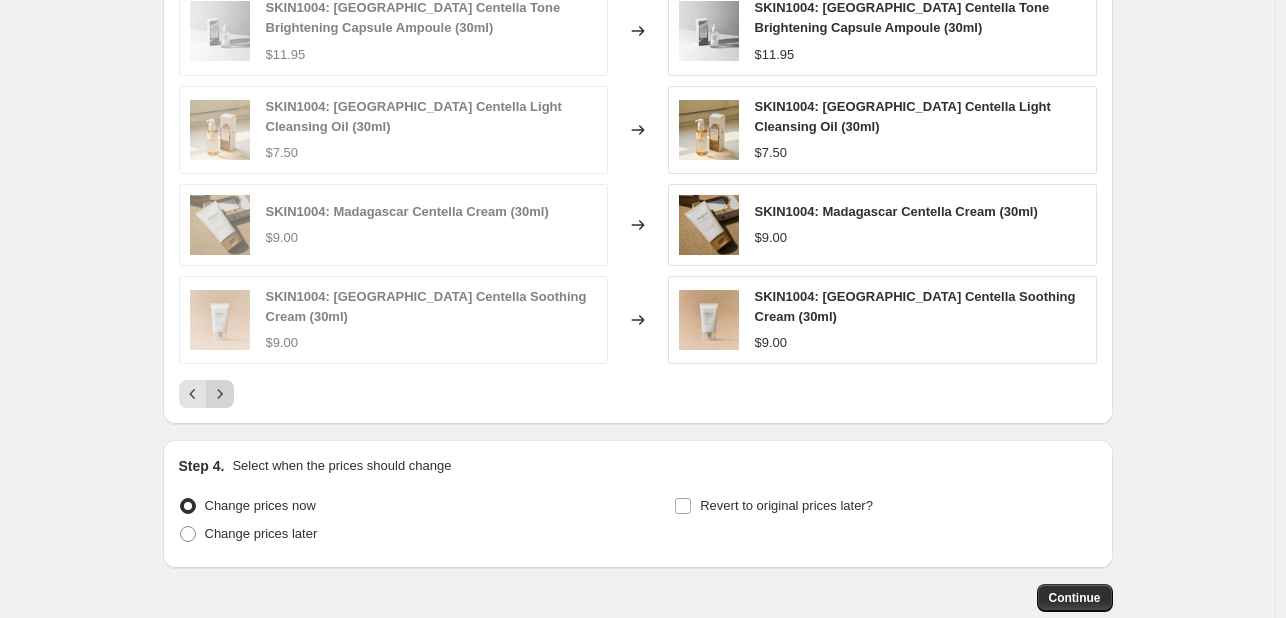 click 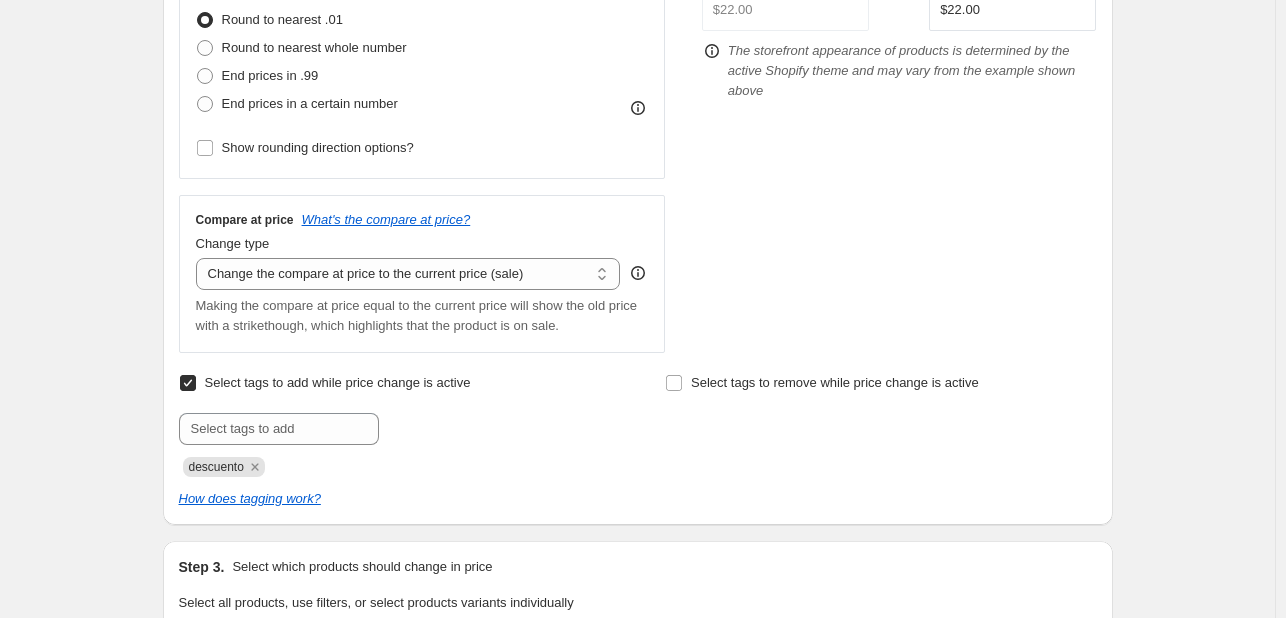 scroll, scrollTop: 300, scrollLeft: 0, axis: vertical 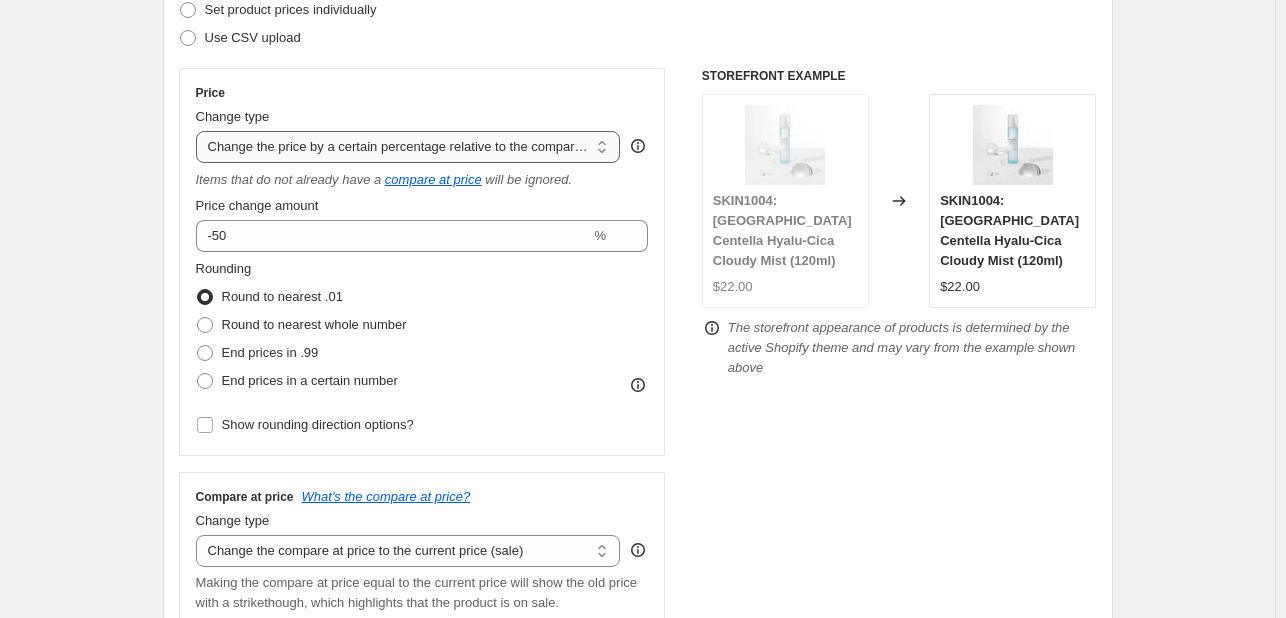 click on "Change the price to a certain amount Change the price by a certain amount Change the price by a certain percentage Change the price to the current compare at price (price before sale) Change the price by a certain amount relative to the compare at price Change the price by a certain percentage relative to the compare at price Don't change the price Change the price by a certain percentage relative to the cost per item Change price to certain cost margin" at bounding box center (408, 147) 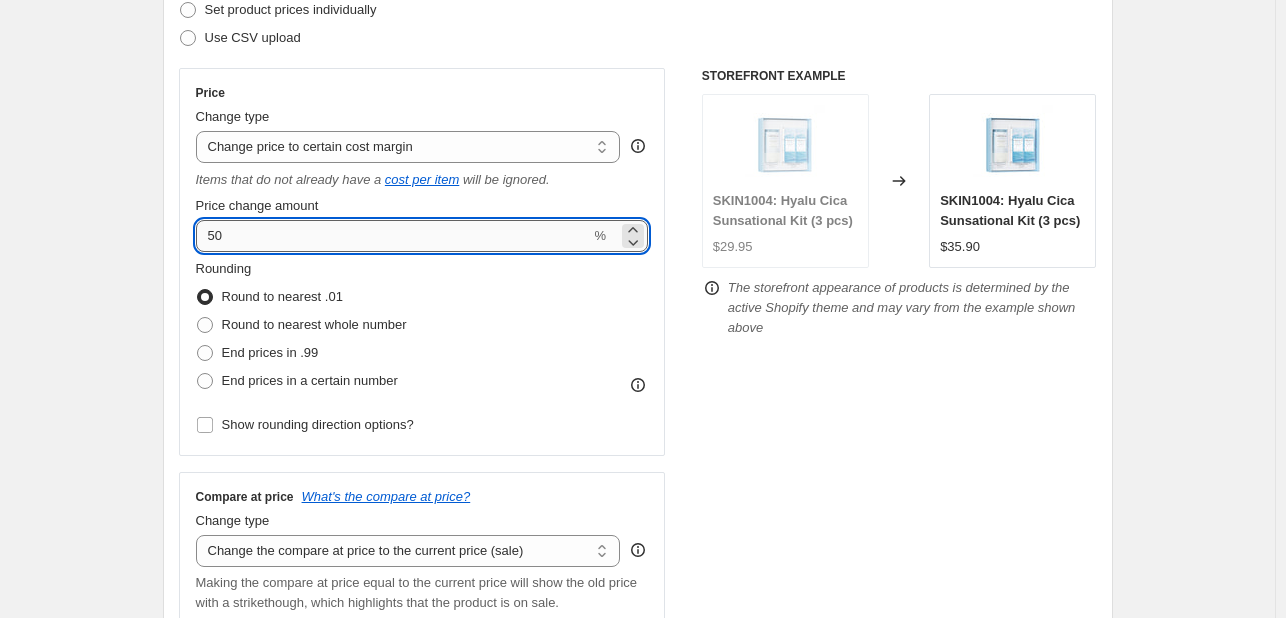 click on "50" at bounding box center (393, 236) 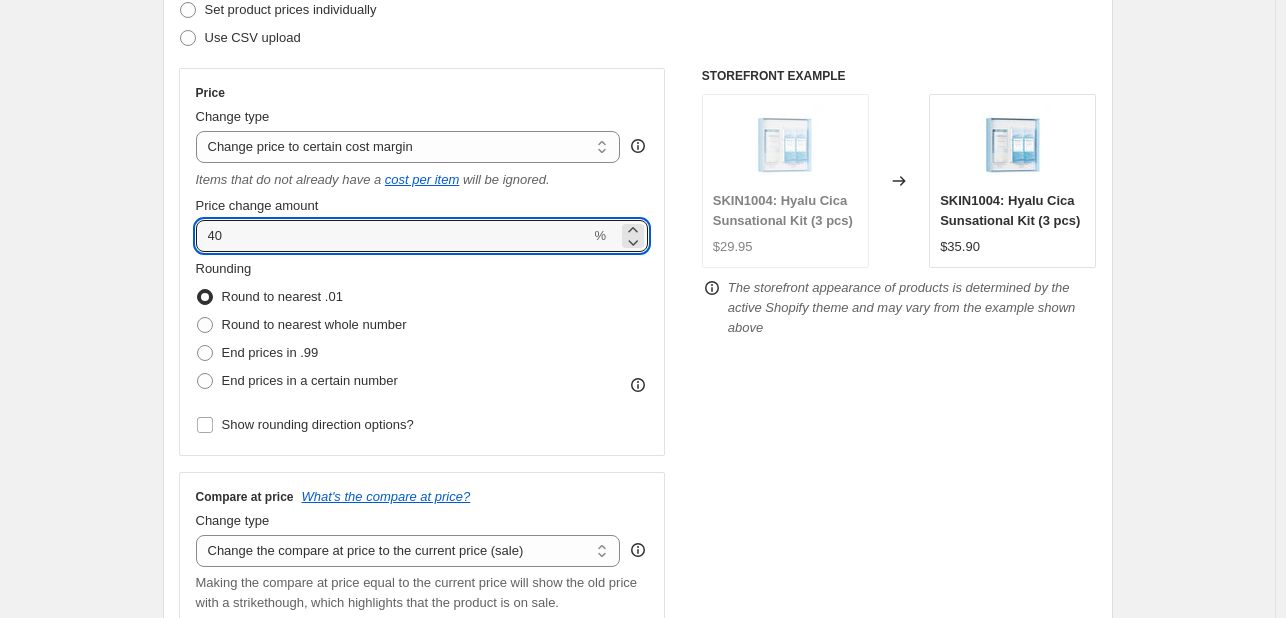 click on "Create new price [MEDICAL_DATA]. This page is ready Create new price [MEDICAL_DATA] Draft Step 1. Optionally give your price [MEDICAL_DATA] a title (eg "March 30% off sale on boots") SKIN1004 OFF This title is just for internal use, customers won't see it Step 2. Select how the prices should change Use bulk price change rules Set product prices individually Use CSV upload Price Change type Change the price to a certain amount Change the price by a certain amount Change the price by a certain percentage Change the price to the current compare at price (price before sale) Change the price by a certain amount relative to the compare at price Change the price by a certain percentage relative to the compare at price Don't change the price Change the price by a certain percentage relative to the cost per item Change price to certain cost margin Change price to certain cost margin Items that do not already have a   cost per item   will be ignored. Price change amount 40 % Rounding Round to nearest .01 End prices in .99 $29.95" at bounding box center [637, 914] 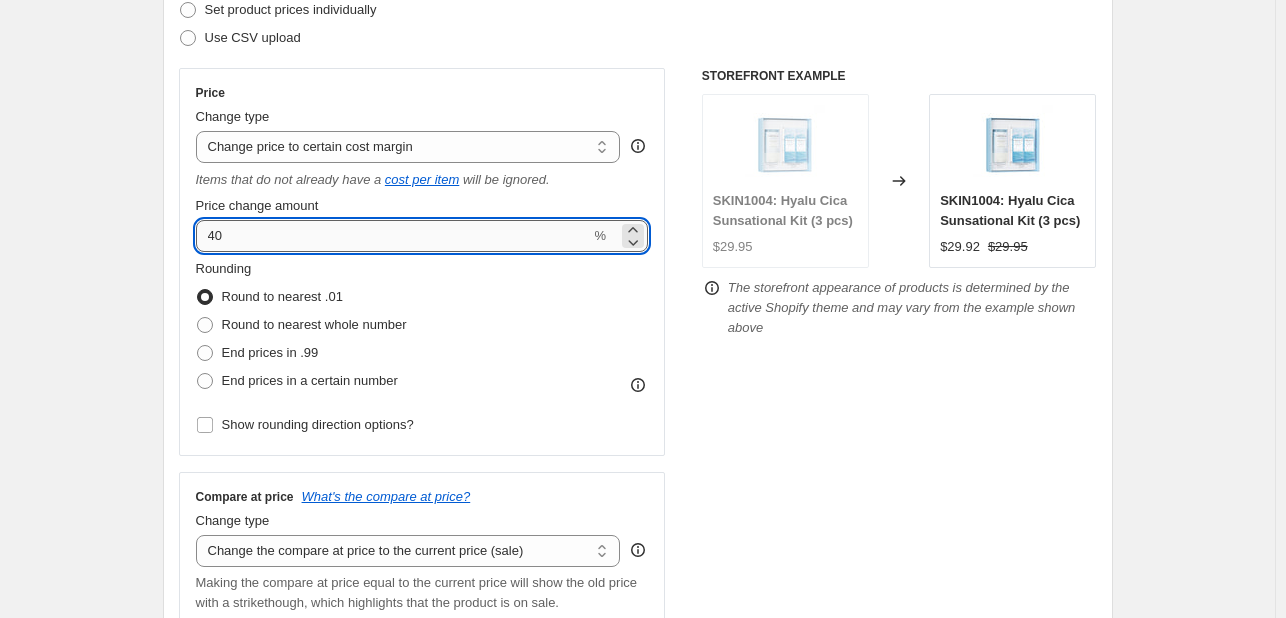 click on "40" at bounding box center (393, 236) 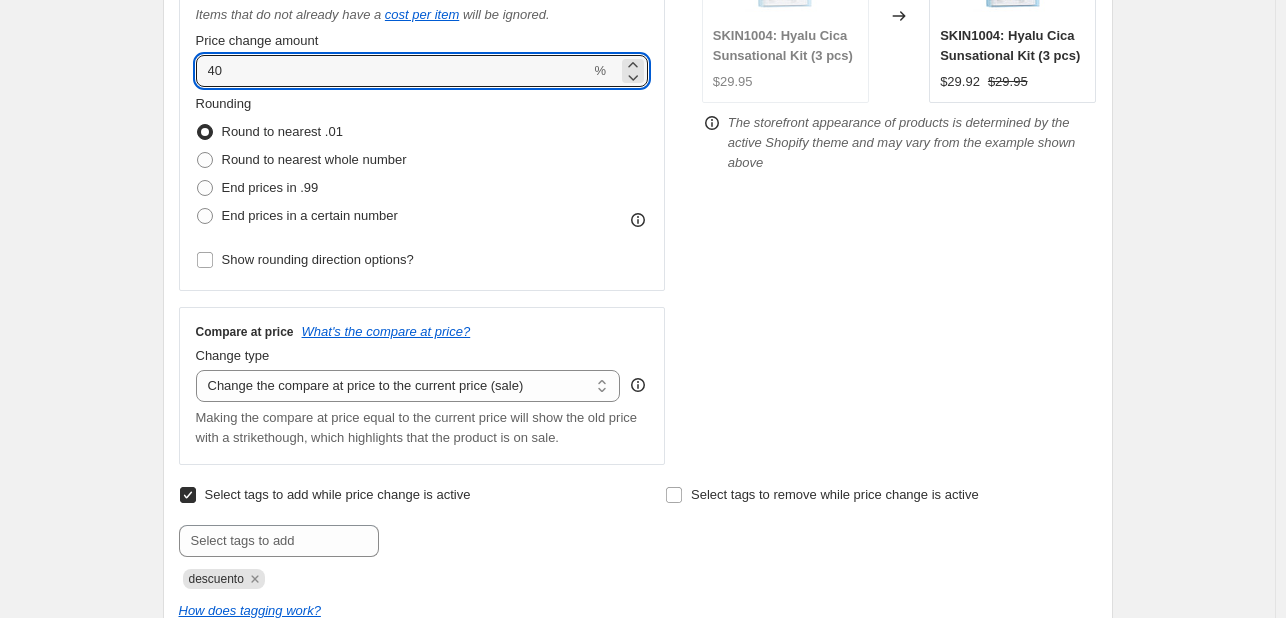 scroll, scrollTop: 200, scrollLeft: 0, axis: vertical 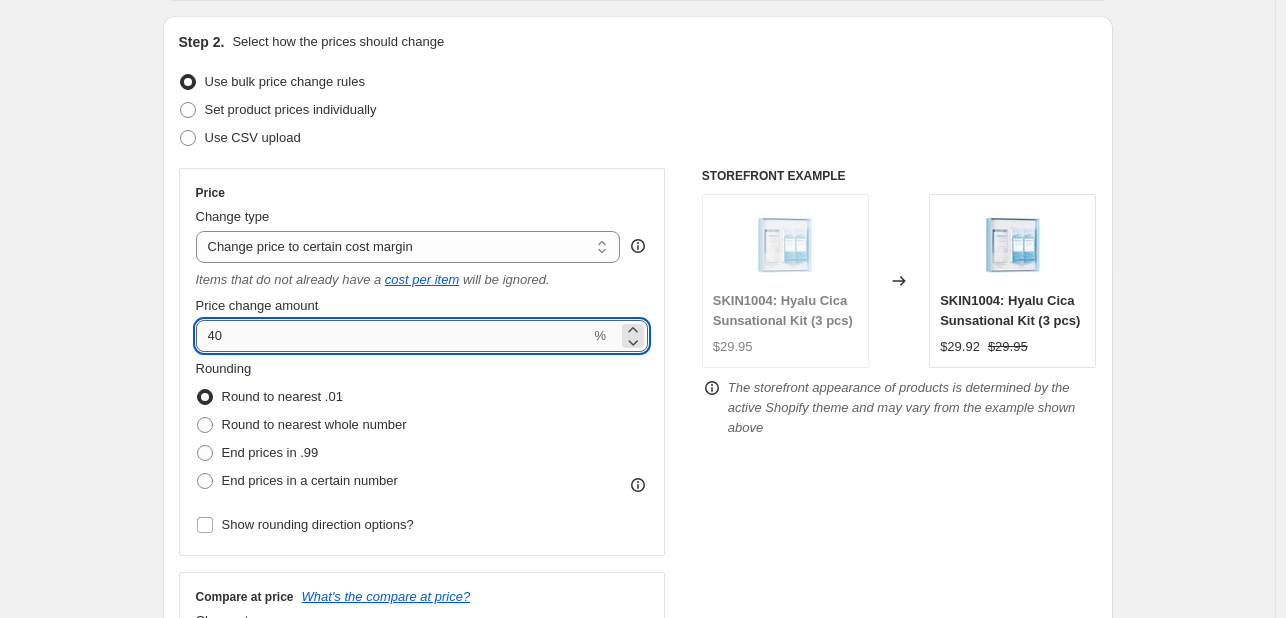 click on "40" at bounding box center [393, 336] 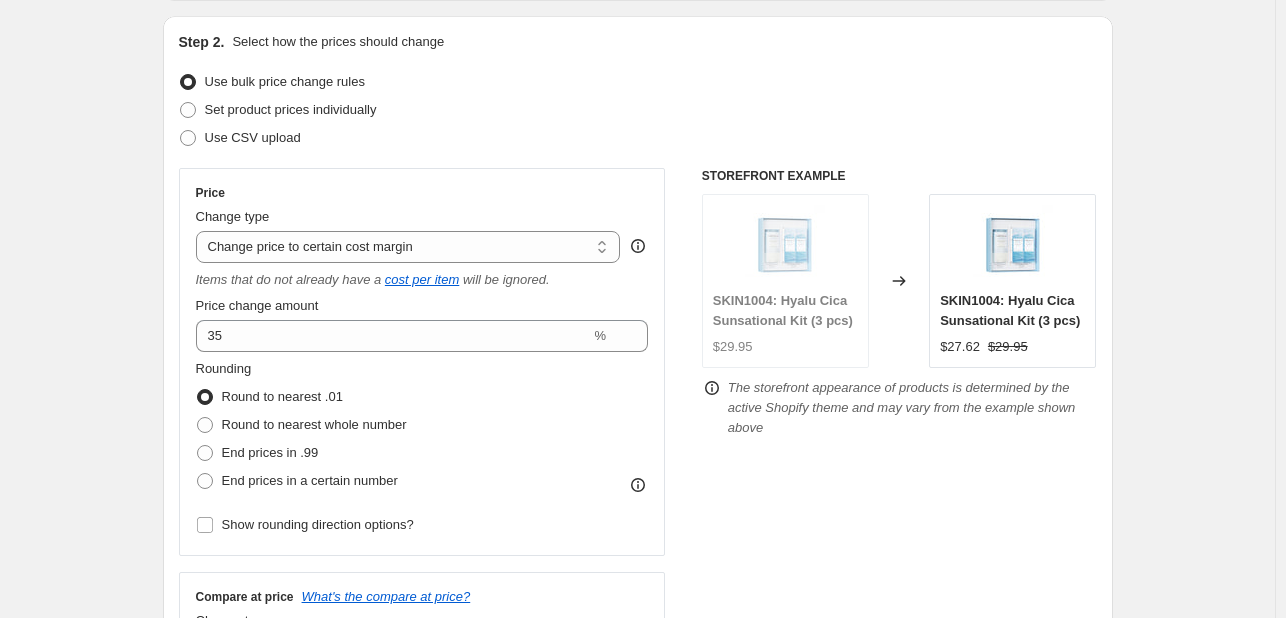 click on "Step 1. Optionally give your price [MEDICAL_DATA] a title (eg "March 30% off sale on boots") SKIN1004 OFF This title is just for internal use, customers won't see it Step 2. Select how the prices should change Use bulk price change rules Set product prices individually Use CSV upload Price Change type Change the price to a certain amount Change the price by a certain amount Change the price by a certain percentage Change the price to the current compare at price (price before sale) Change the price by a certain amount relative to the compare at price Change the price by a certain percentage relative to the compare at price Don't change the price Change the price by a certain percentage relative to the cost per item Change price to certain cost margin Change price to certain cost margin Items that do not already have a   cost per item   will be ignored. Price change amount 35 % Rounding Round to nearest .01 Round to nearest whole number End prices in .99 End prices in a certain number Compare at price Change type" at bounding box center [630, 983] 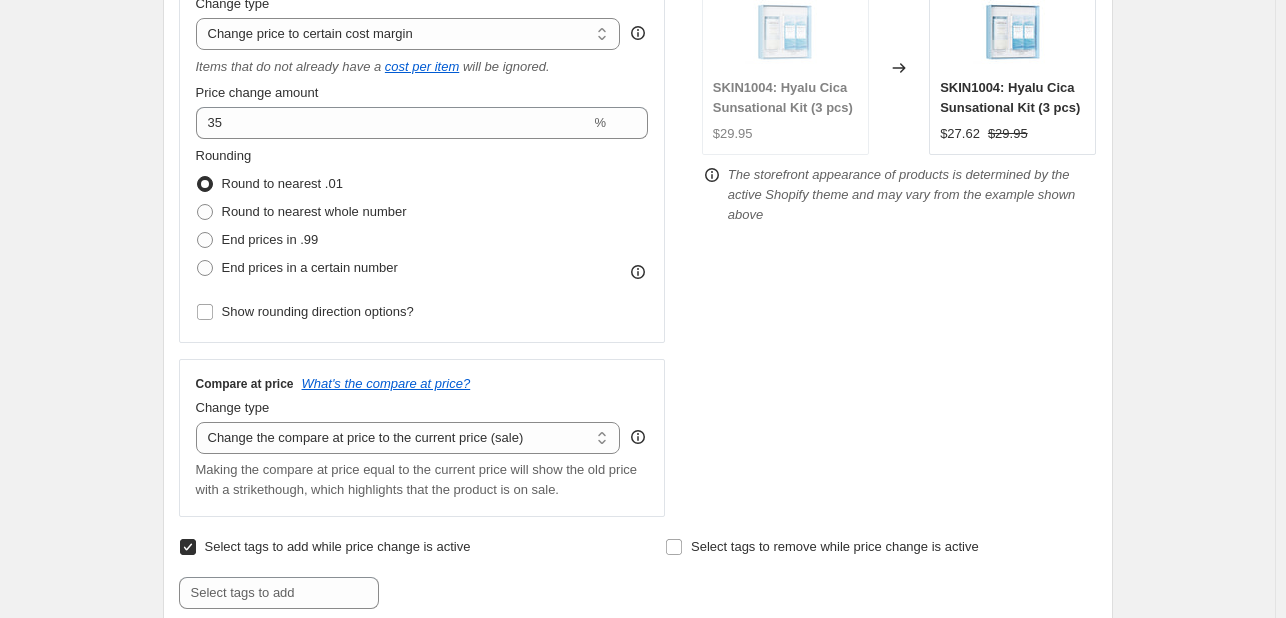 scroll, scrollTop: 300, scrollLeft: 0, axis: vertical 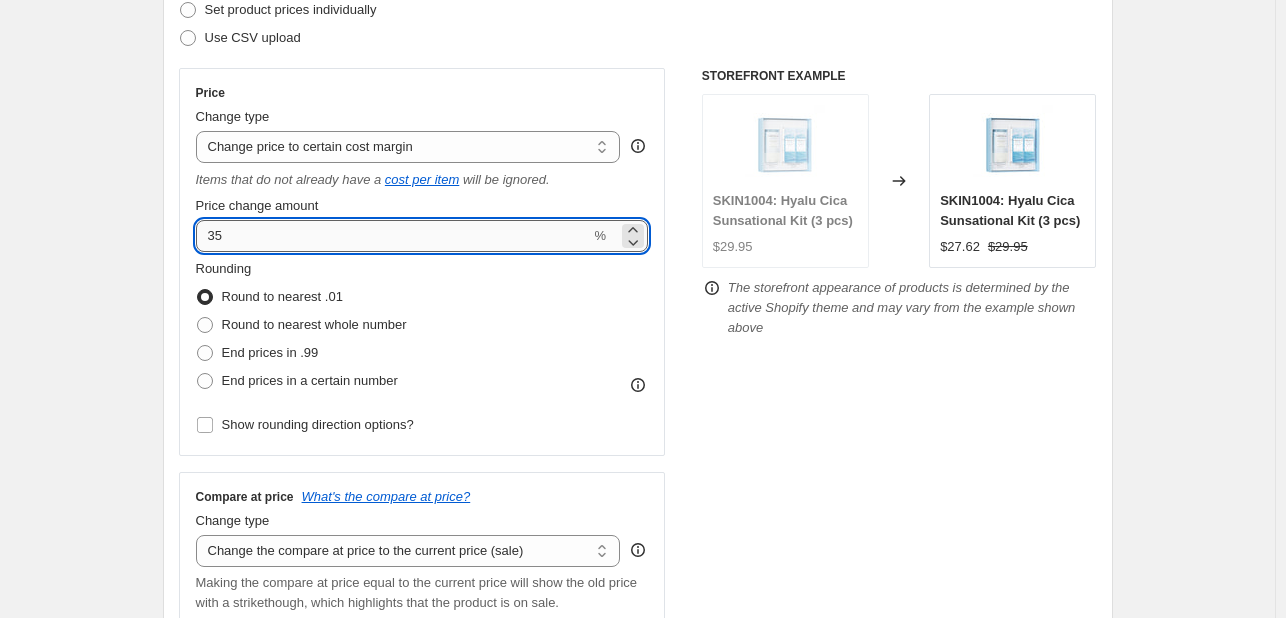 click on "35" at bounding box center [393, 236] 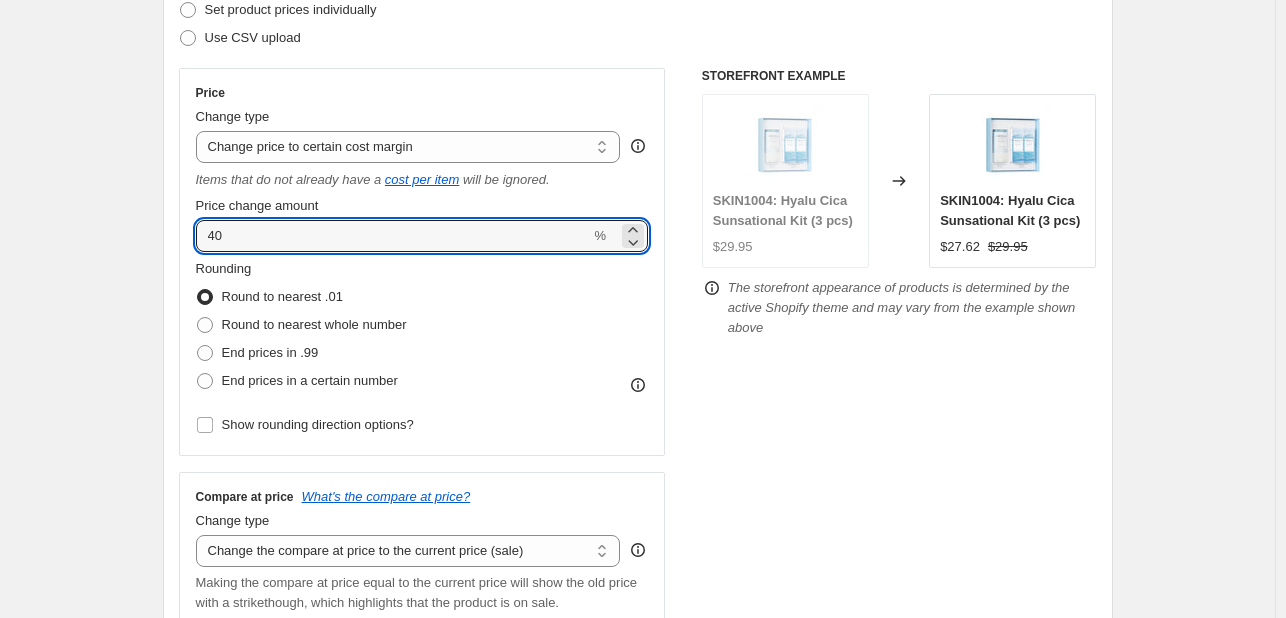 type on "40" 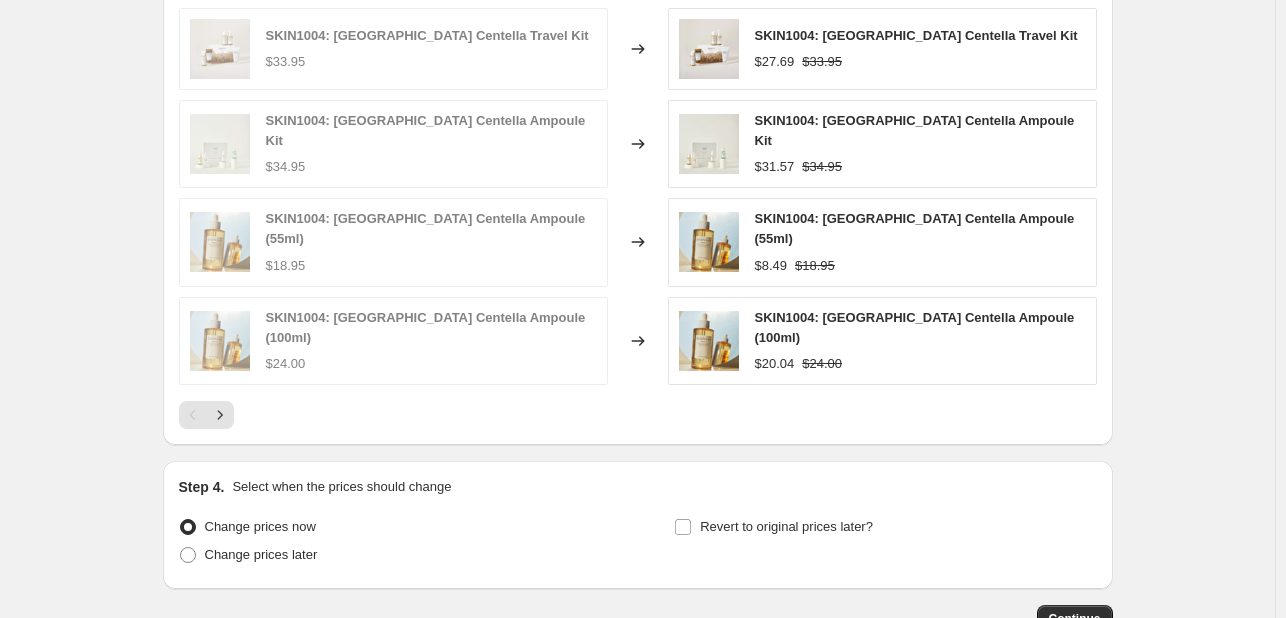scroll, scrollTop: 1789, scrollLeft: 0, axis: vertical 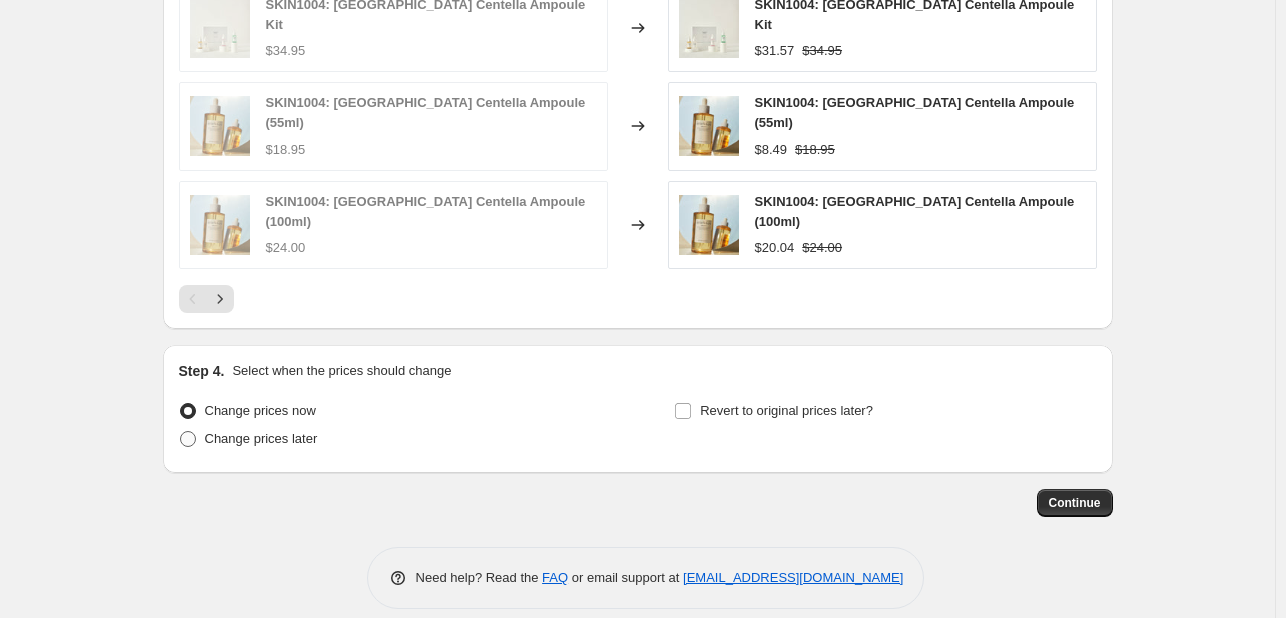 click on "Change prices later" at bounding box center [261, 438] 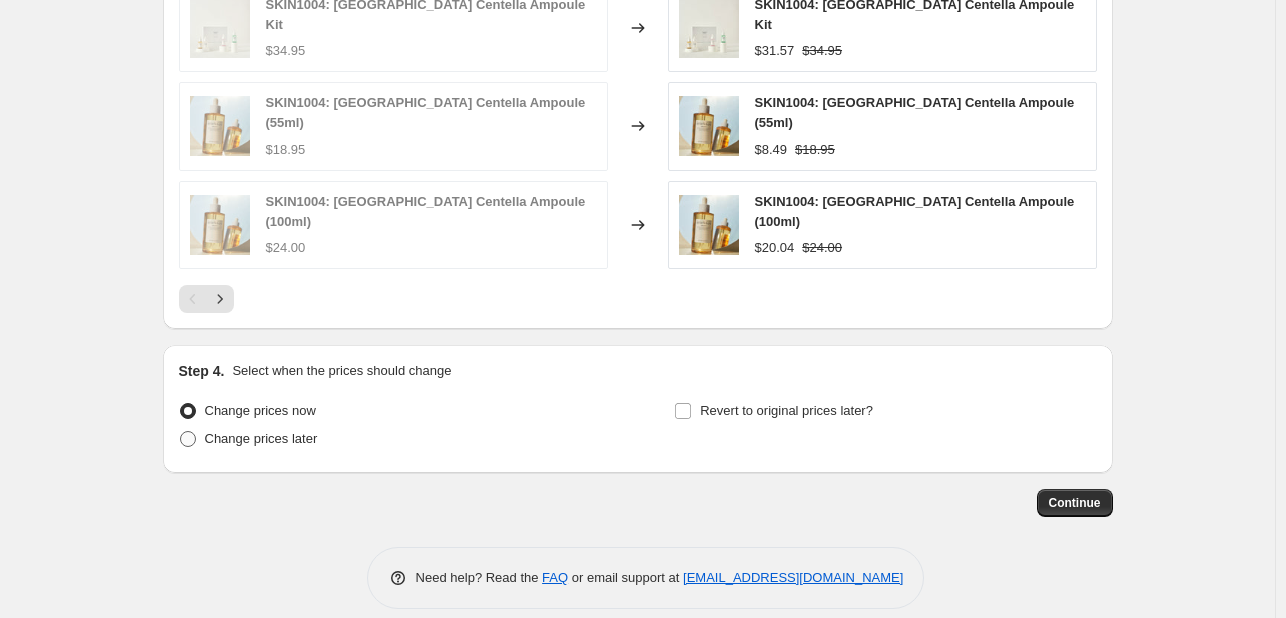 radio on "true" 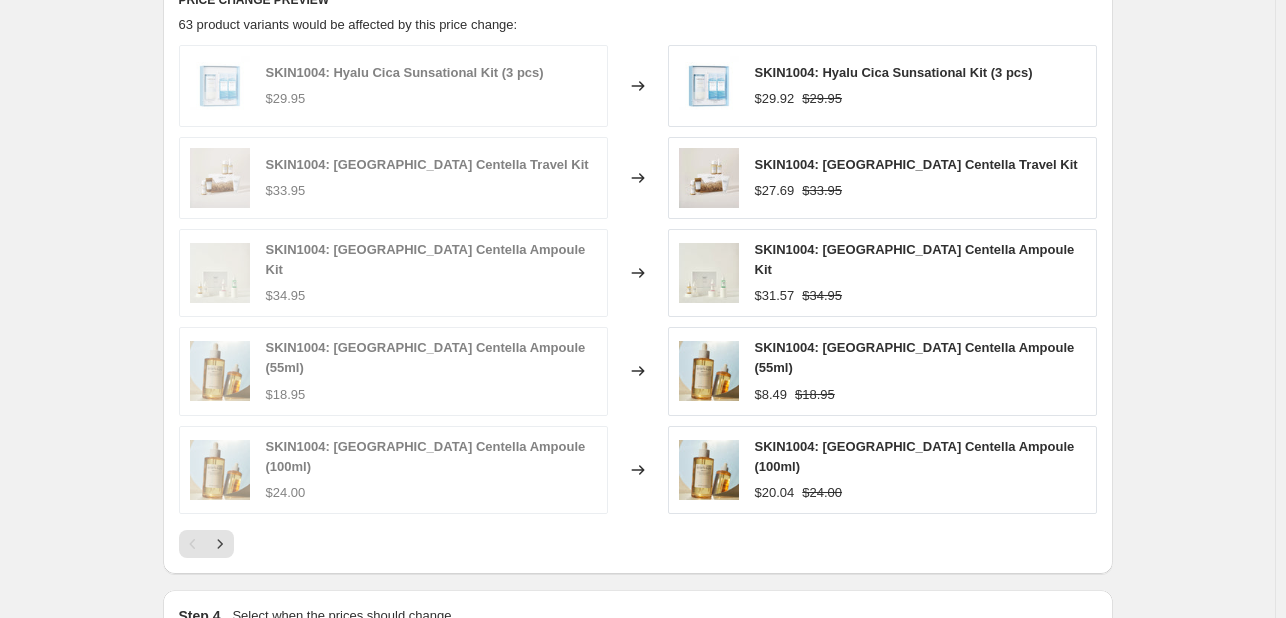 scroll, scrollTop: 1531, scrollLeft: 0, axis: vertical 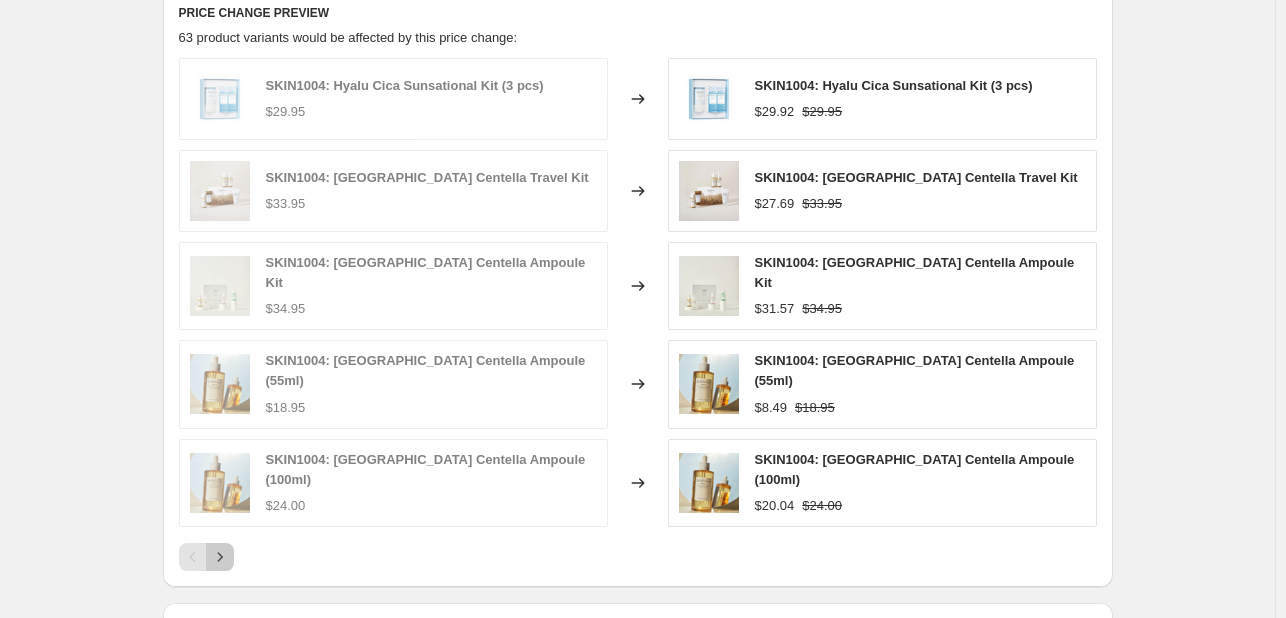 click 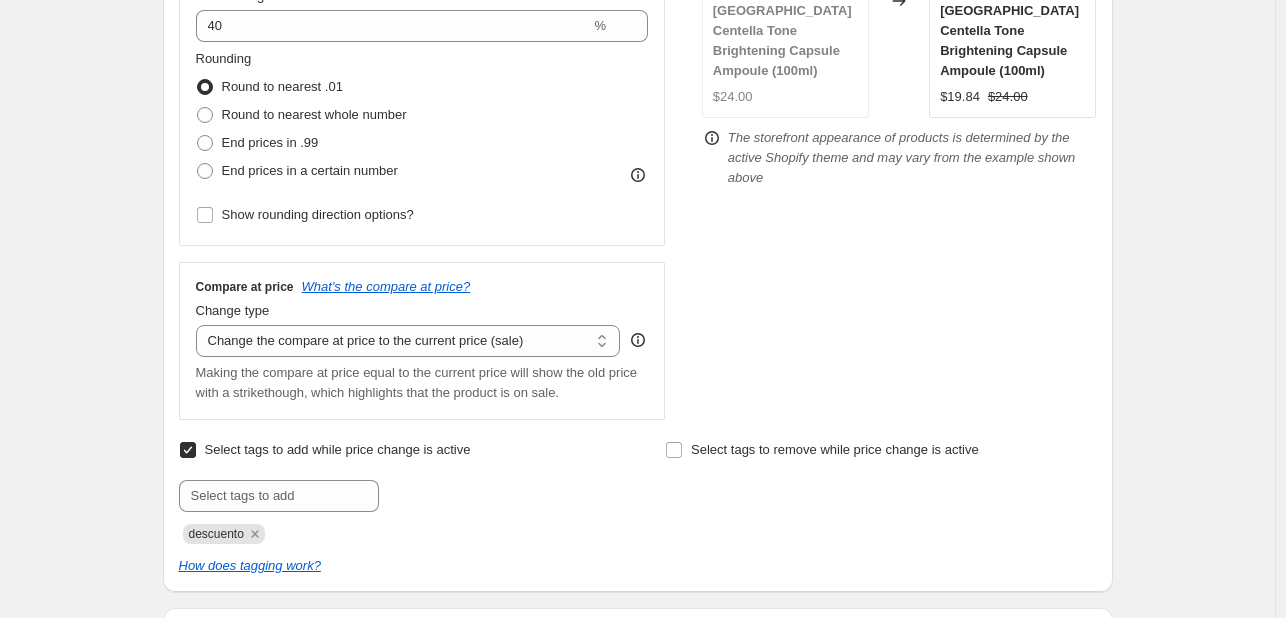 scroll, scrollTop: 231, scrollLeft: 0, axis: vertical 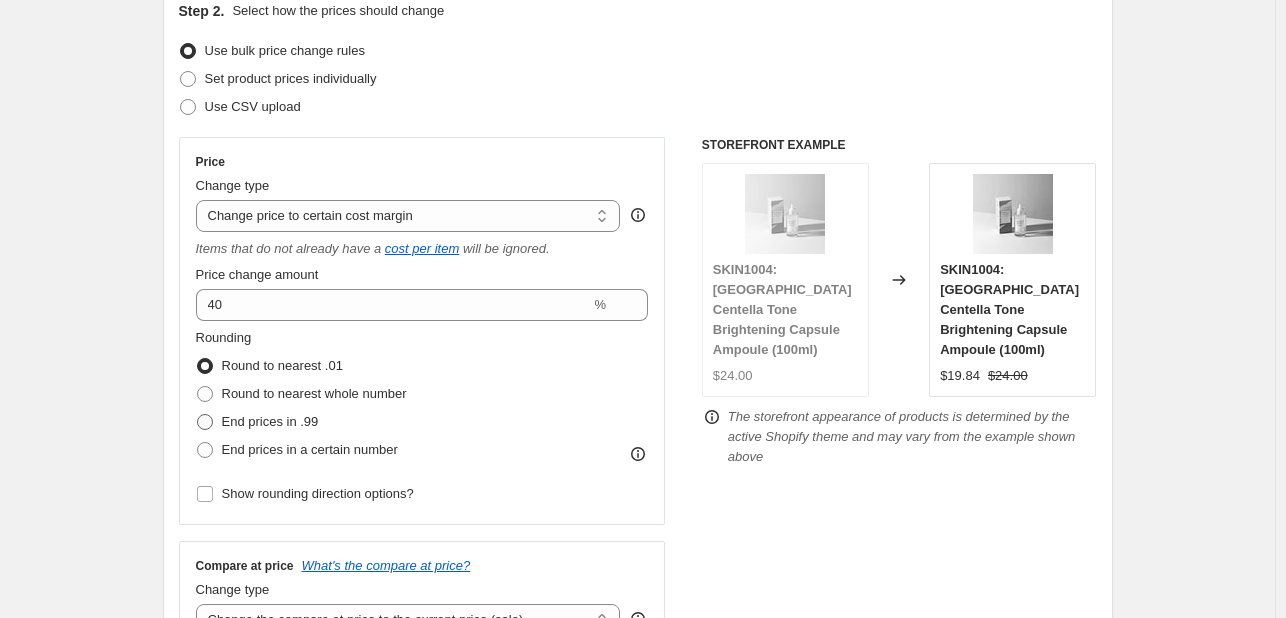 click on "End prices in .99" at bounding box center [270, 421] 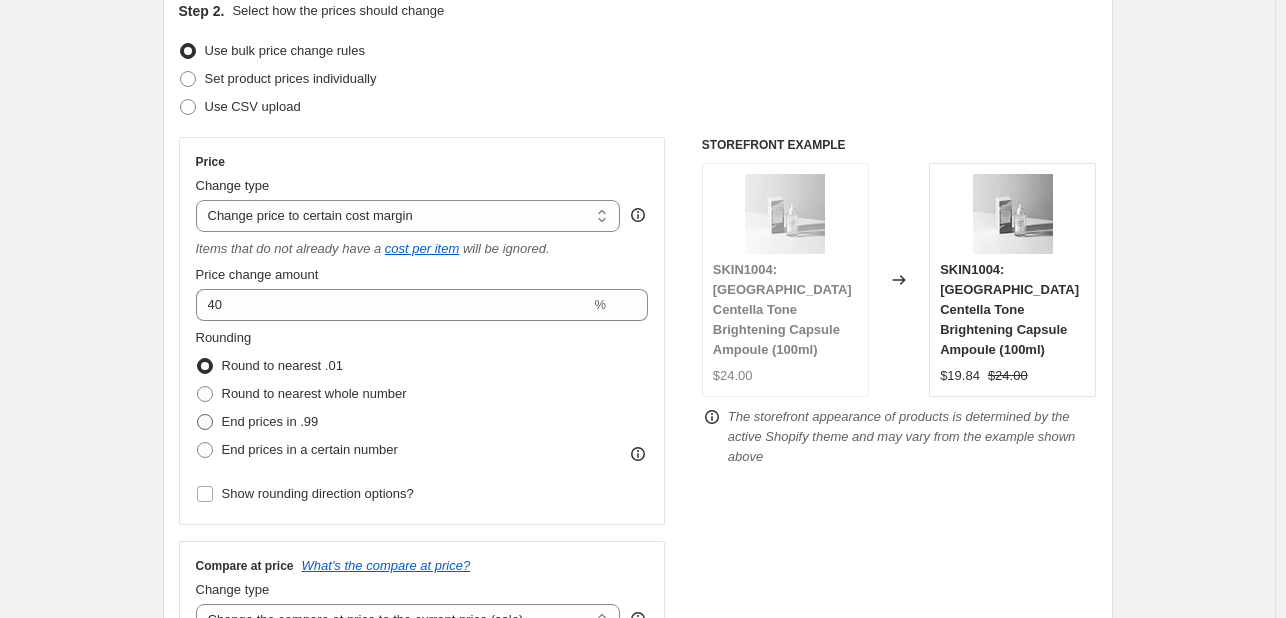 radio on "true" 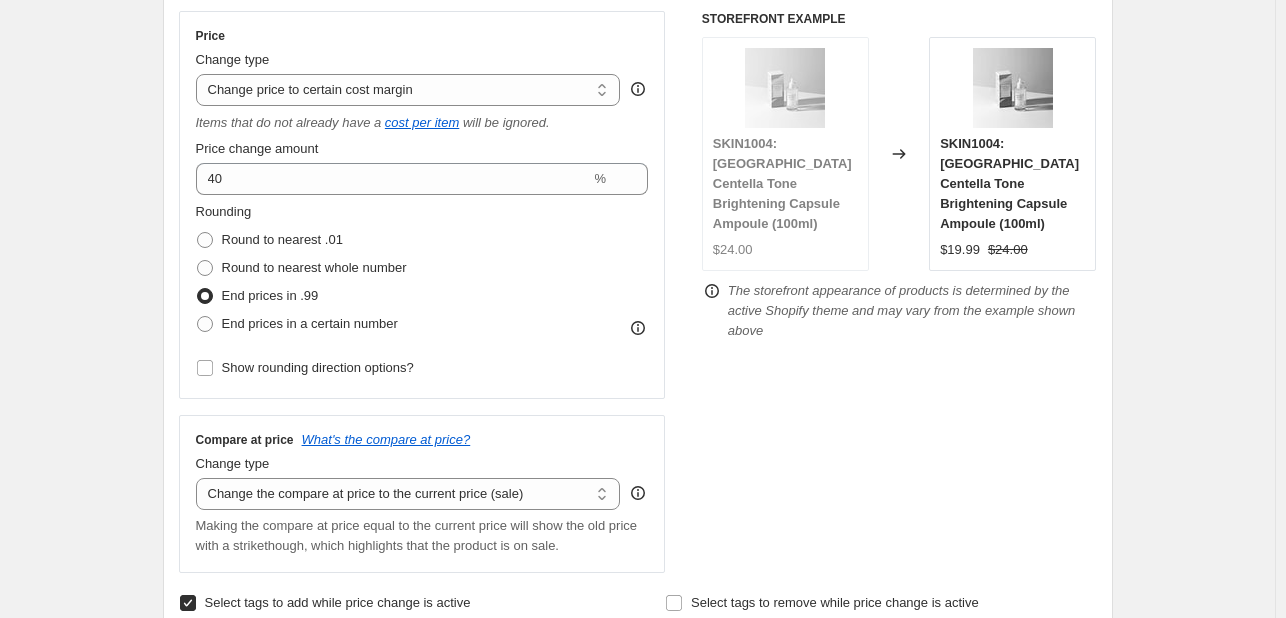 scroll, scrollTop: 331, scrollLeft: 0, axis: vertical 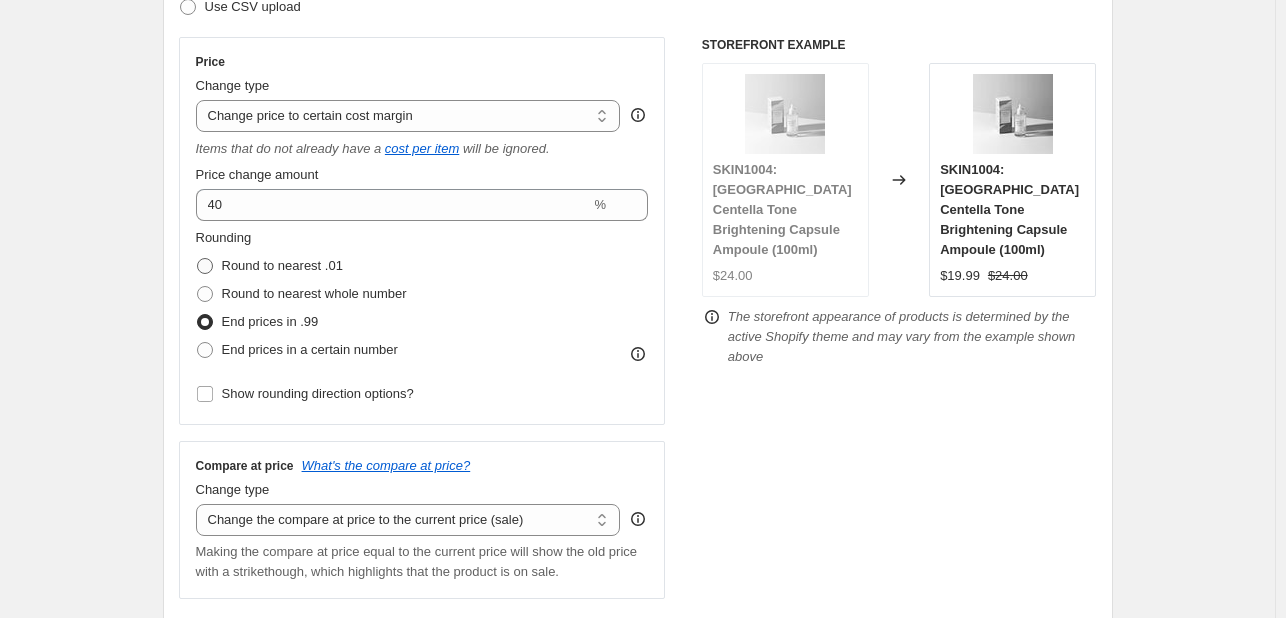 click on "Round to nearest .01" at bounding box center (282, 266) 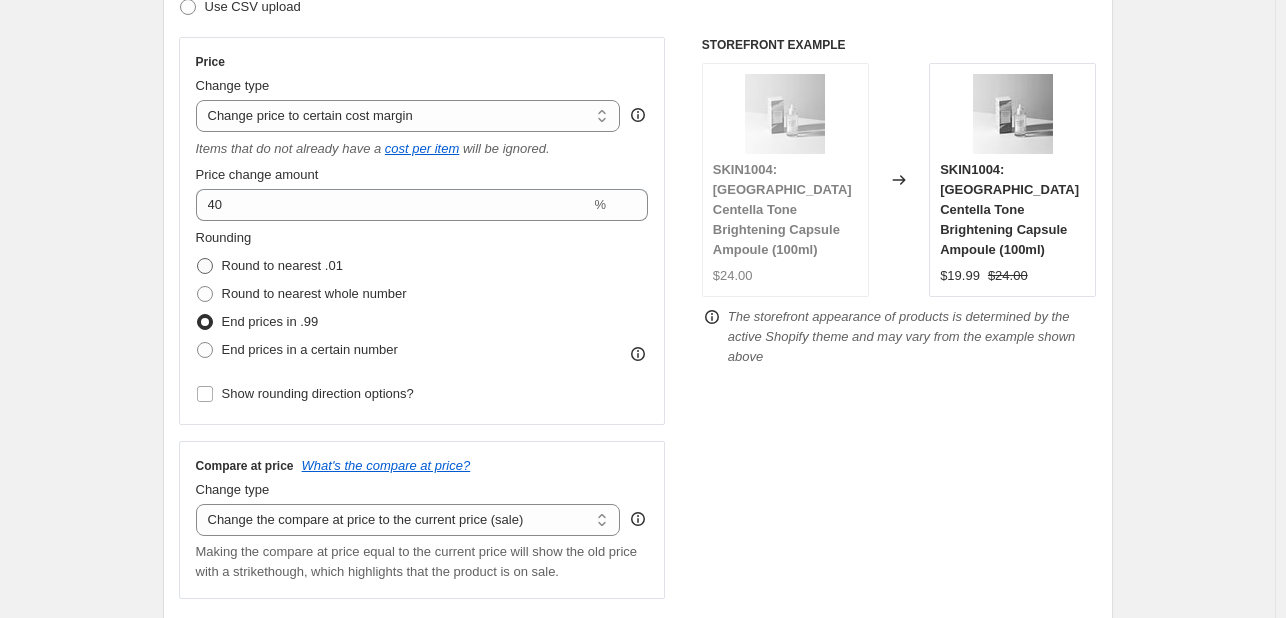radio on "true" 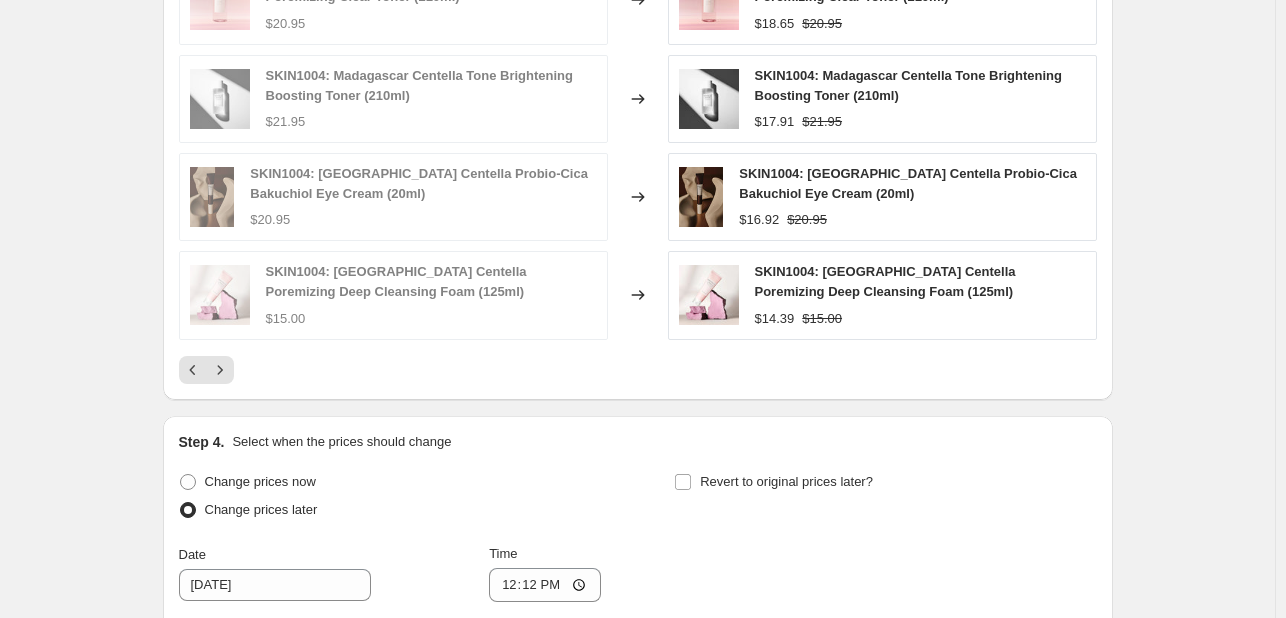 scroll, scrollTop: 1531, scrollLeft: 0, axis: vertical 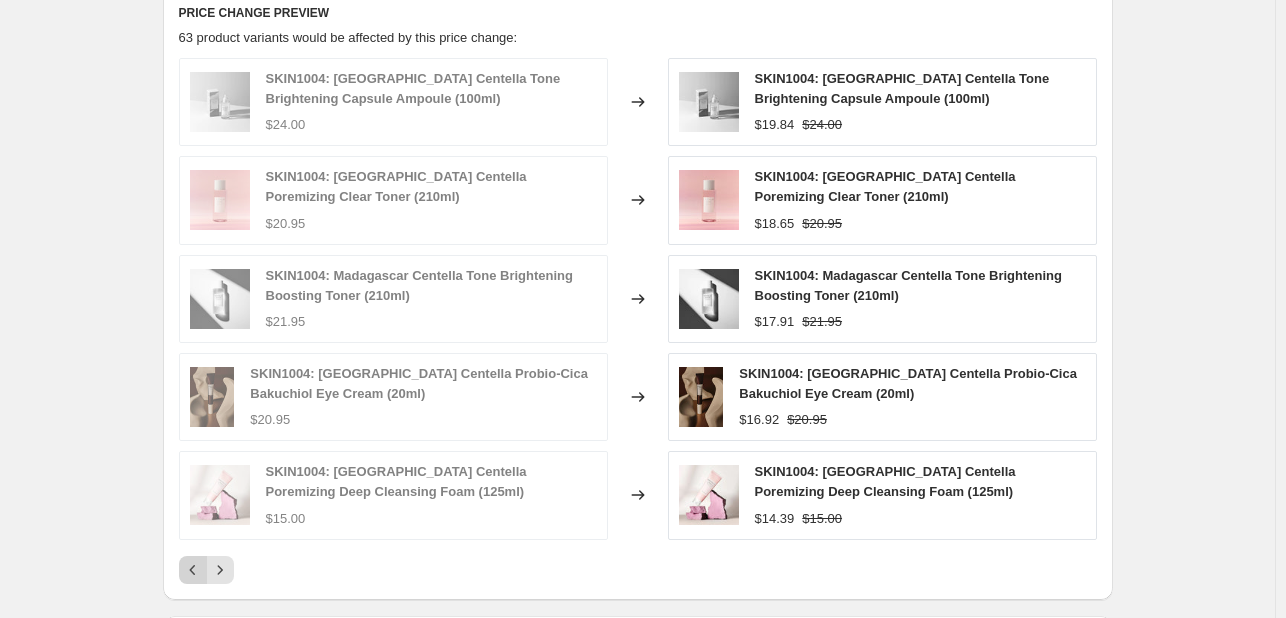click 